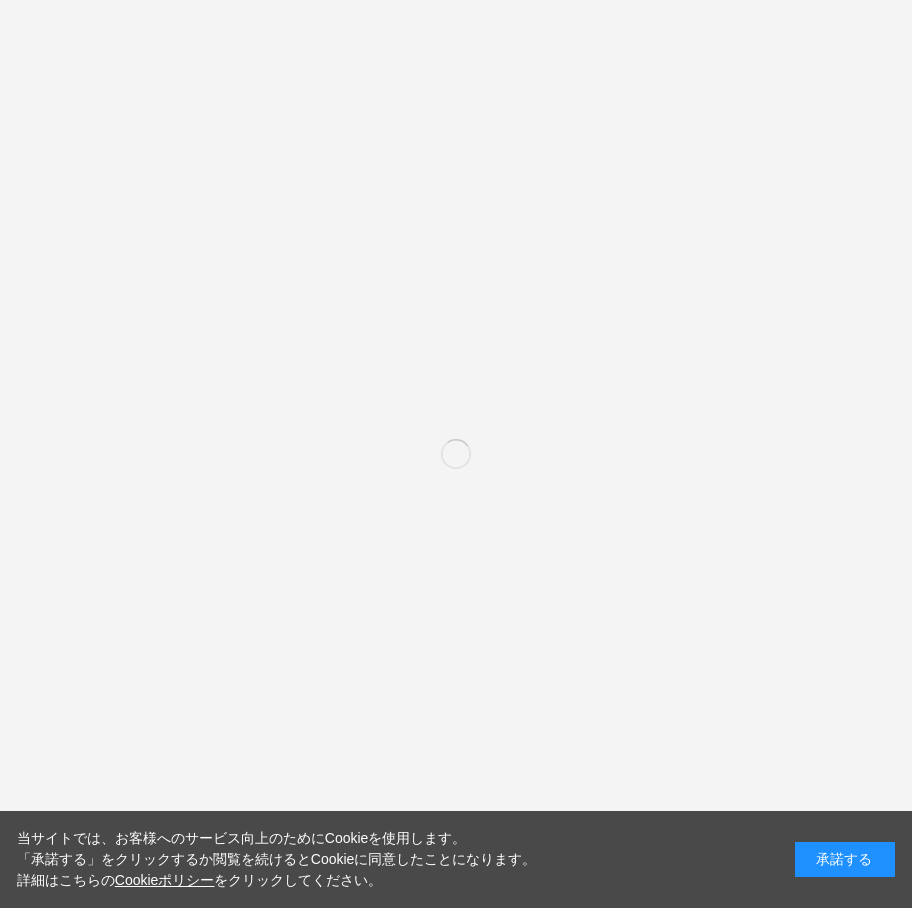 scroll, scrollTop: 0, scrollLeft: 0, axis: both 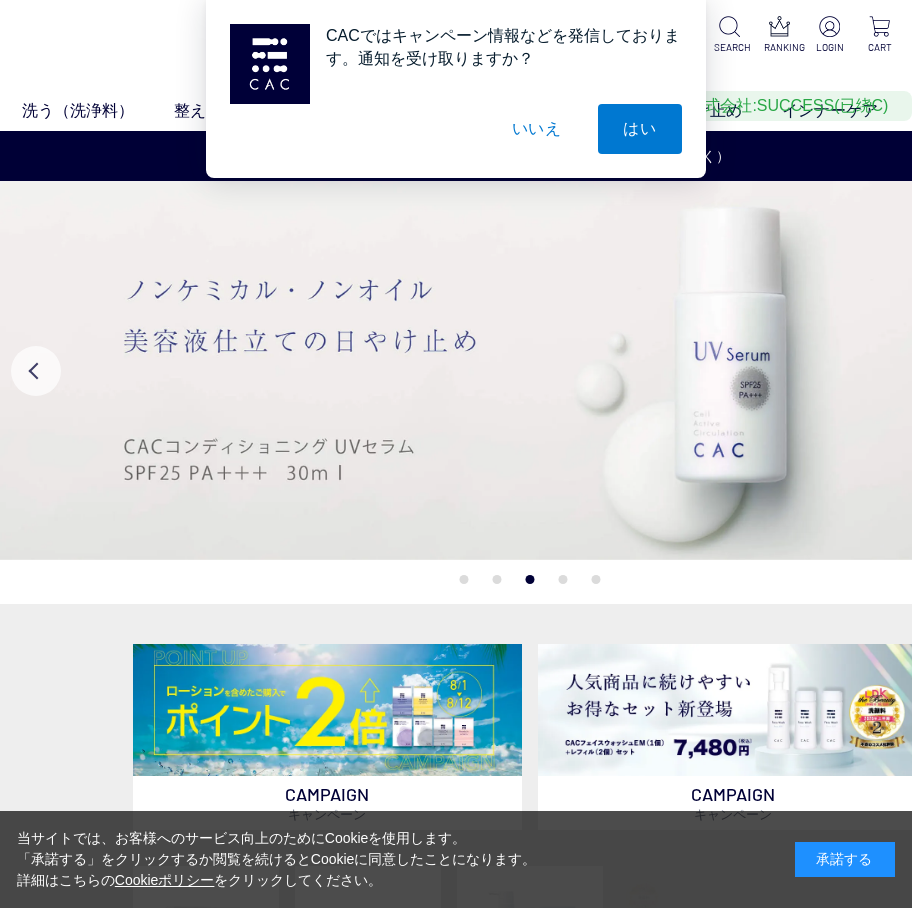 click on "いいえ" at bounding box center [537, 129] 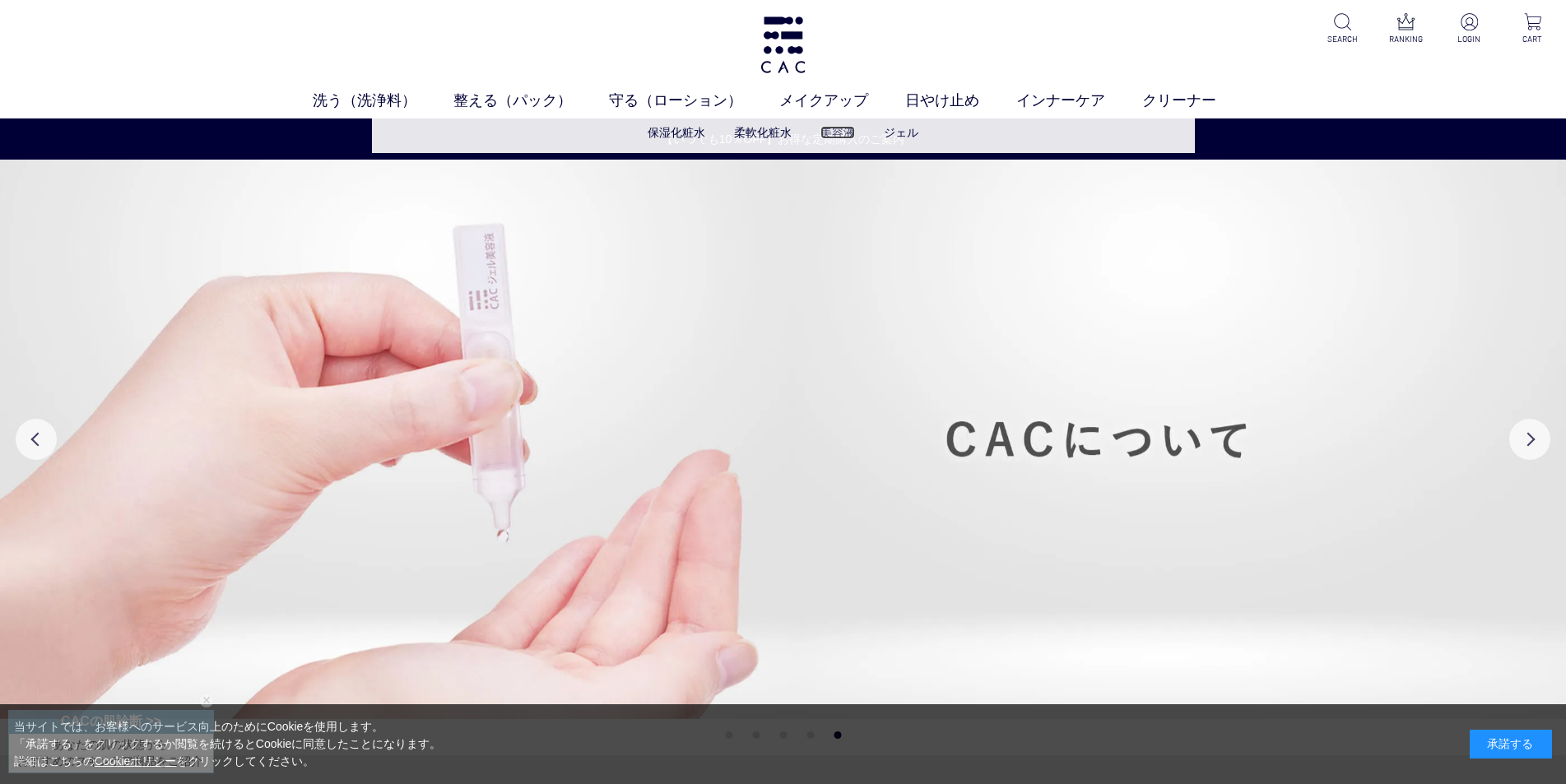 click on "美容液" at bounding box center [838, 132] 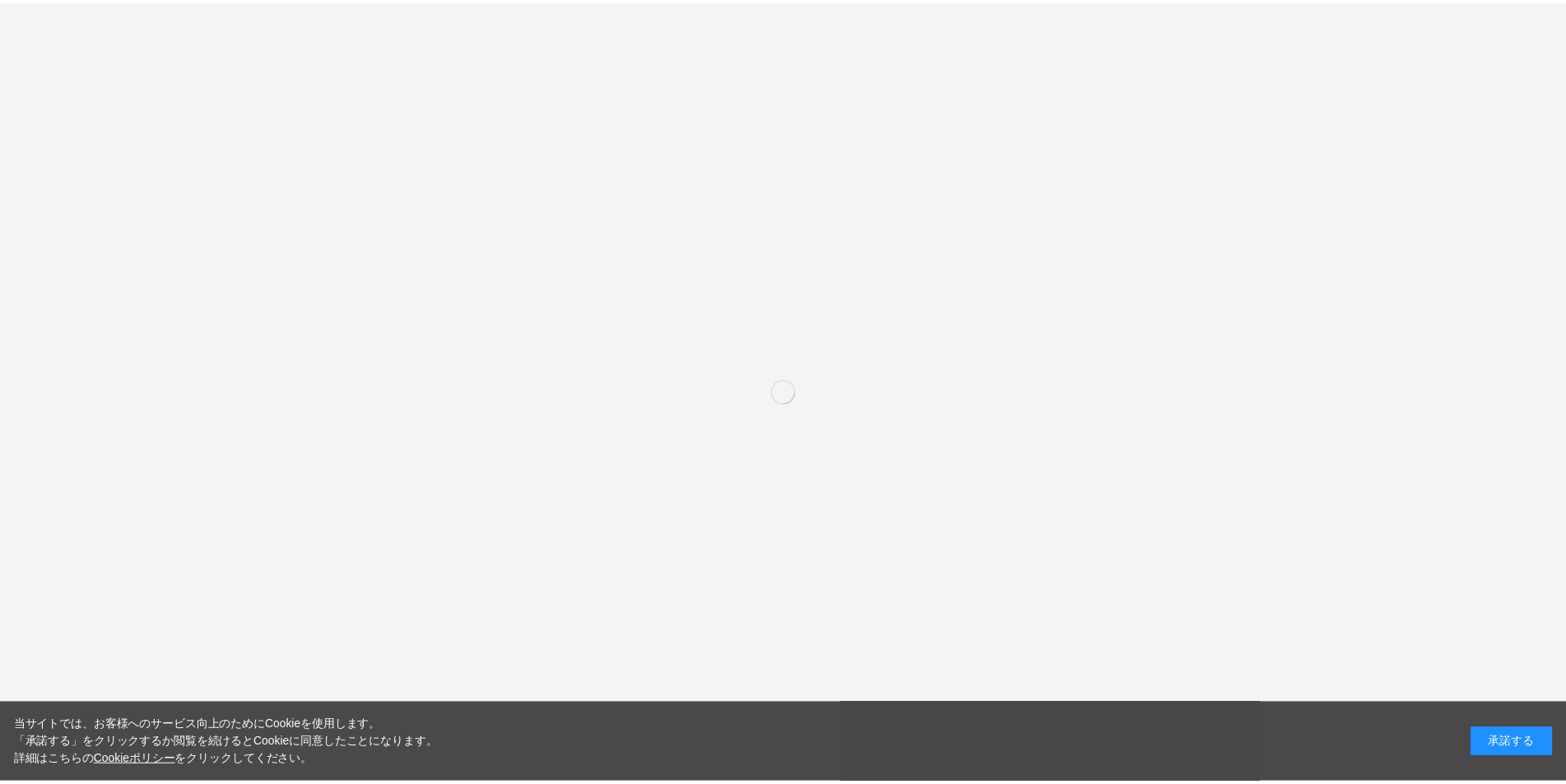 scroll, scrollTop: 165, scrollLeft: 0, axis: vertical 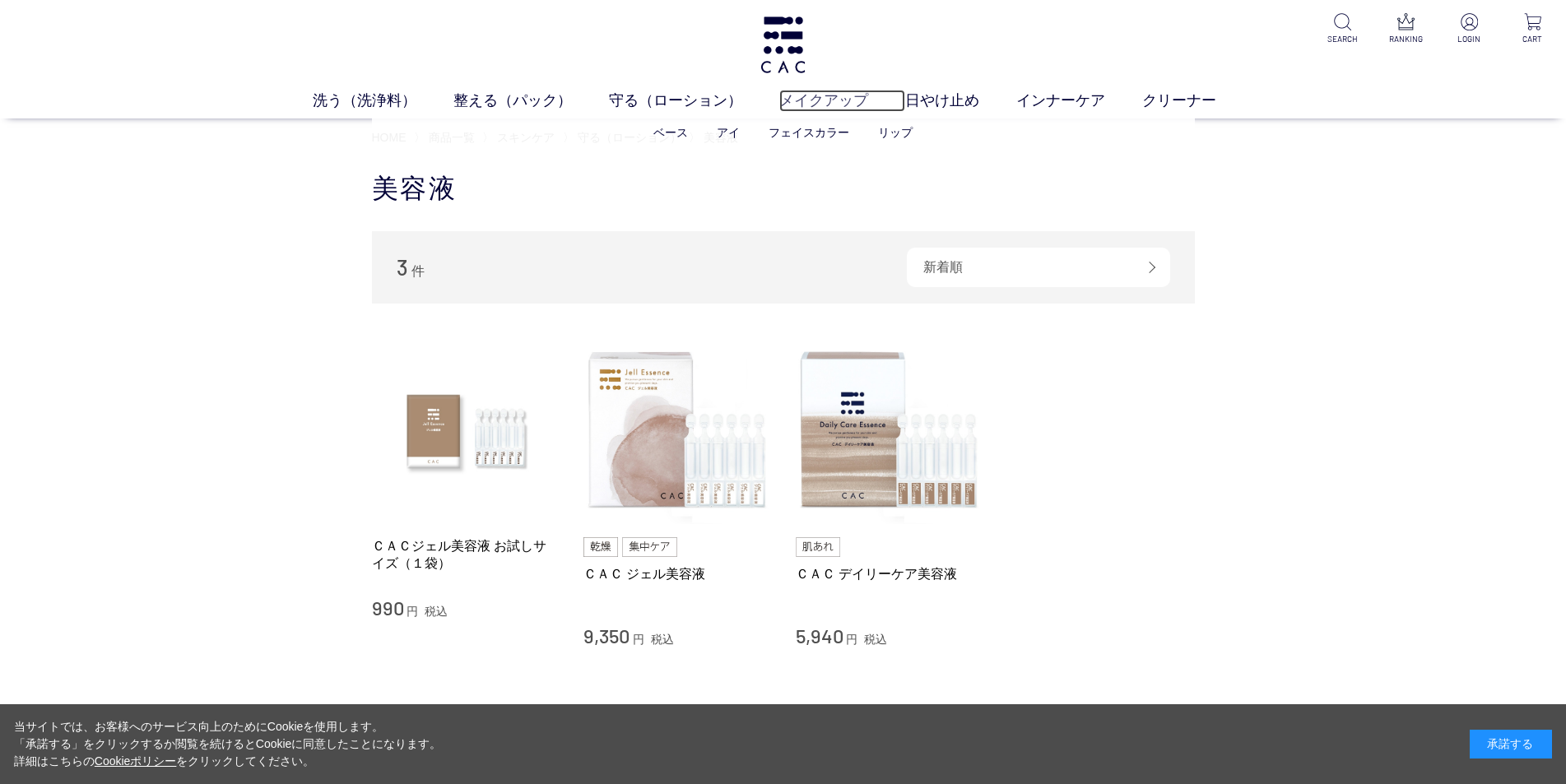 click on "メイクアップ" at bounding box center (842, 100) 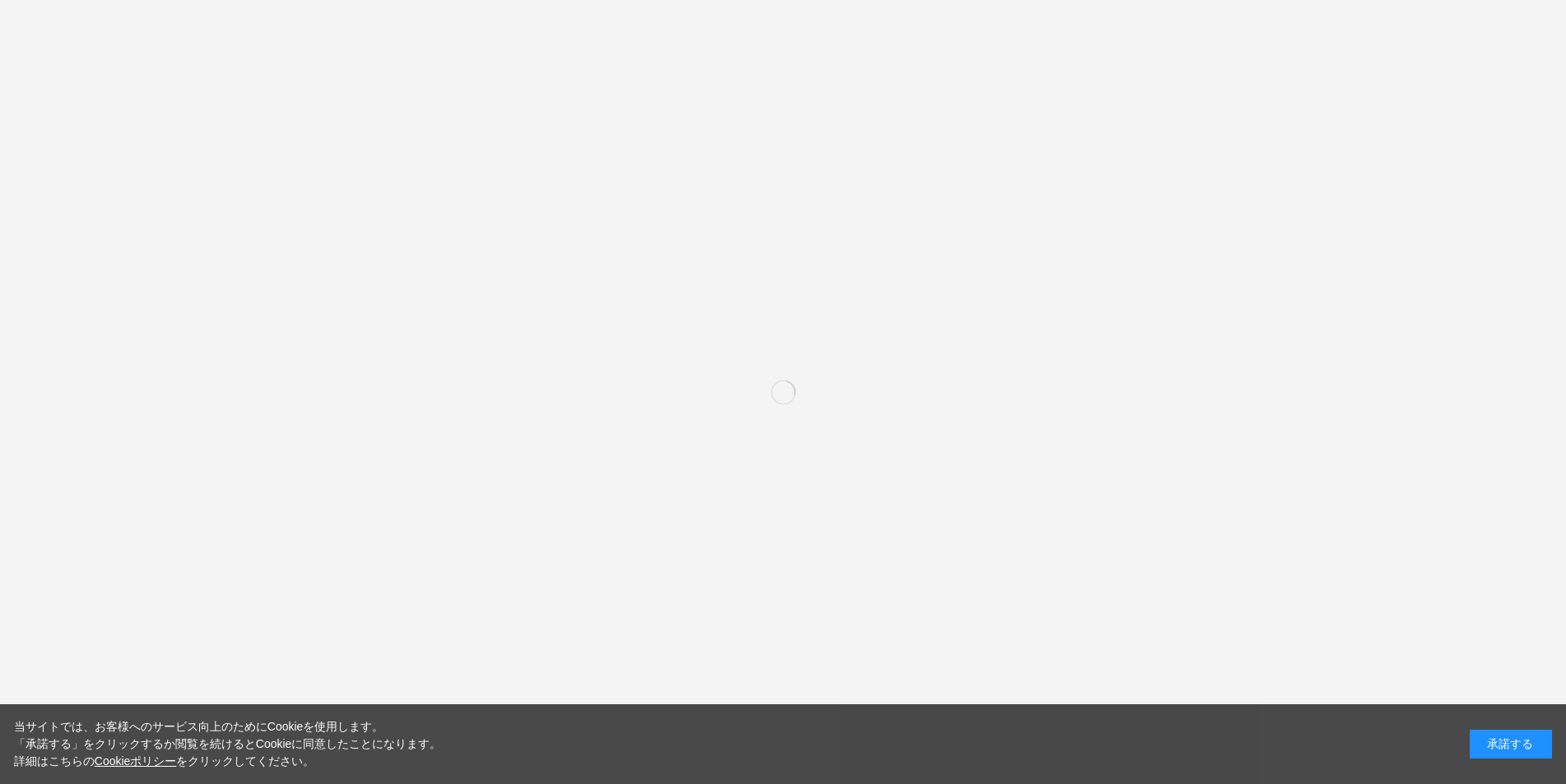 scroll, scrollTop: 0, scrollLeft: 0, axis: both 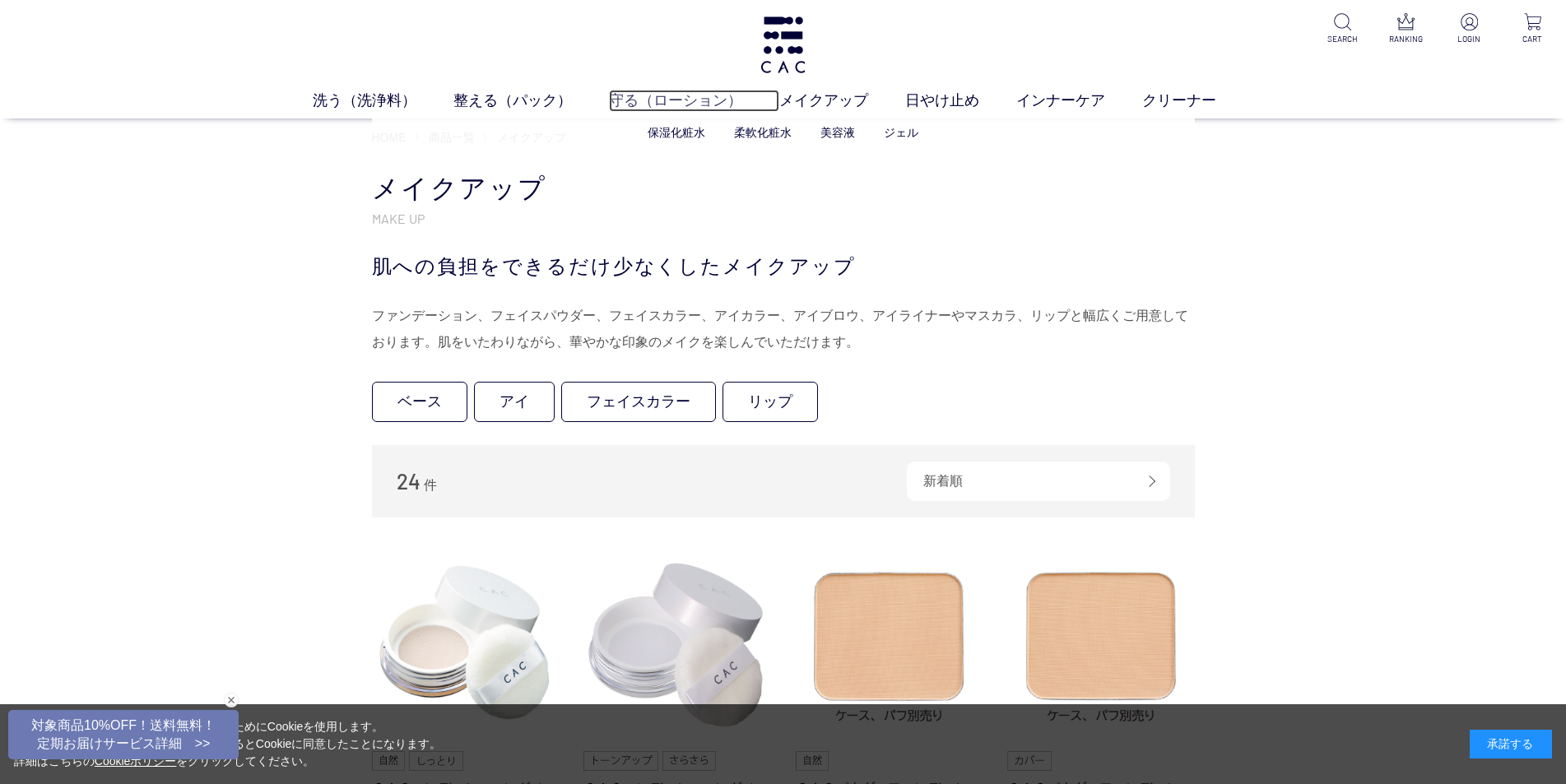 click on "守る（ローション）" at bounding box center [694, 100] 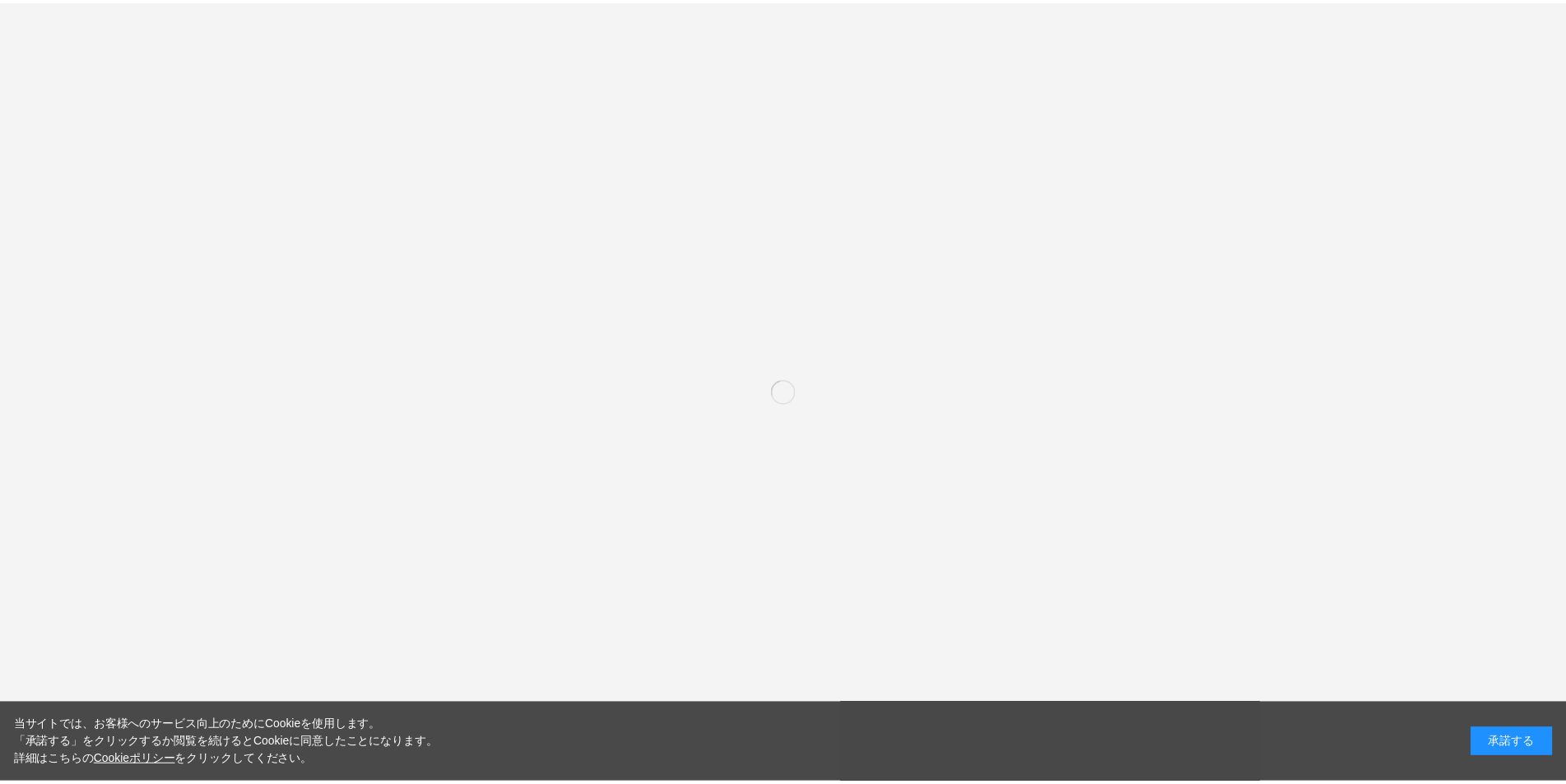 scroll, scrollTop: 0, scrollLeft: 0, axis: both 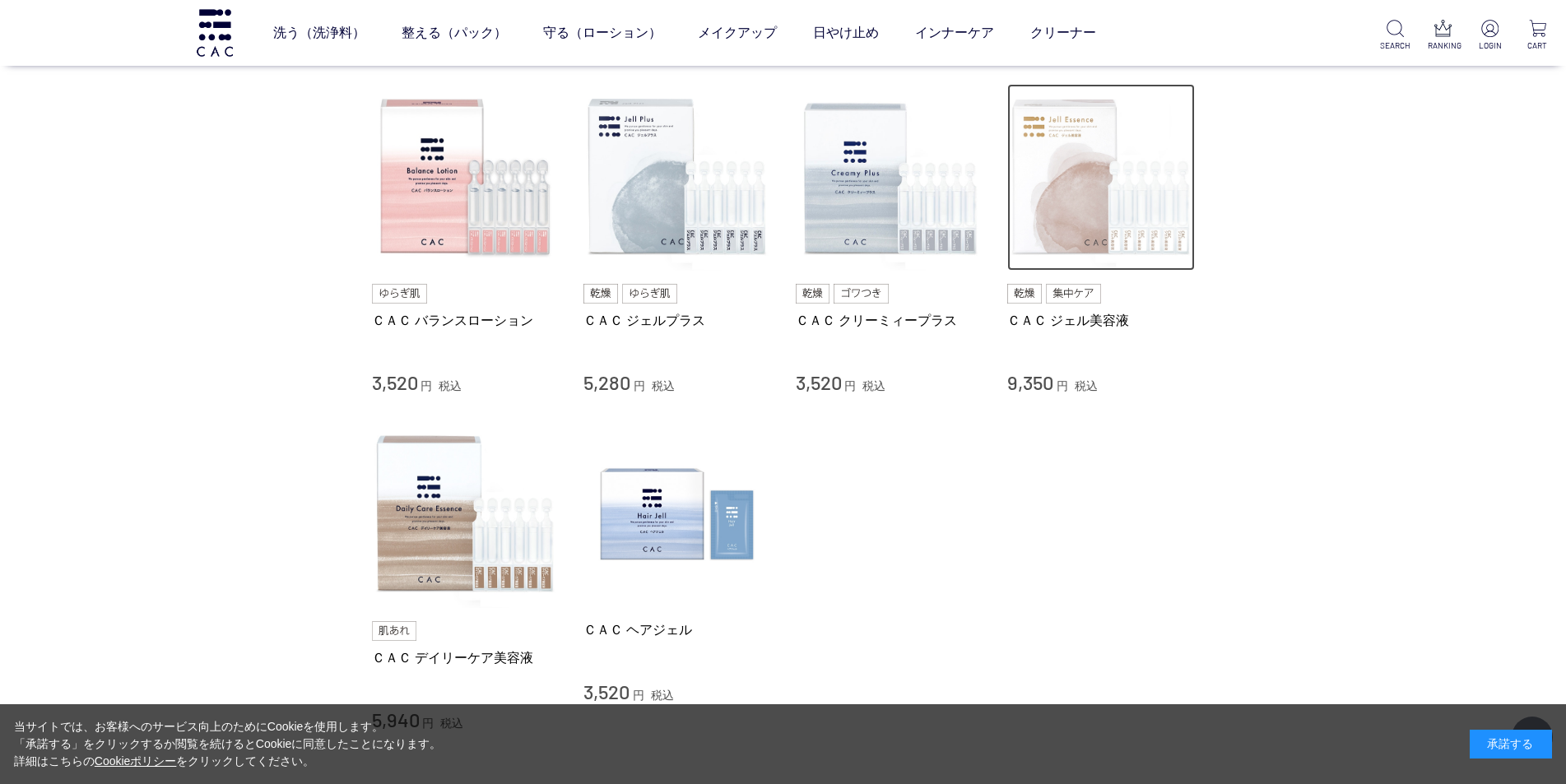 click at bounding box center (1101, 178) 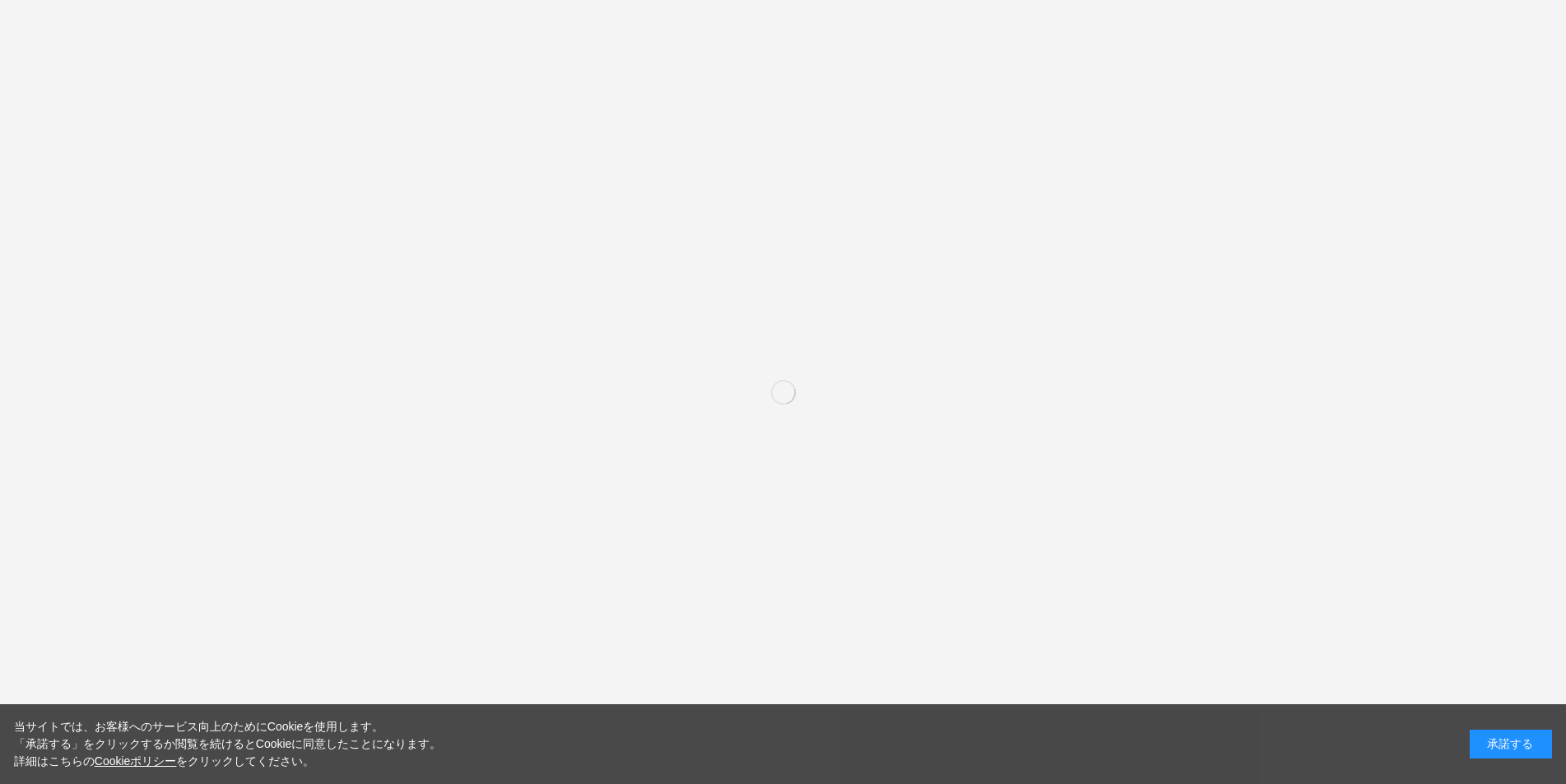 scroll, scrollTop: 0, scrollLeft: 0, axis: both 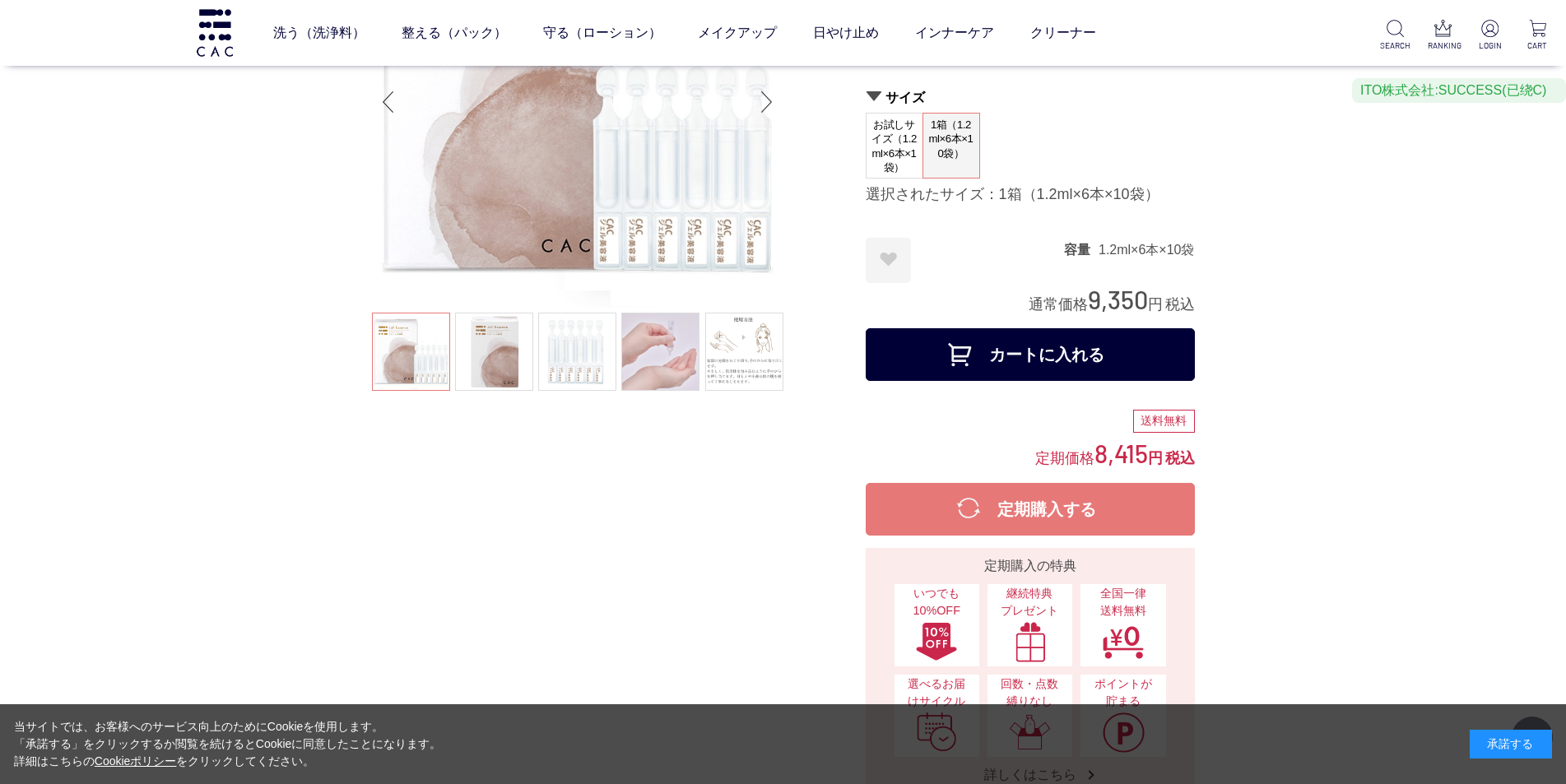 click on "カートに入れる" at bounding box center (1030, 355) 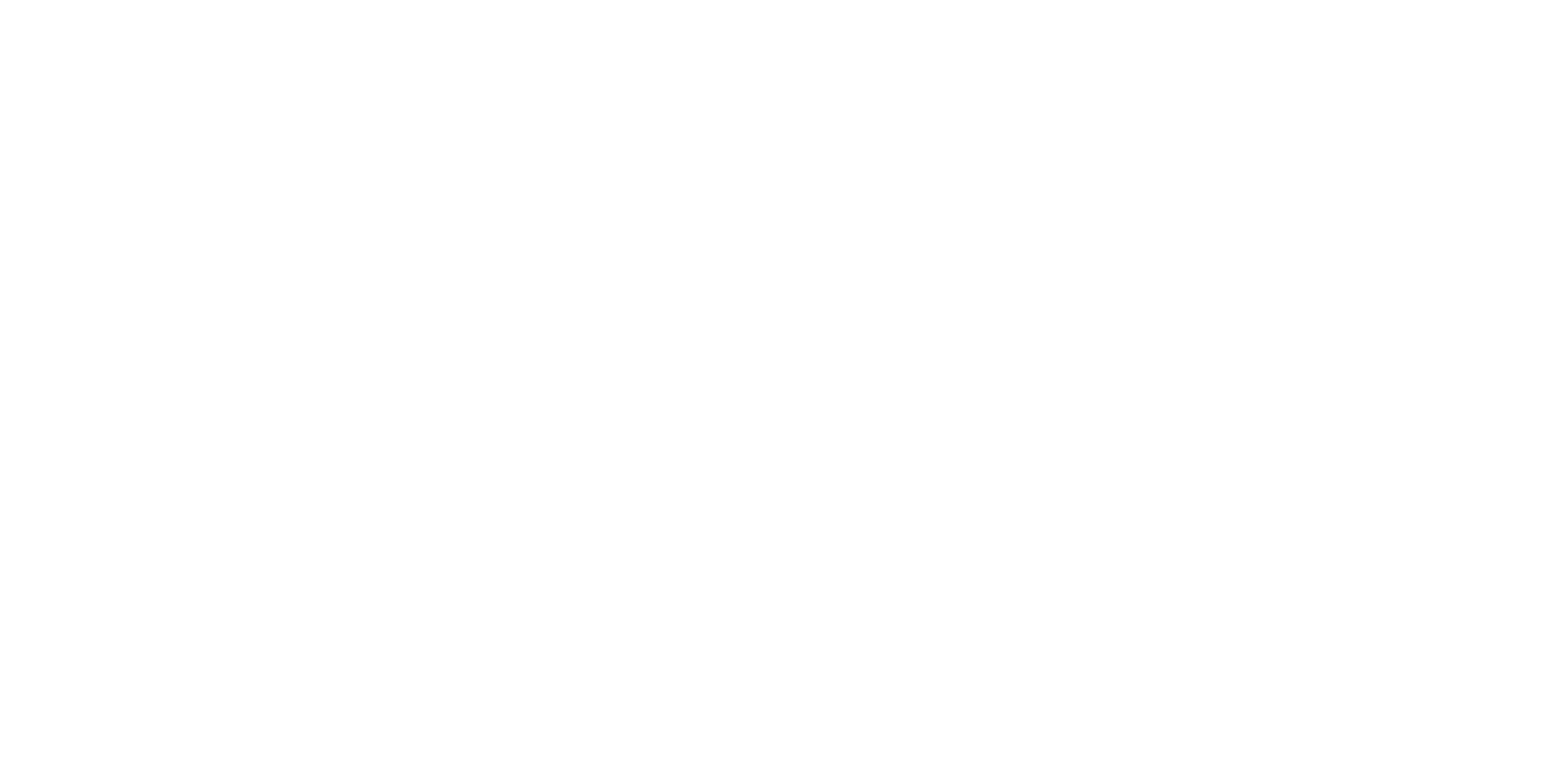scroll, scrollTop: 0, scrollLeft: 0, axis: both 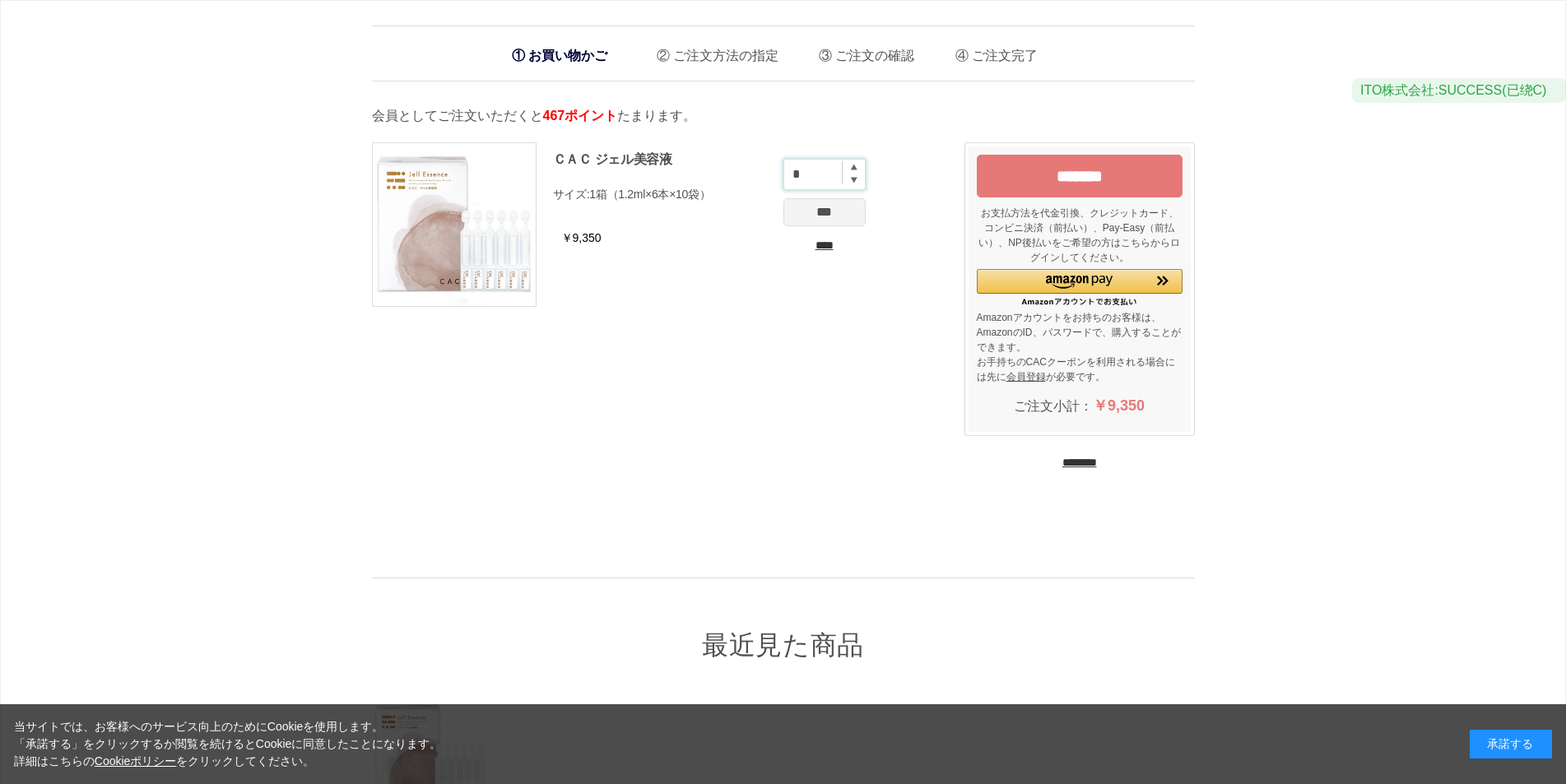 click on "*" at bounding box center [825, 174] 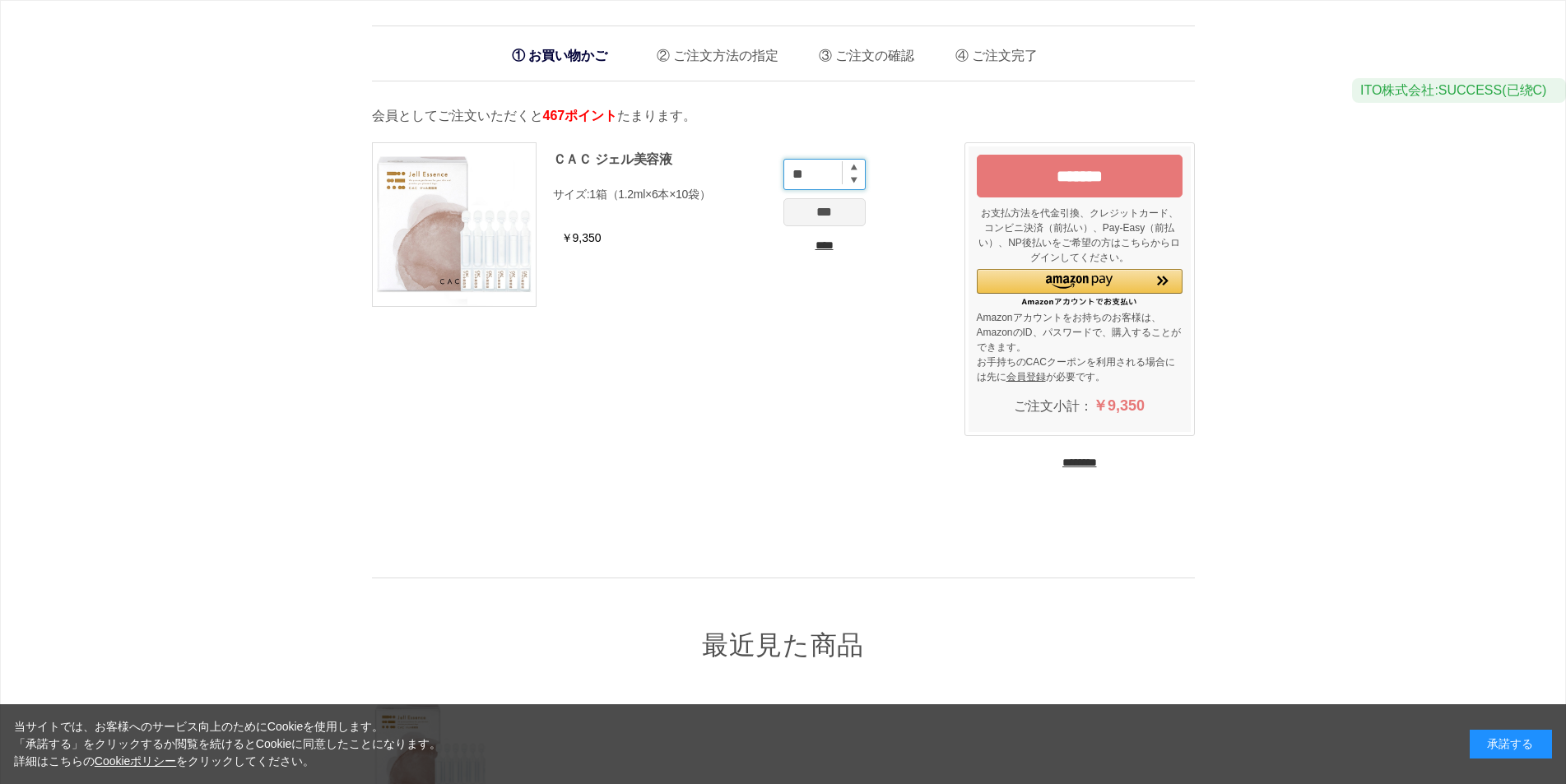 type on "**" 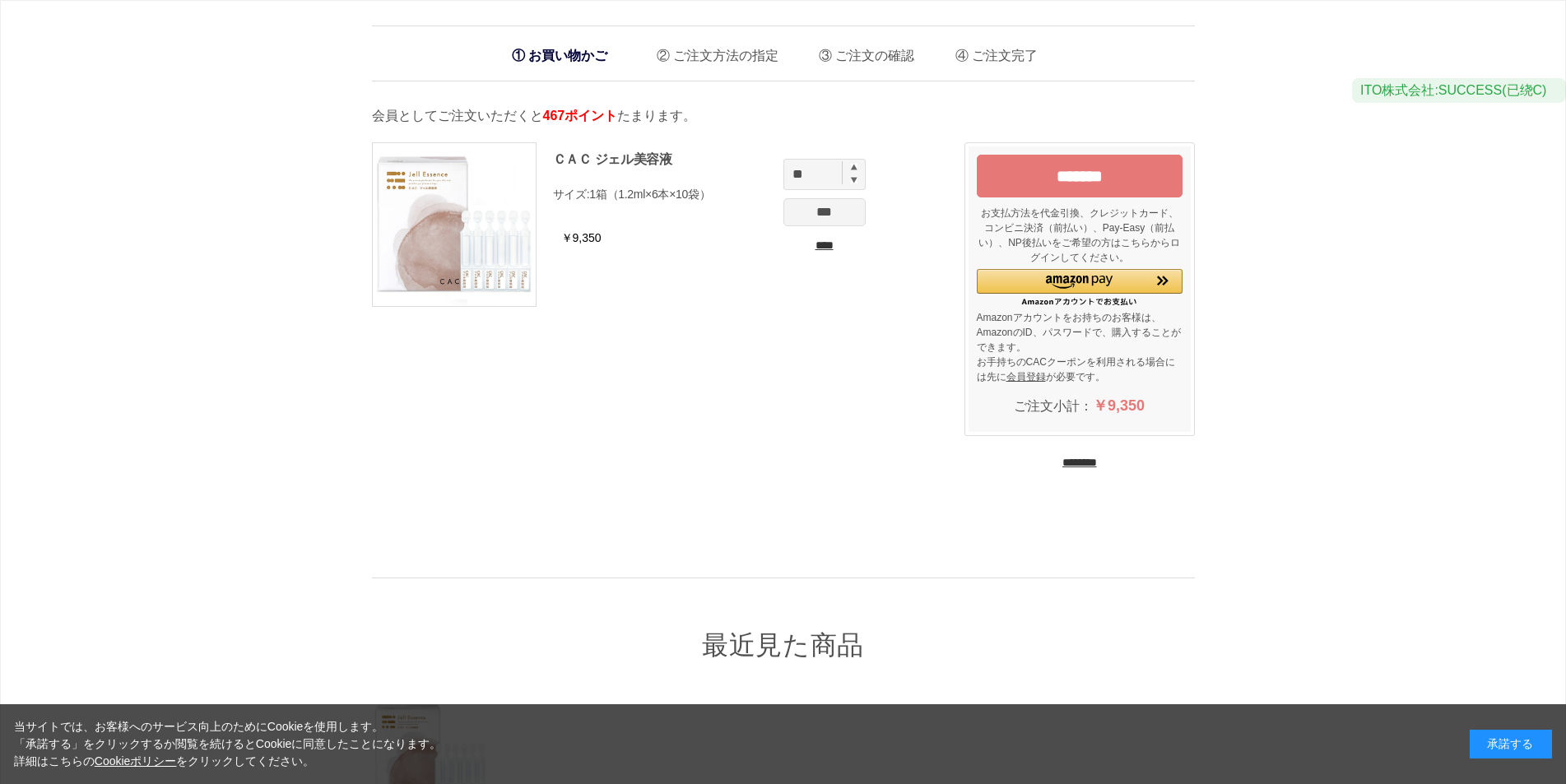 click on "***" at bounding box center [825, 212] 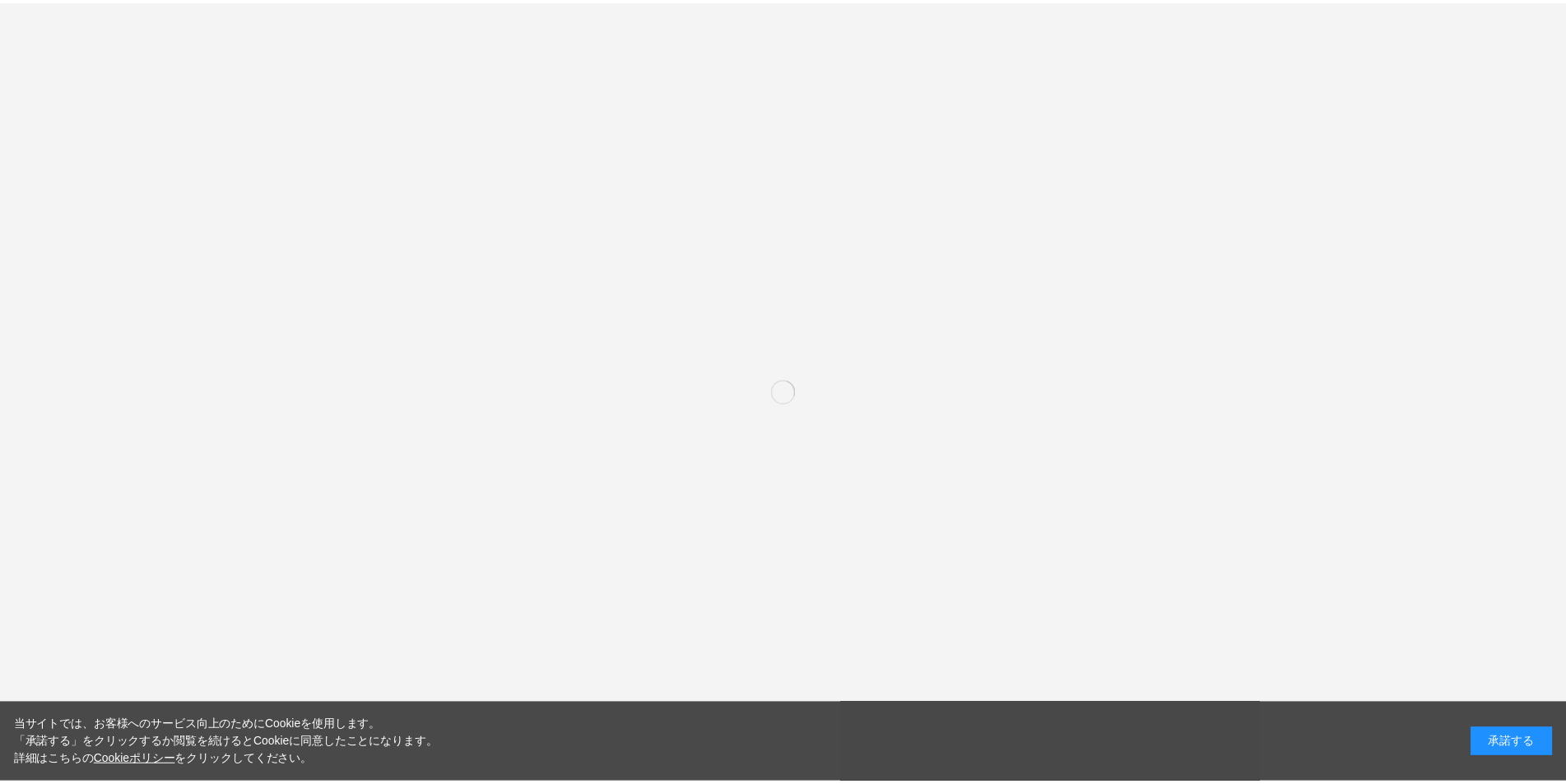 scroll, scrollTop: 0, scrollLeft: 0, axis: both 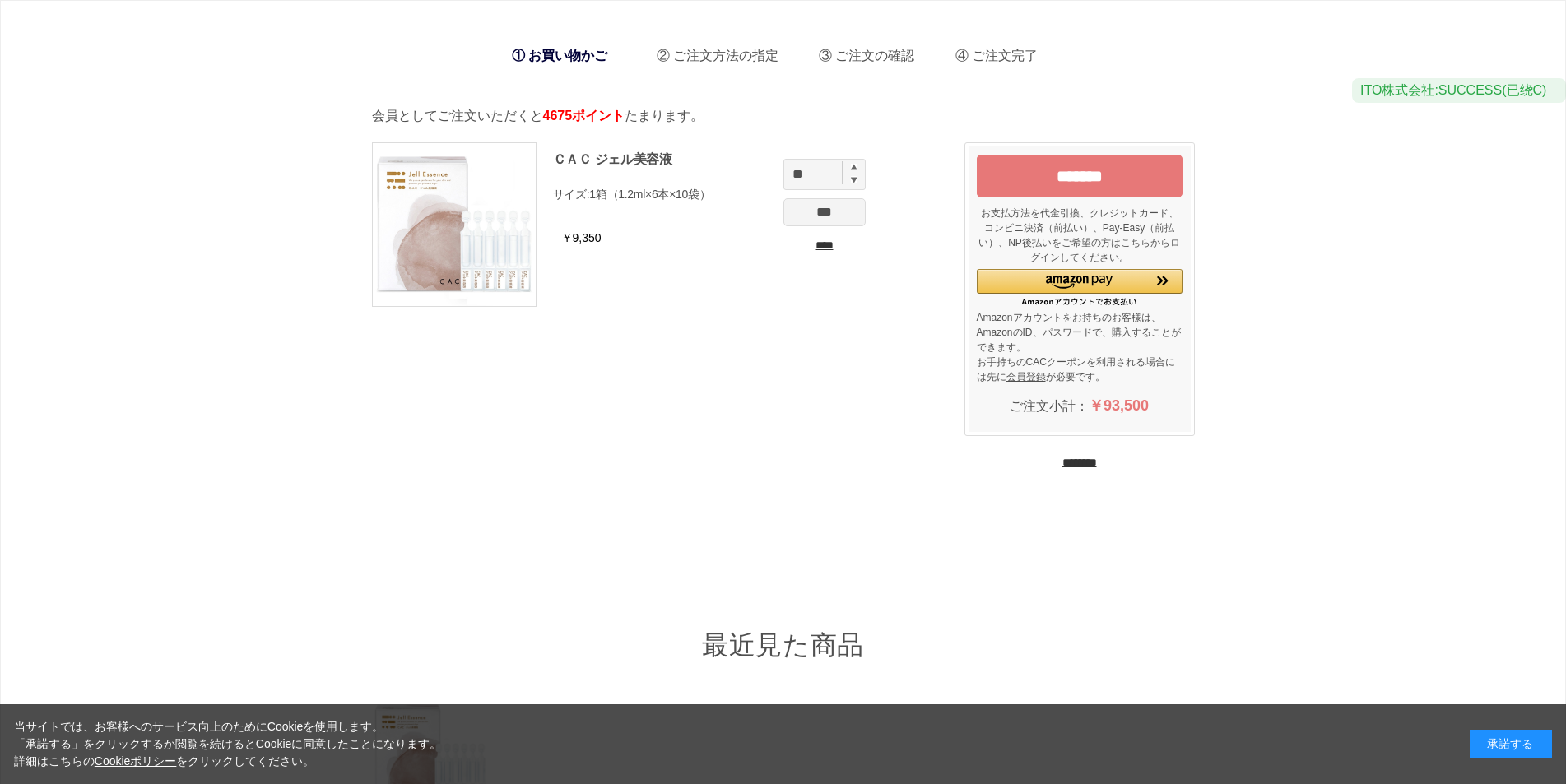 click on "*******" at bounding box center [1080, 176] 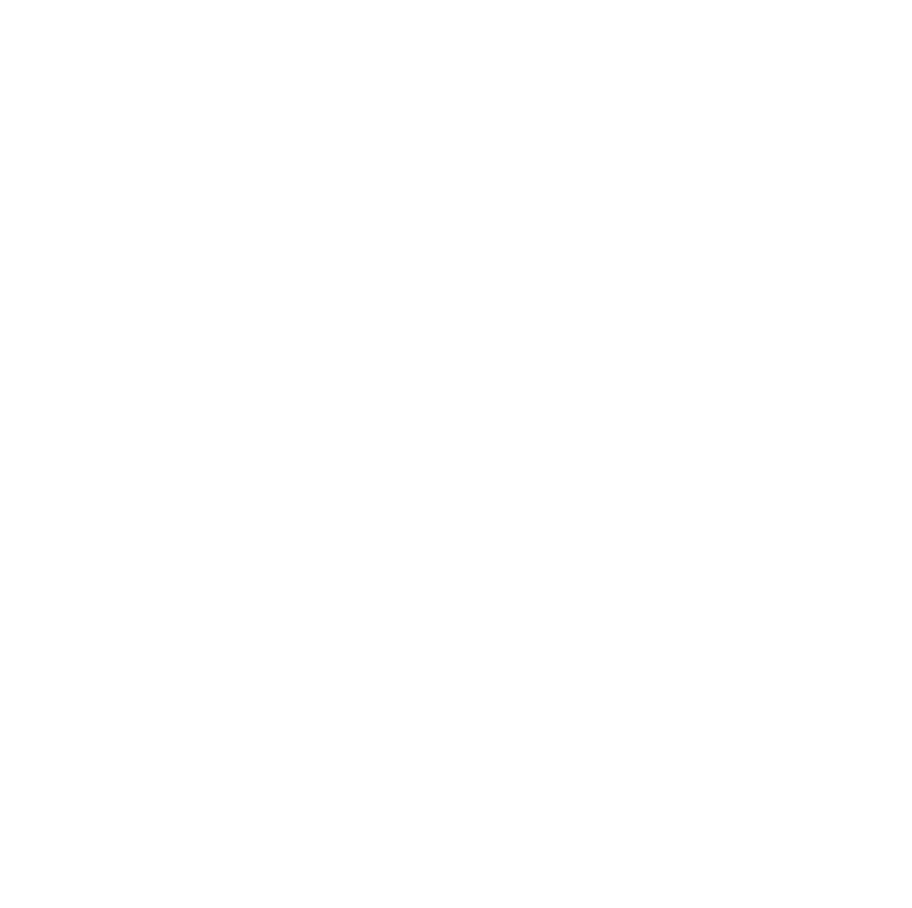 scroll, scrollTop: 0, scrollLeft: 0, axis: both 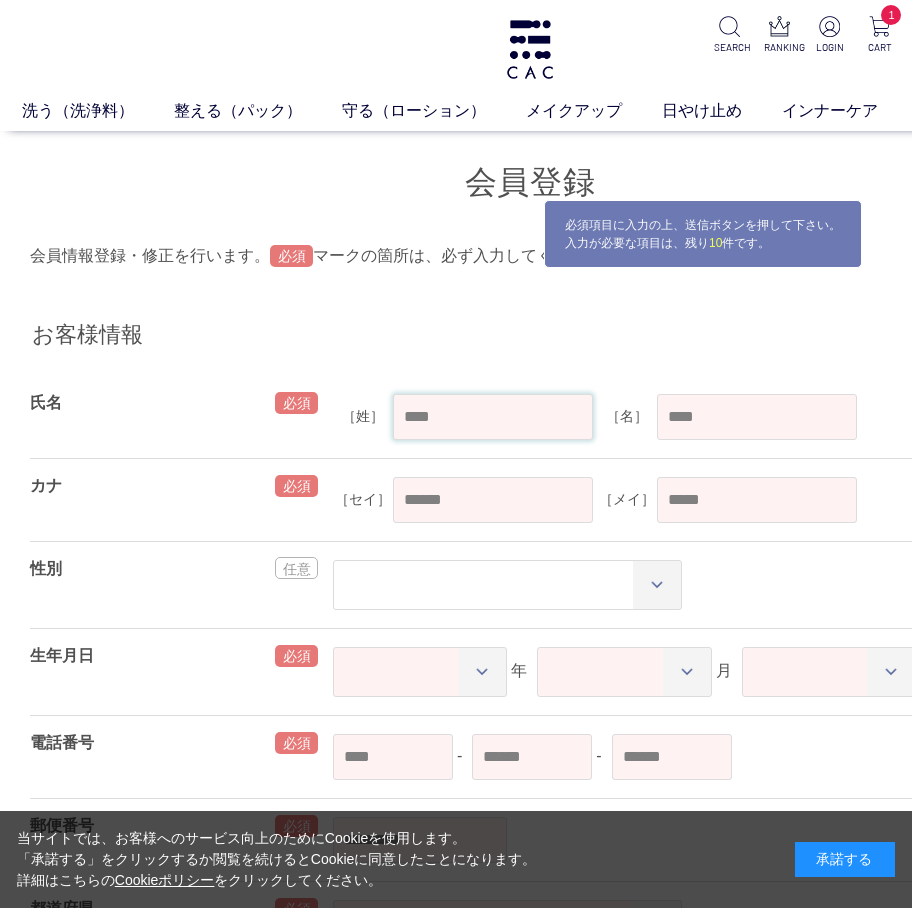 click at bounding box center (493, 417) 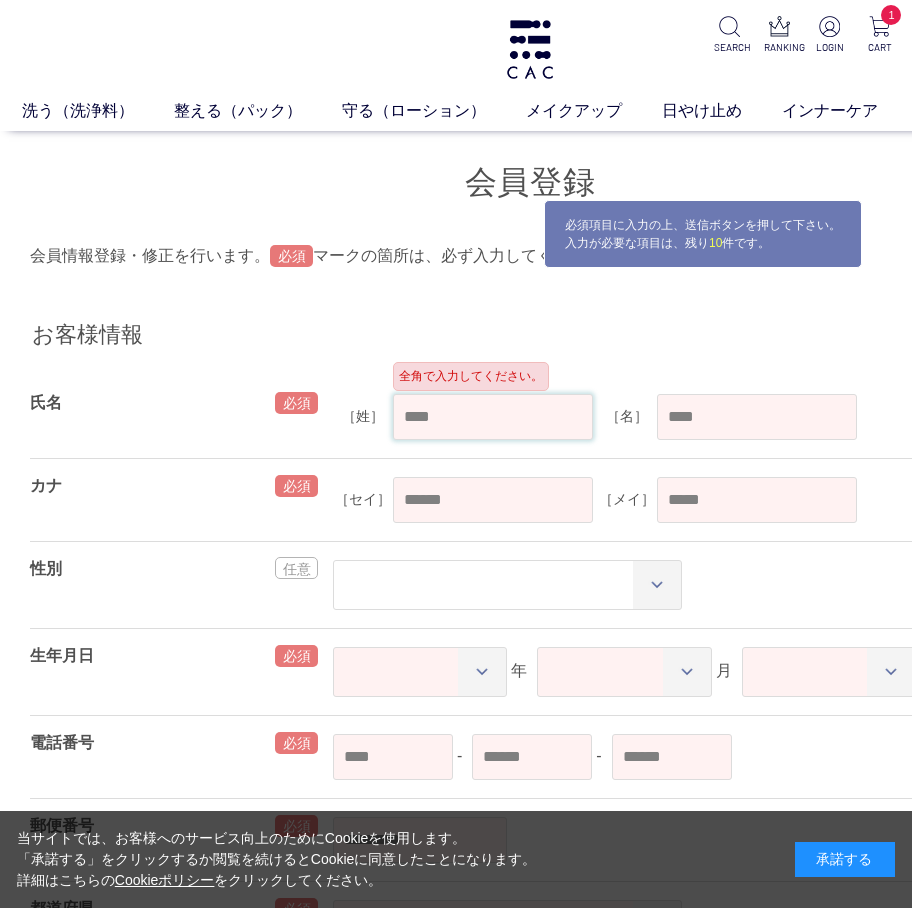 paste on "*" 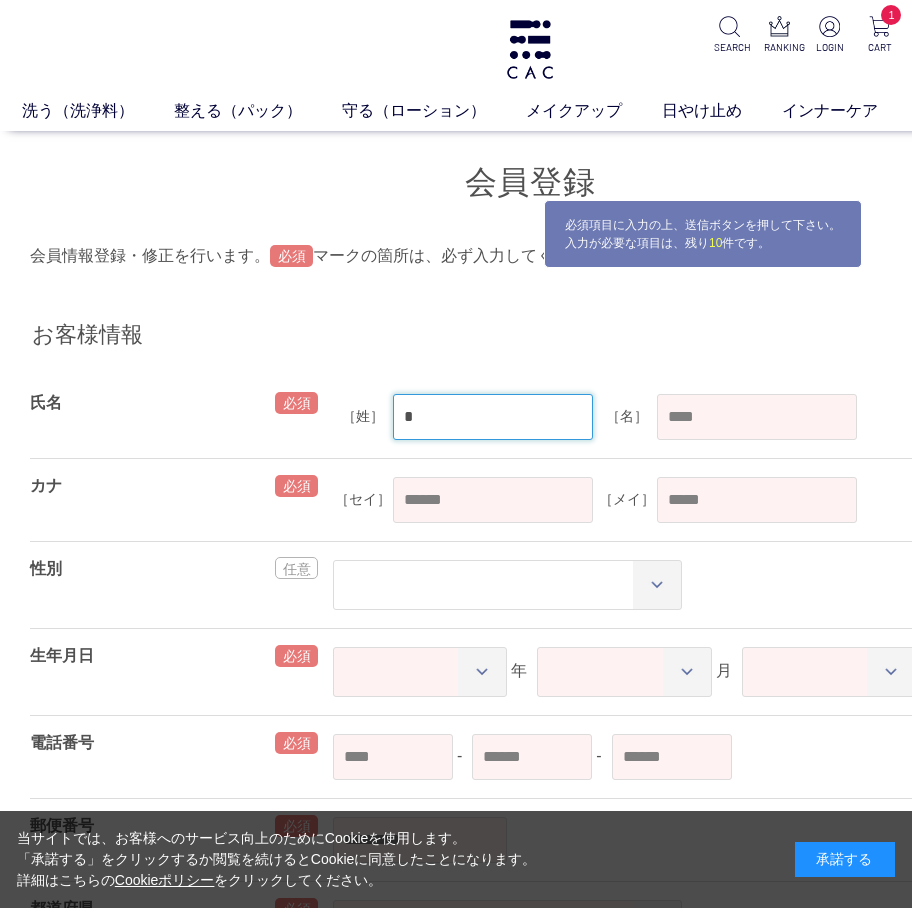 type on "*" 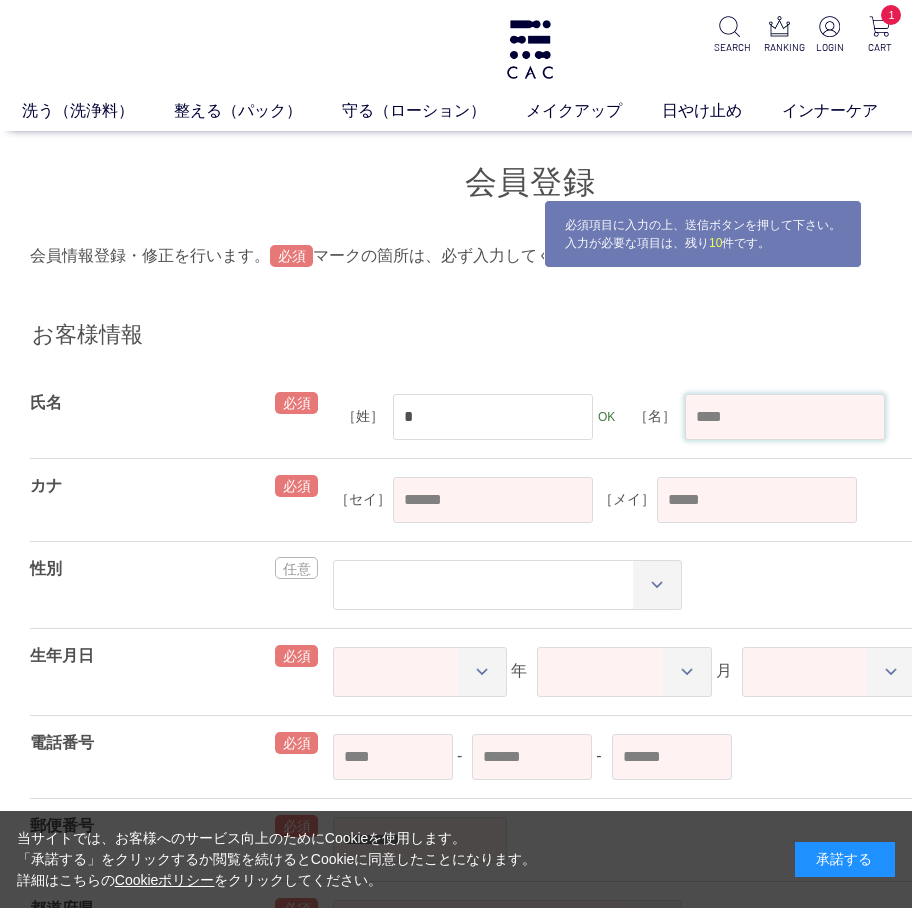 click at bounding box center [785, 417] 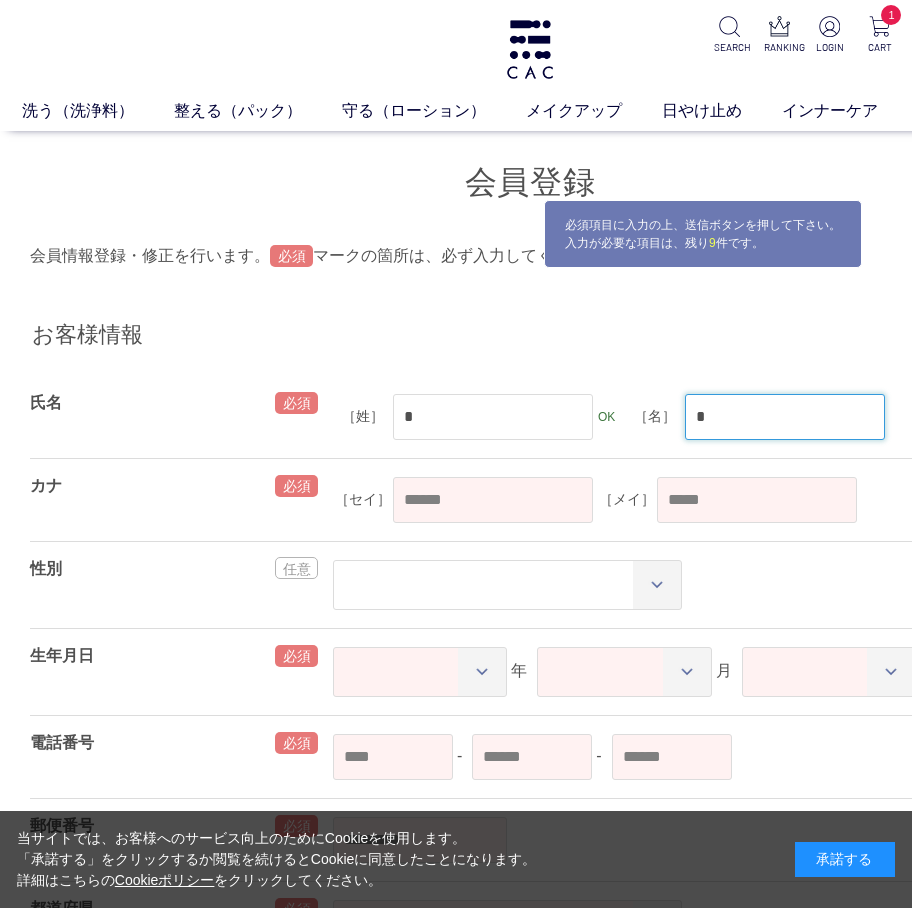 type on "*" 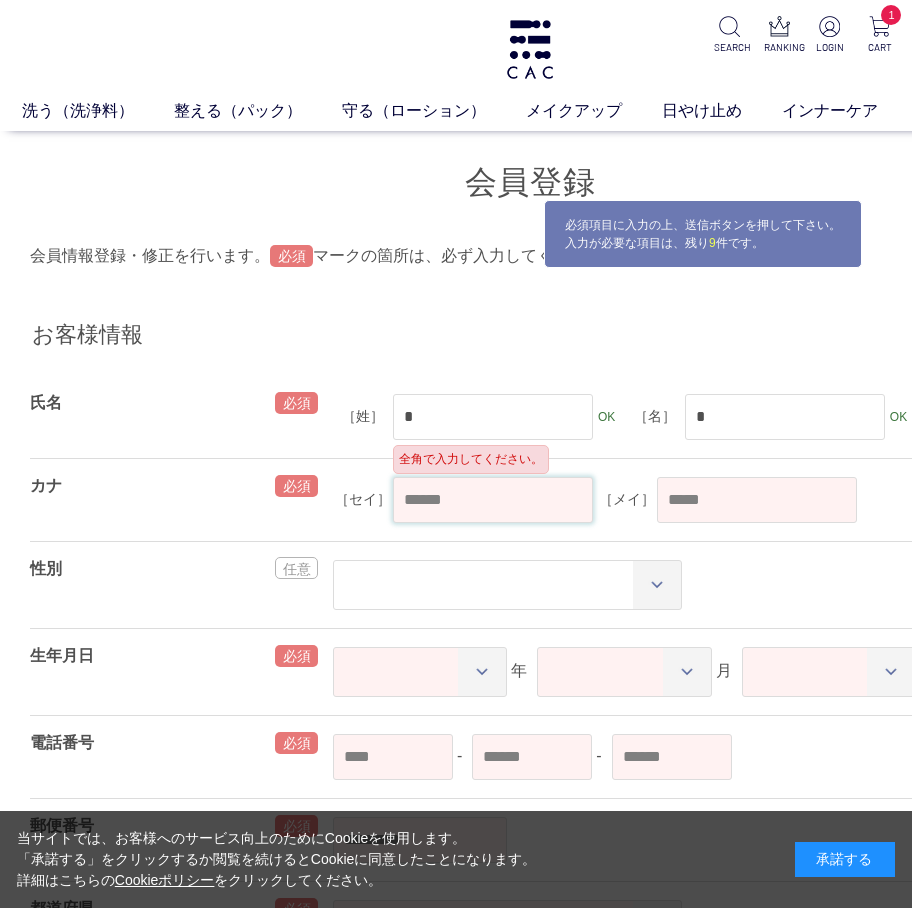 click at bounding box center (493, 500) 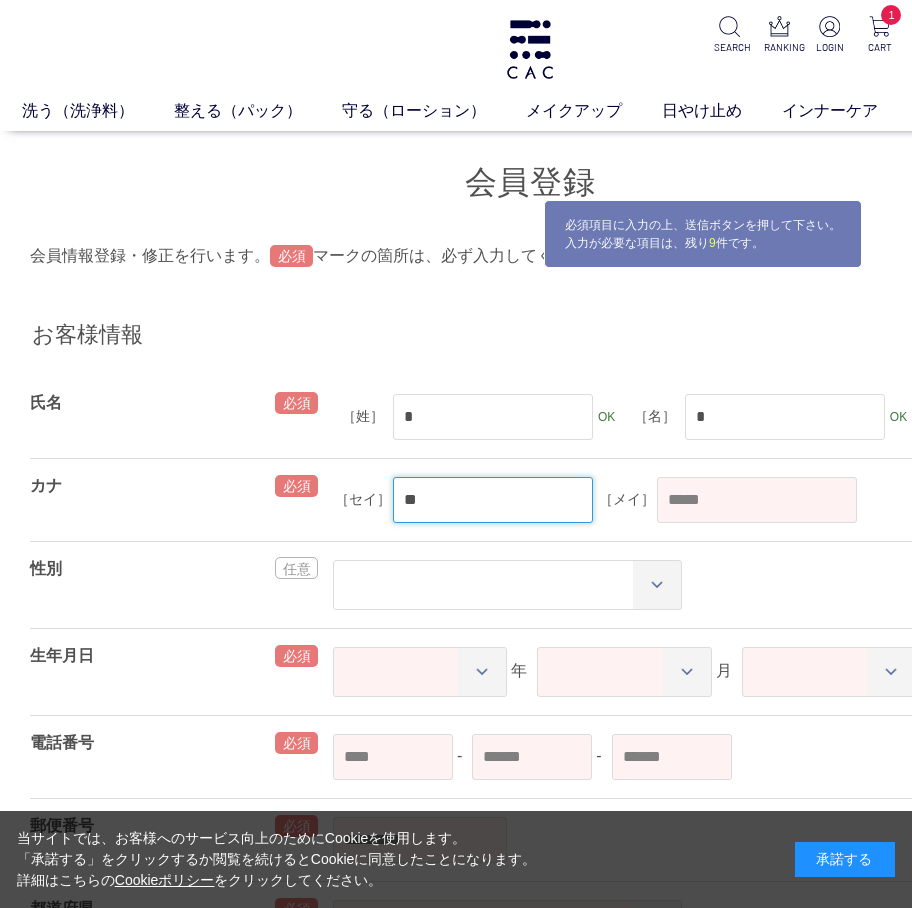 type on "**" 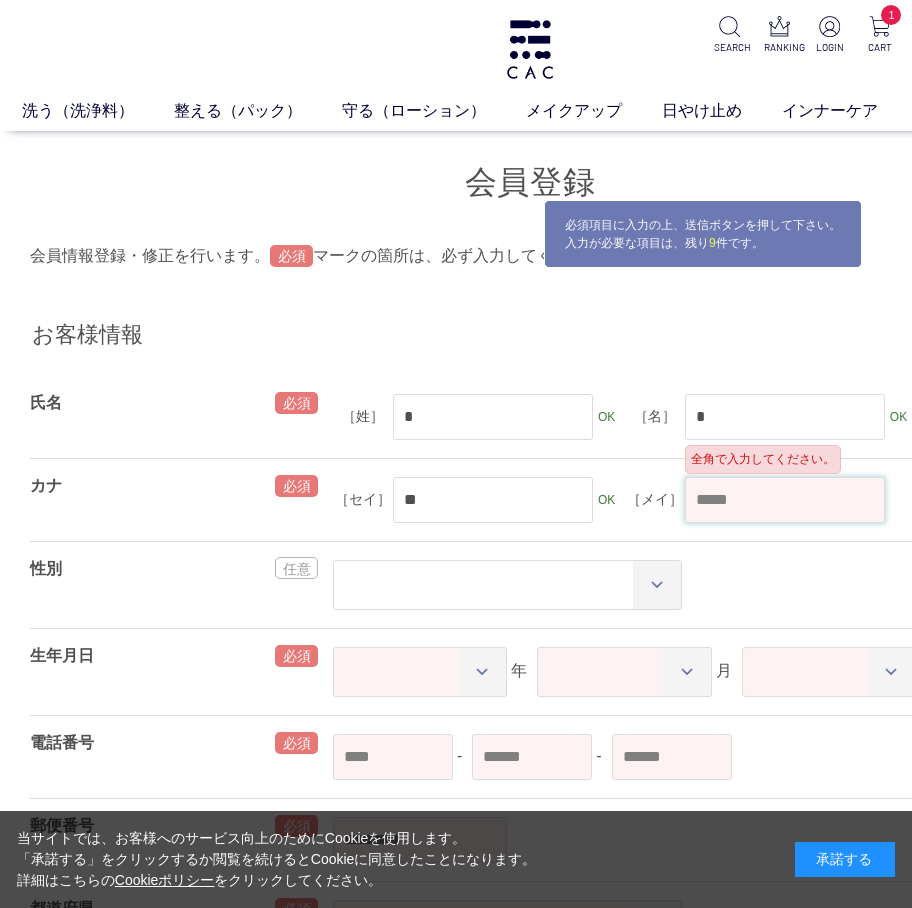 click at bounding box center (785, 500) 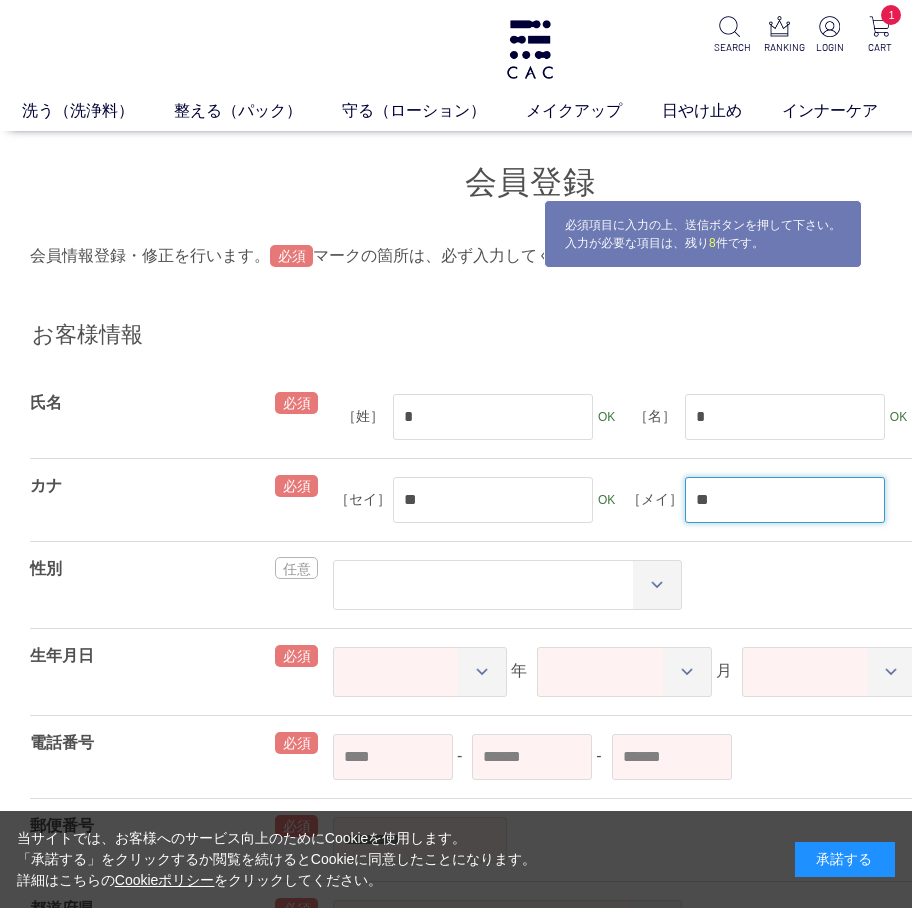 type on "**" 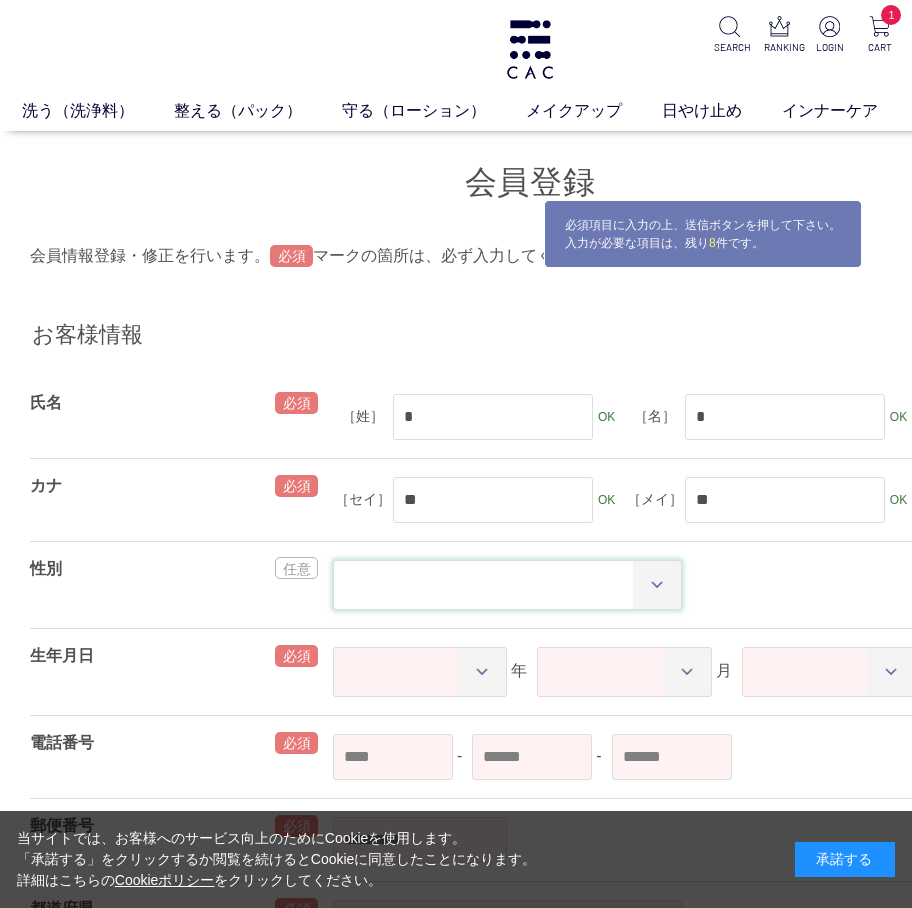 click on "** ** *****" at bounding box center [507, 585] 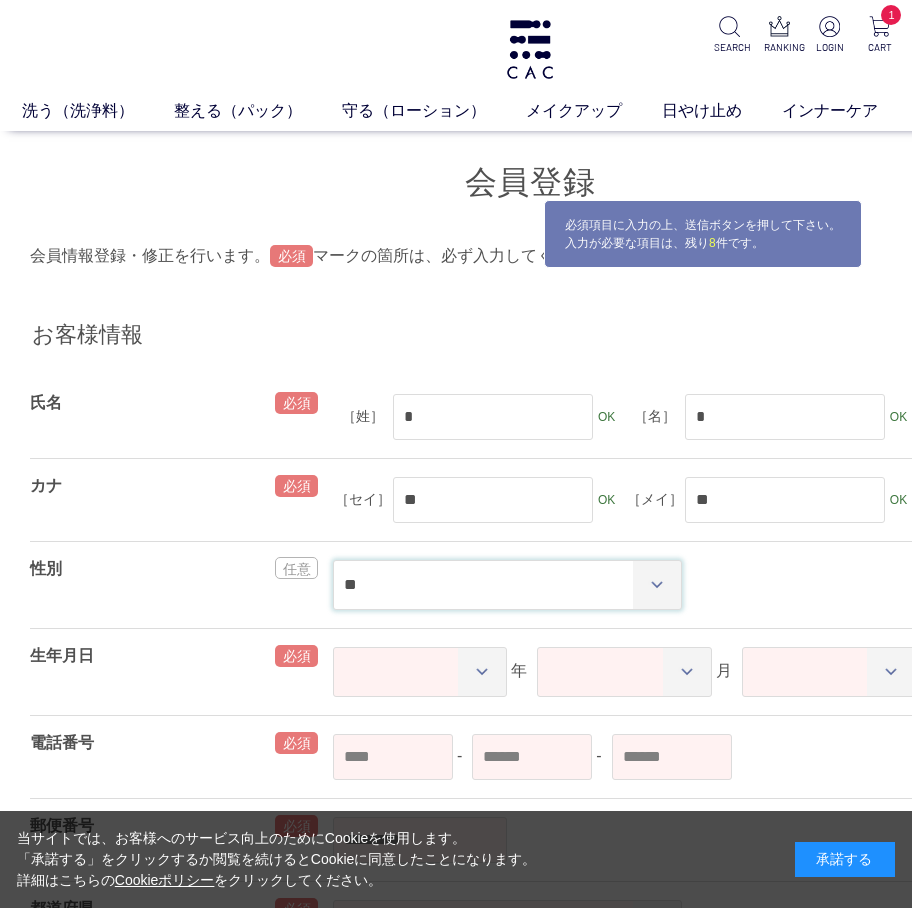 click on "** ** *****" at bounding box center (507, 585) 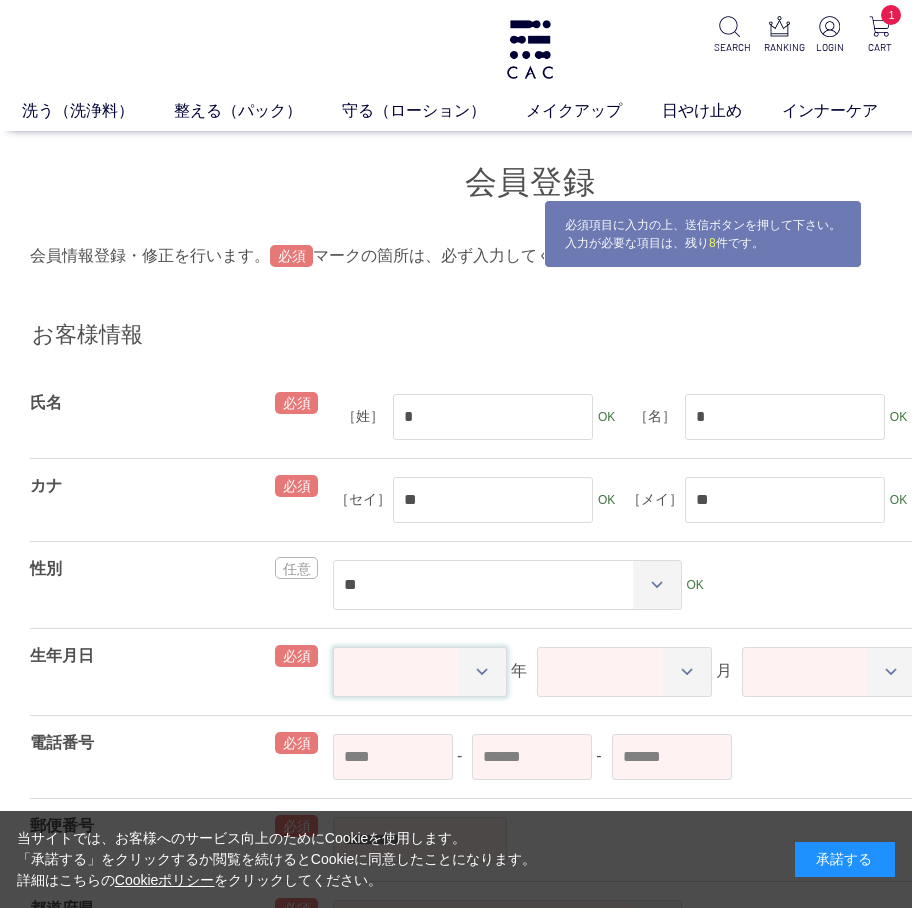 click on "**** **** **** **** **** **** **** **** **** **** **** **** **** **** **** **** **** **** **** **** **** **** **** **** **** **** **** **** **** **** **** **** **** **** **** **** **** **** **** **** **** **** **** **** **** **** **** **** **** **** **** **** **** **** **** **** **** **** **** **** **** **** **** **** **** **** **** **** **** **** **** **** **** **** **** **** **** **** **** **** **** **** **** **** **** **** **** **** **** **** **** **** **** **** **** **** **** **** **** **** **** **** **** **** **** **** **** **** **** **** **** **** **** **** ****" at bounding box center [420, 672] 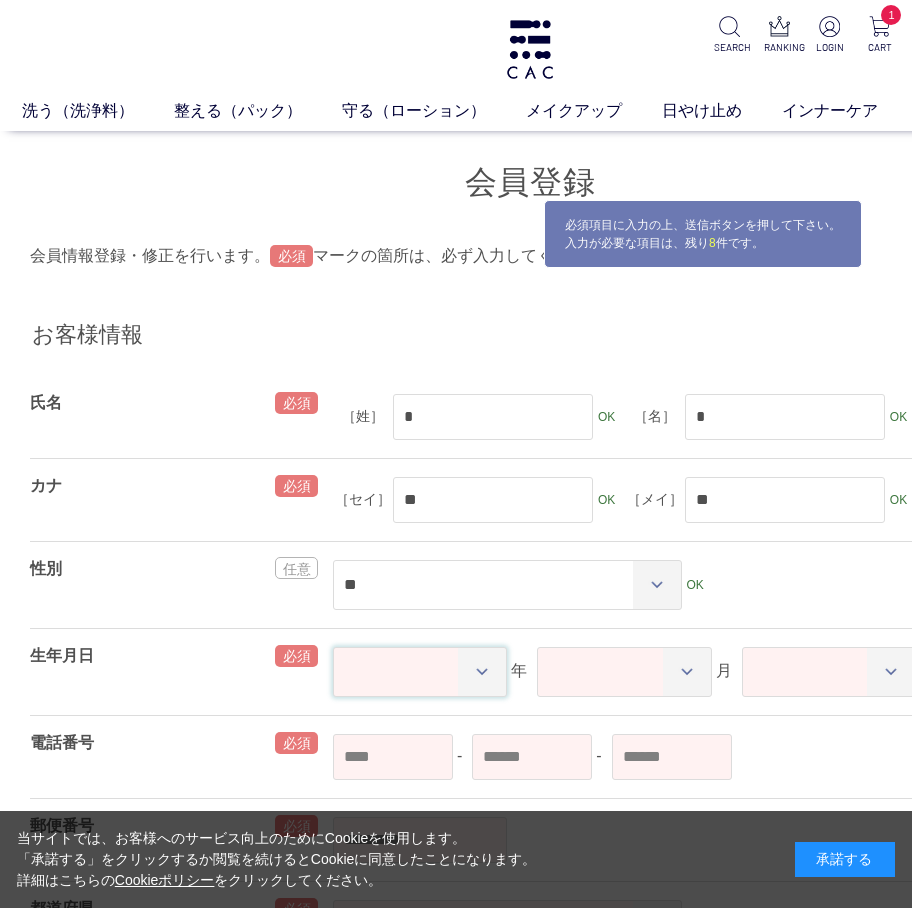 select on "****" 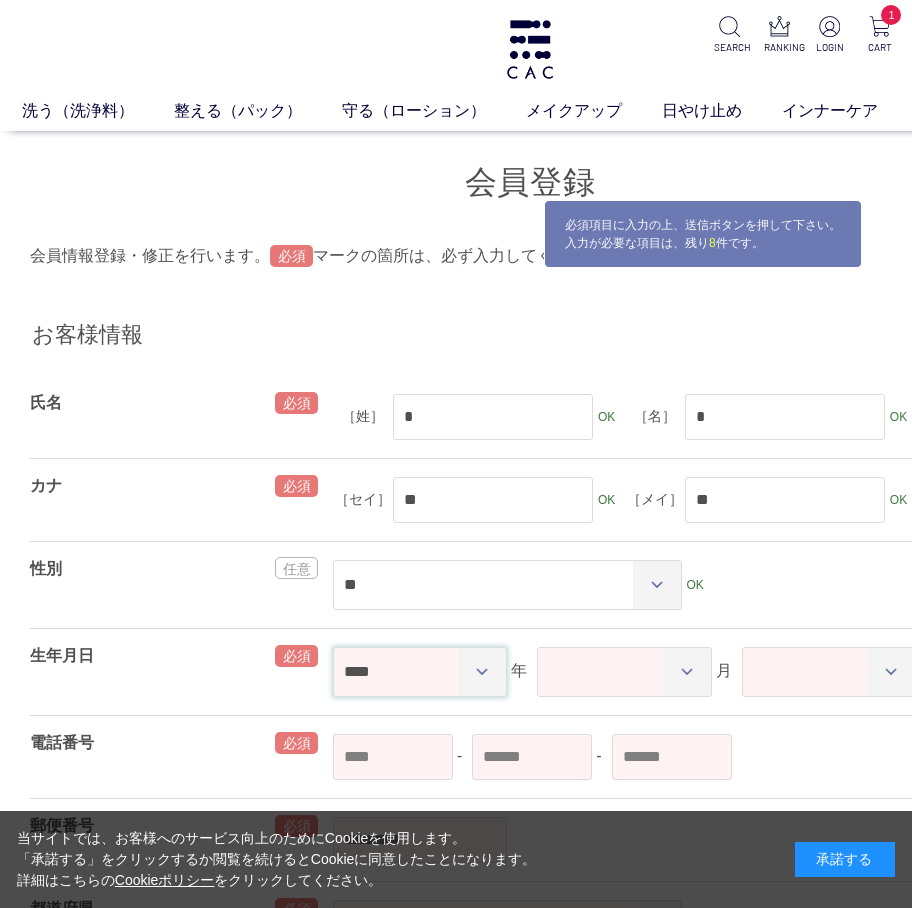 click on "**** **** **** **** **** **** **** **** **** **** **** **** **** **** **** **** **** **** **** **** **** **** **** **** **** **** **** **** **** **** **** **** **** **** **** **** **** **** **** **** **** **** **** **** **** **** **** **** **** **** **** **** **** **** **** **** **** **** **** **** **** **** **** **** **** **** **** **** **** **** **** **** **** **** **** **** **** **** **** **** **** **** **** **** **** **** **** **** **** **** **** **** **** **** **** **** **** **** **** **** **** **** **** **** **** **** **** **** **** **** **** **** **** **** ****" at bounding box center (420, 672) 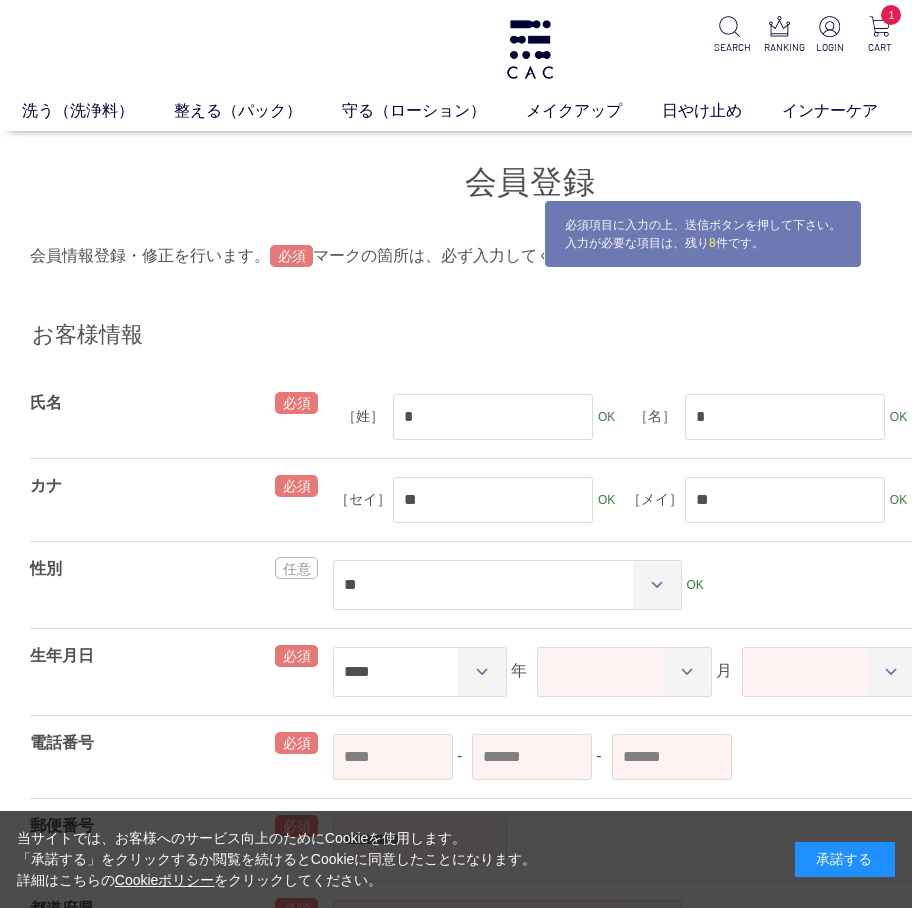 click on "**** **** **** **** **** **** **** **** **** **** **** **** **** **** **** **** **** **** **** **** **** **** **** **** **** **** **** **** **** **** **** **** **** **** **** **** **** **** **** **** **** **** **** **** **** **** **** **** **** **** **** **** **** **** **** **** **** **** **** **** **** **** **** **** **** **** **** **** **** **** **** **** **** **** **** **** **** **** **** **** **** **** **** **** **** **** **** **** **** **** **** **** **** **** **** **** **** **** **** **** **** **** **** **** **** **** **** **** **** **** **** **** **** **** ****  年  ** ** ** ** ** ** ** ** ** ** ** **  月  ** ** ** ** ** ** ** ** ** ** ** ** ** ** ** ** ** ** ** ** ** ** ** ** ** ** ** ** ** ** ** OK  日" at bounding box center [681, 672] 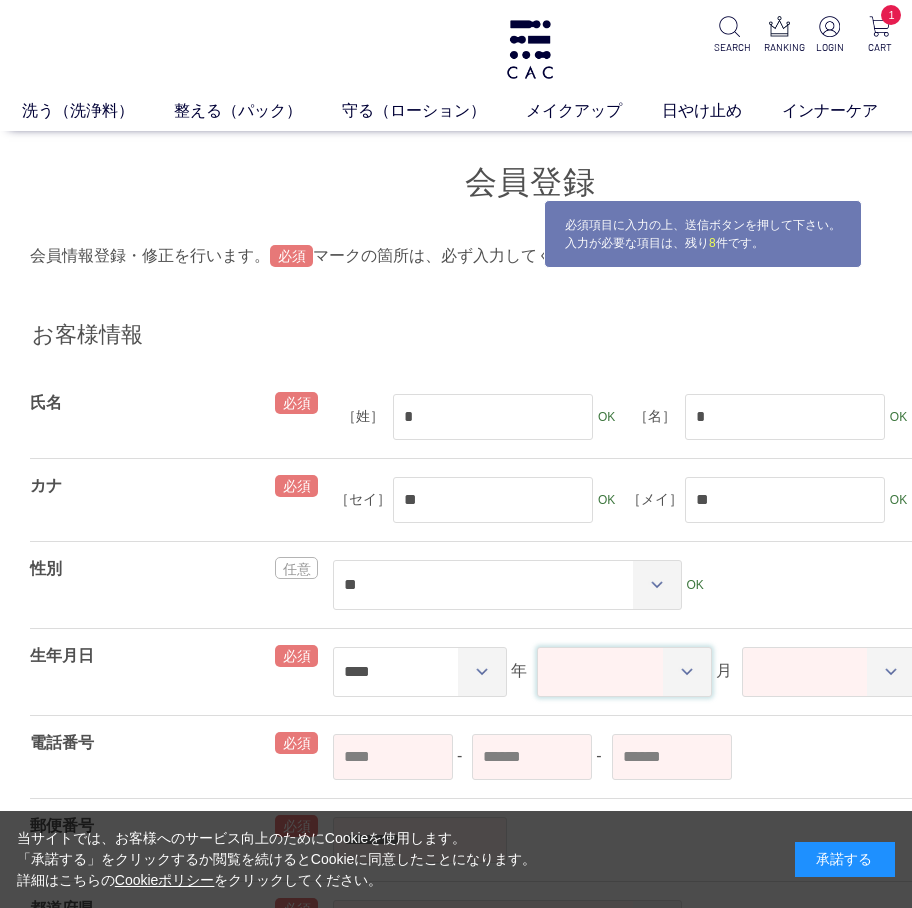 drag, startPoint x: 622, startPoint y: 675, endPoint x: 627, endPoint y: 647, distance: 28.442924 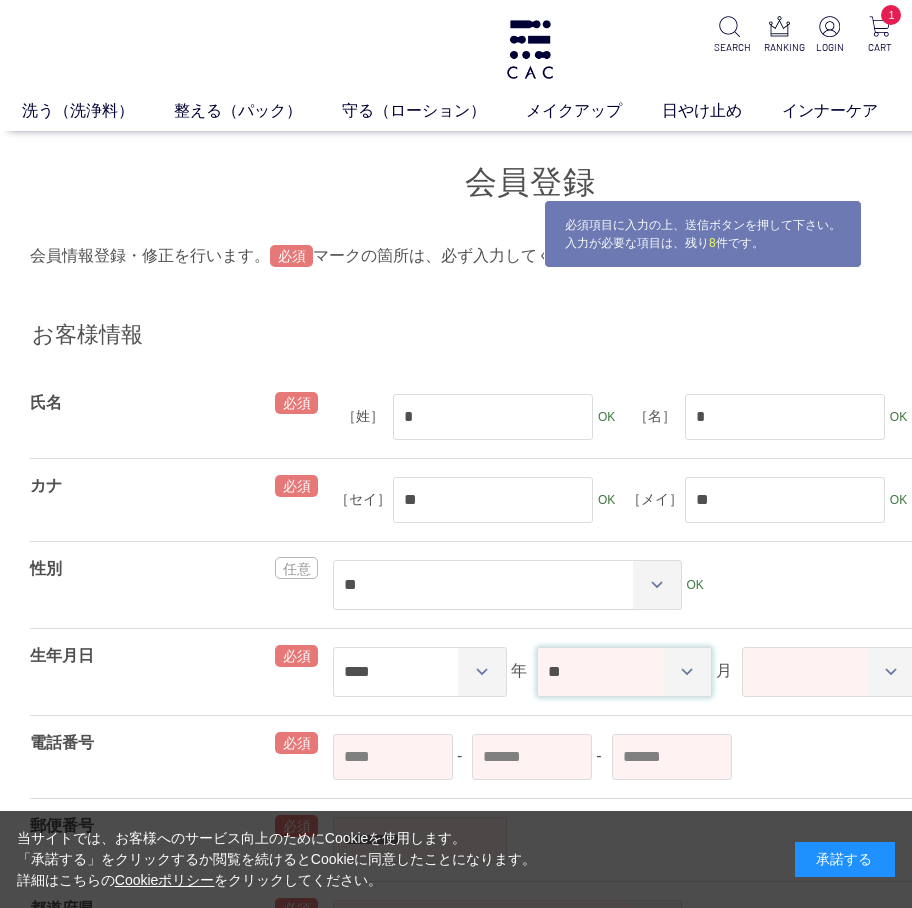 click on "** ** ** ** ** ** ** ** ** ** ** **" at bounding box center [624, 672] 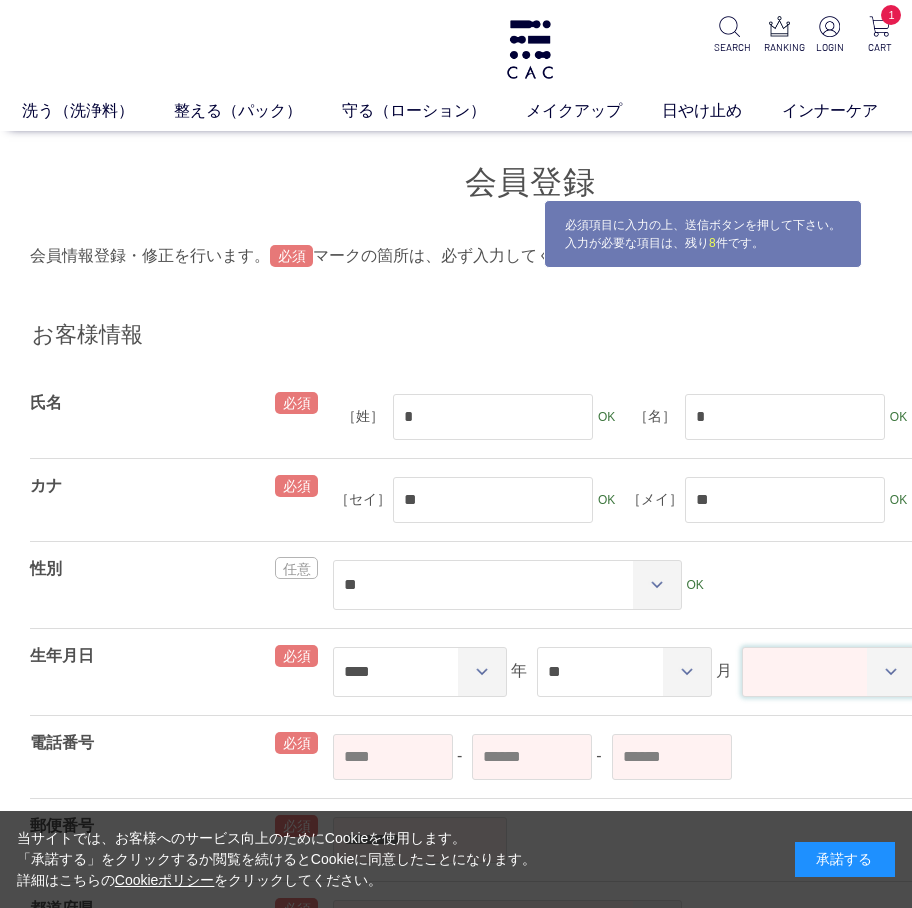 click on "** ** ** ** ** ** ** ** ** ** ** ** ** ** ** ** ** ** ** ** ** ** ** ** ** ** ** ** ** ** **" at bounding box center [829, 672] 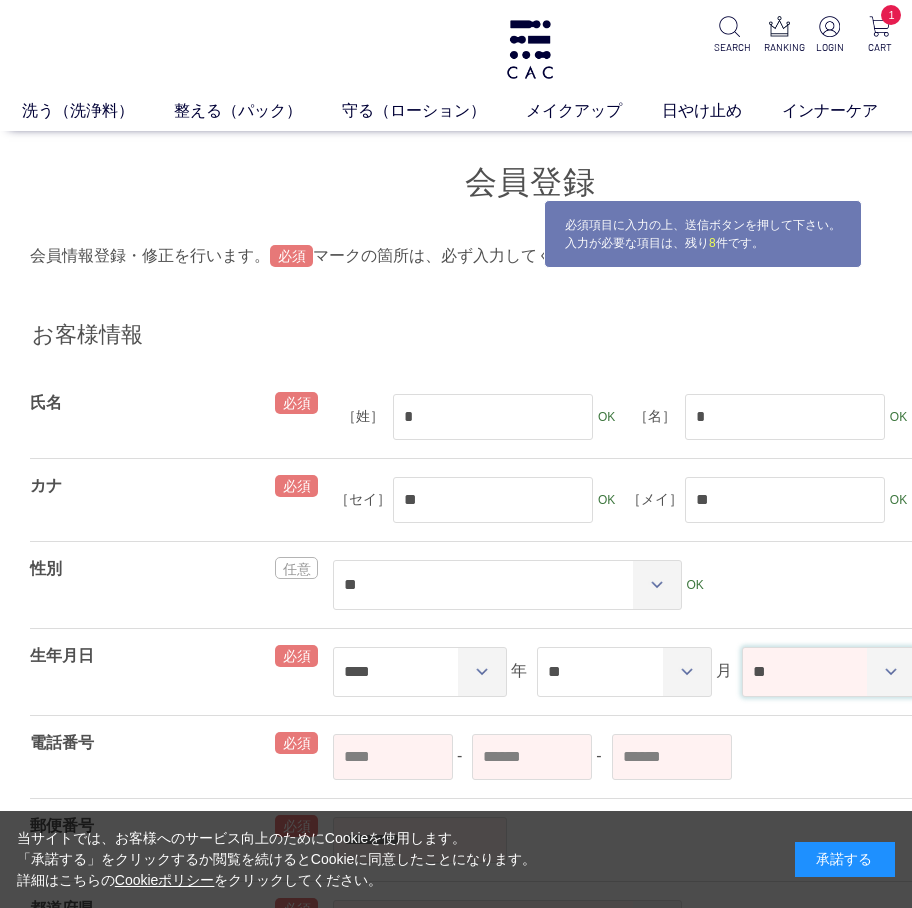 click on "** ** ** ** ** ** ** ** ** ** ** ** ** ** ** ** ** ** ** ** ** ** ** ** ** ** ** ** ** ** **" at bounding box center [829, 672] 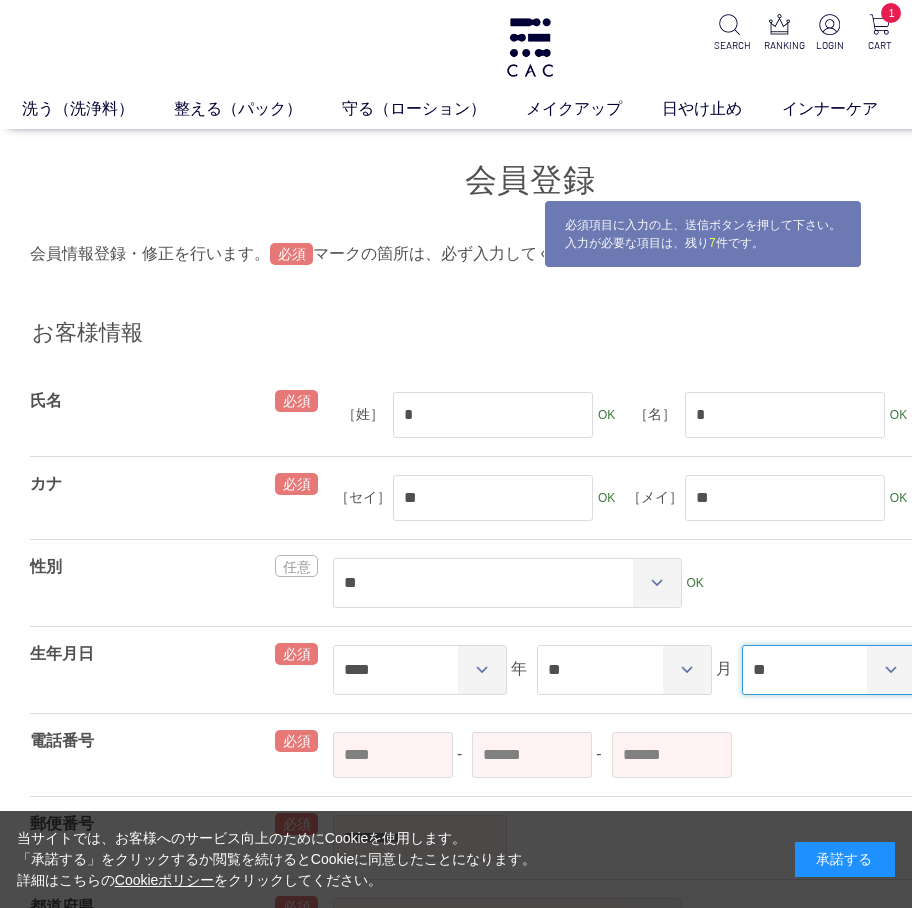 scroll, scrollTop: 200, scrollLeft: 0, axis: vertical 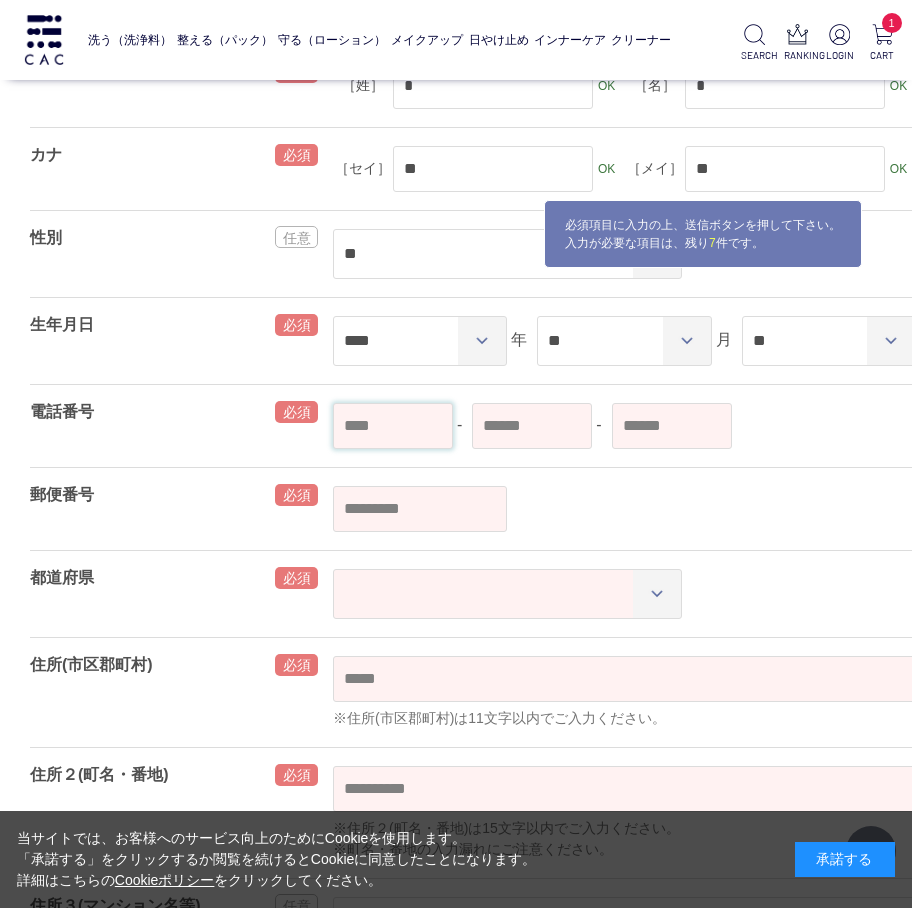 click at bounding box center [393, 426] 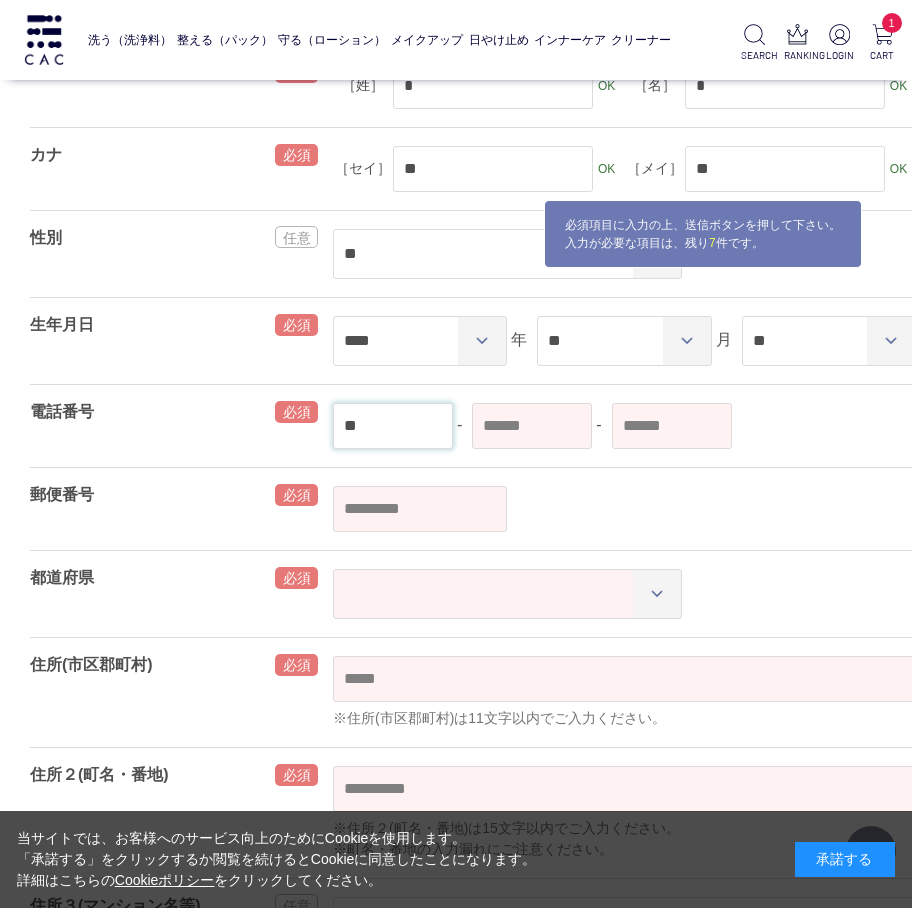 type on "**" 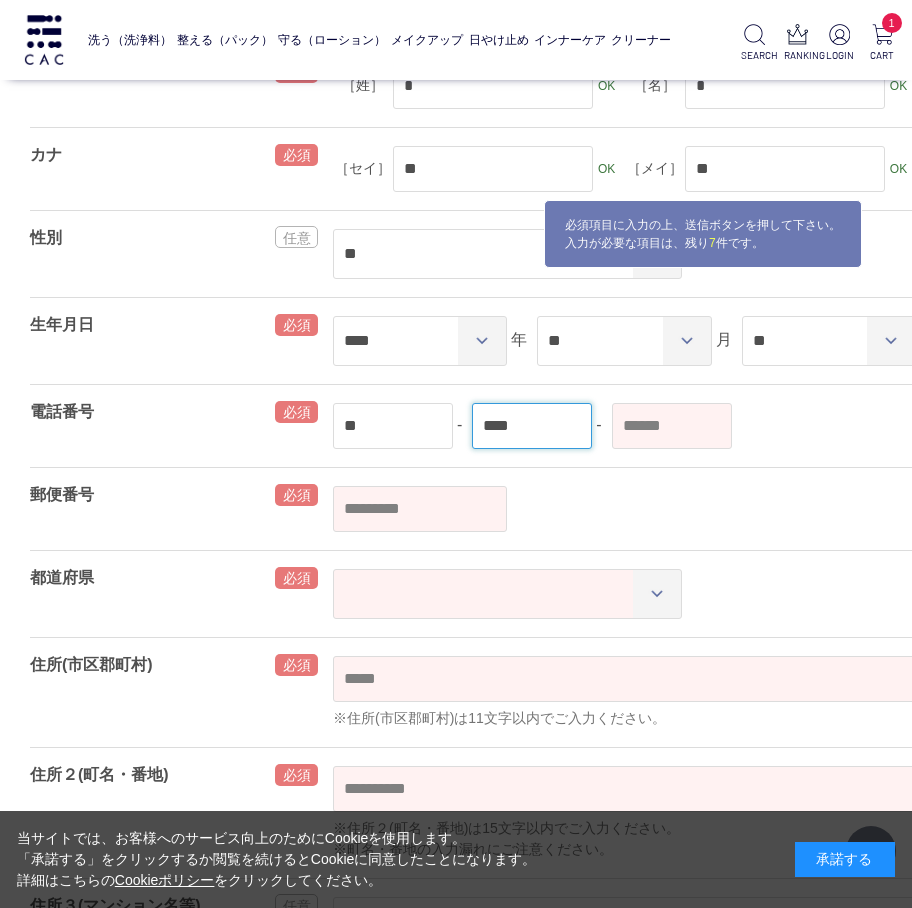 type on "****" 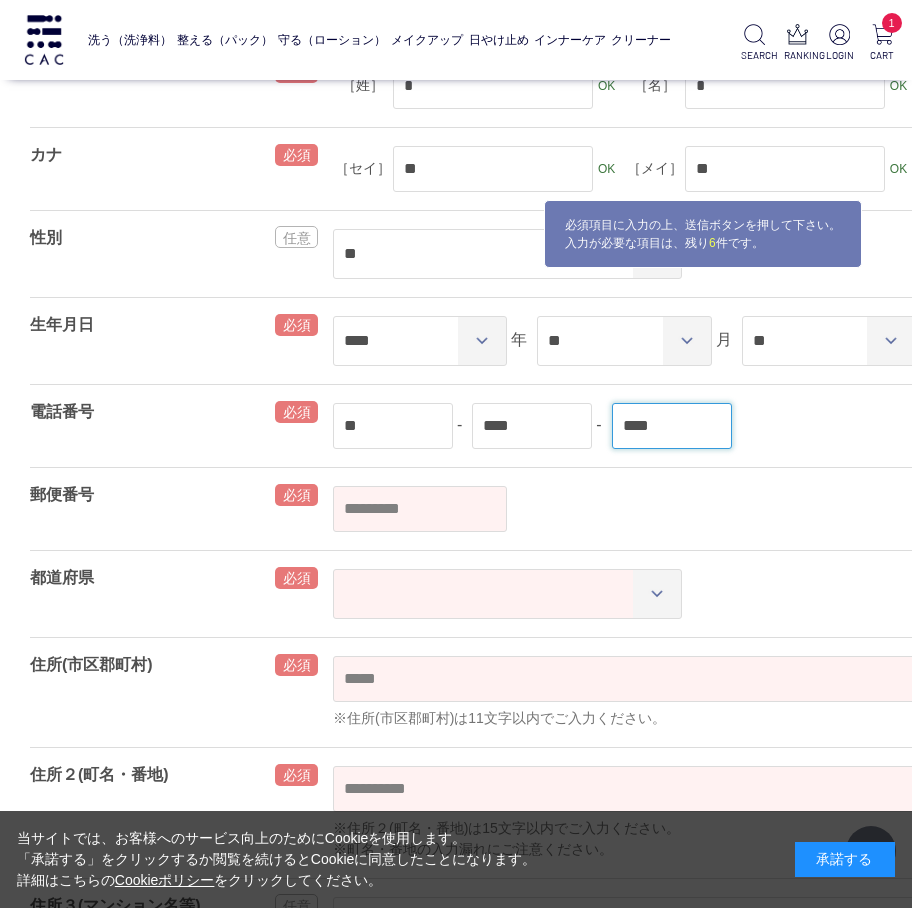 type on "****" 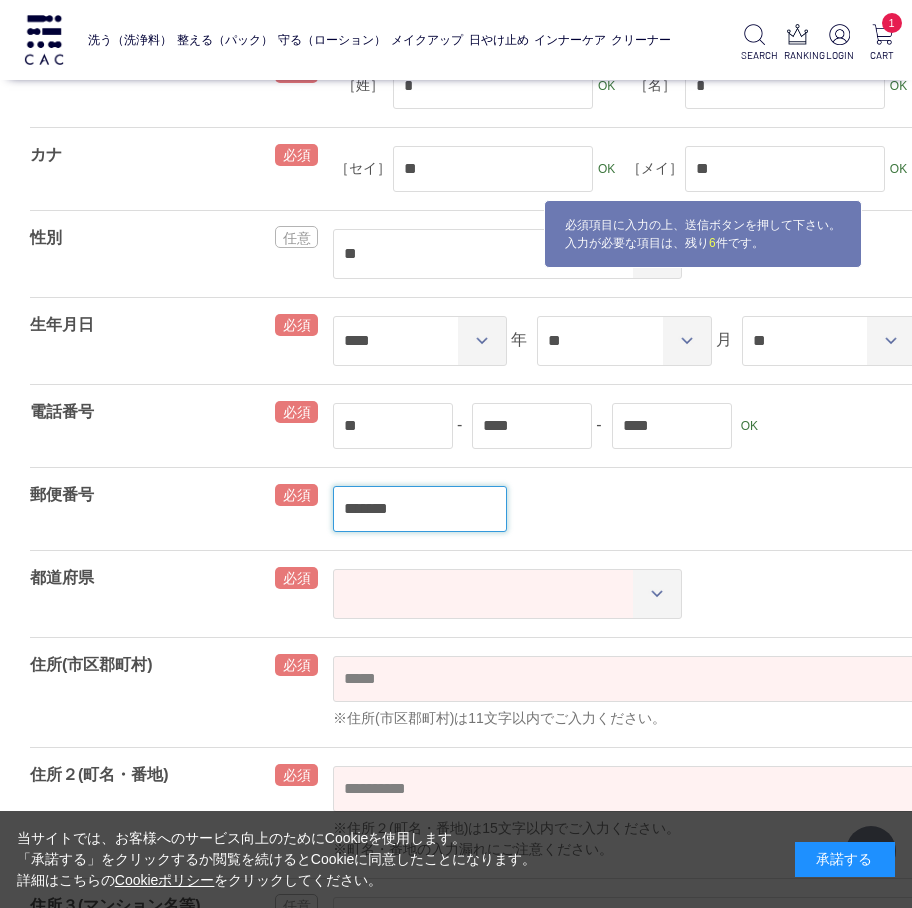 type on "*******" 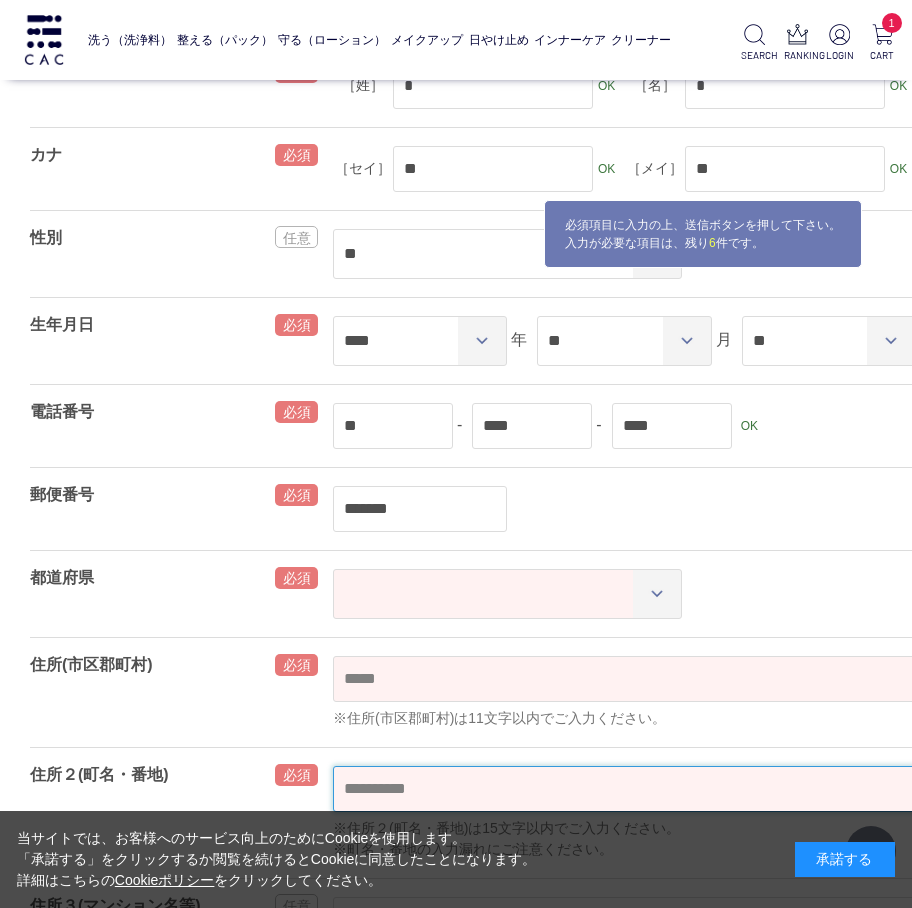 select 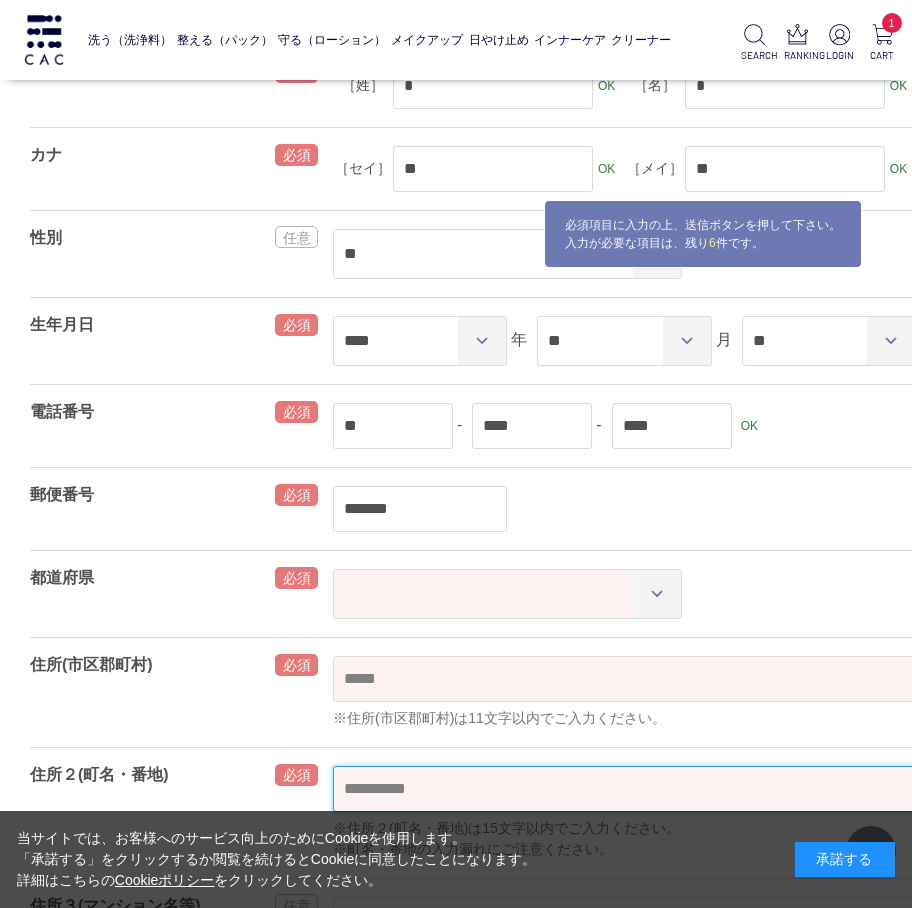 select on "***" 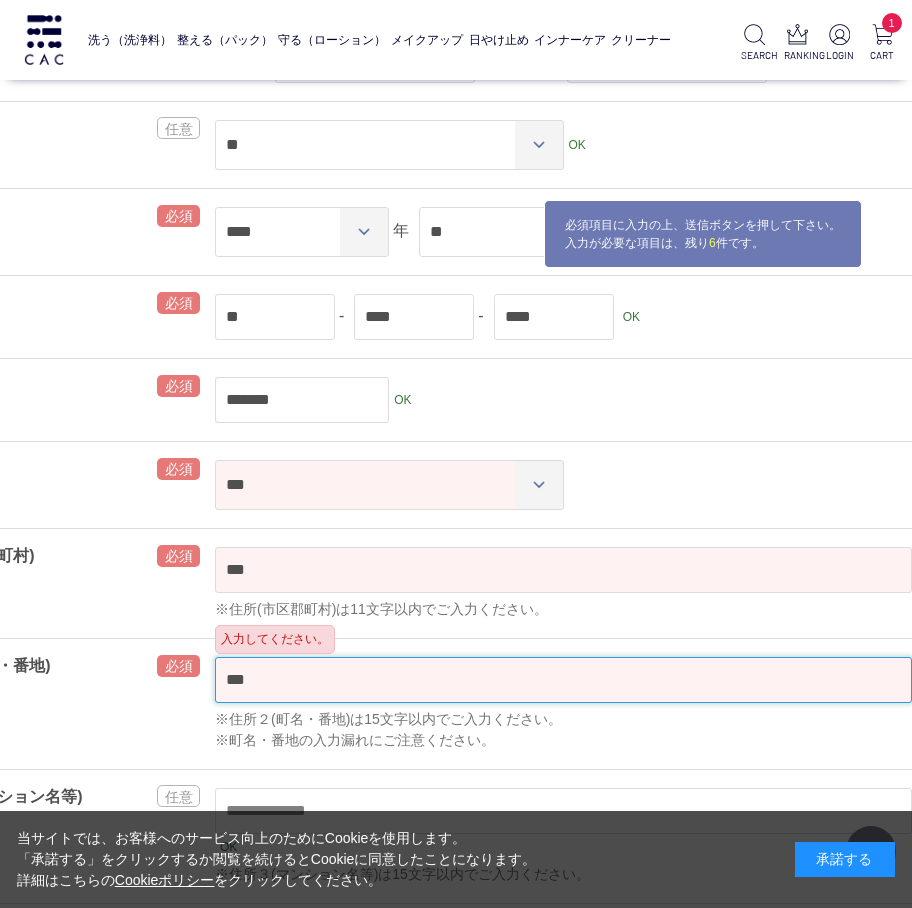 scroll, scrollTop: 600, scrollLeft: 118, axis: both 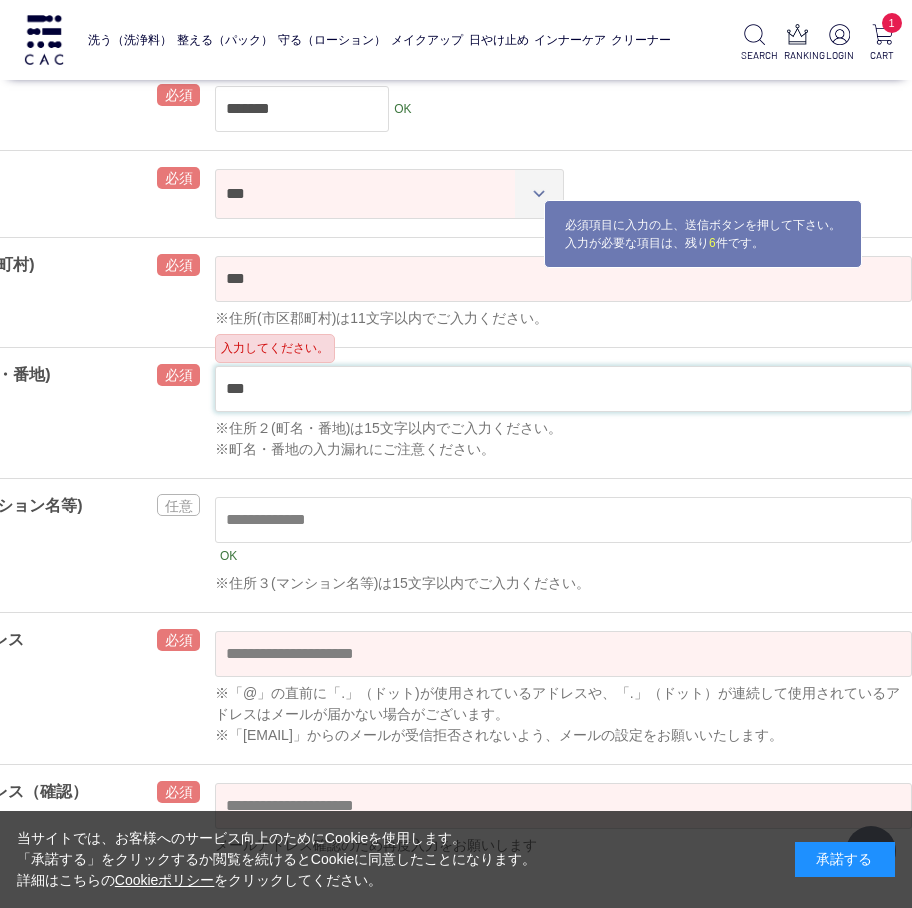 click on "***" at bounding box center (563, 389) 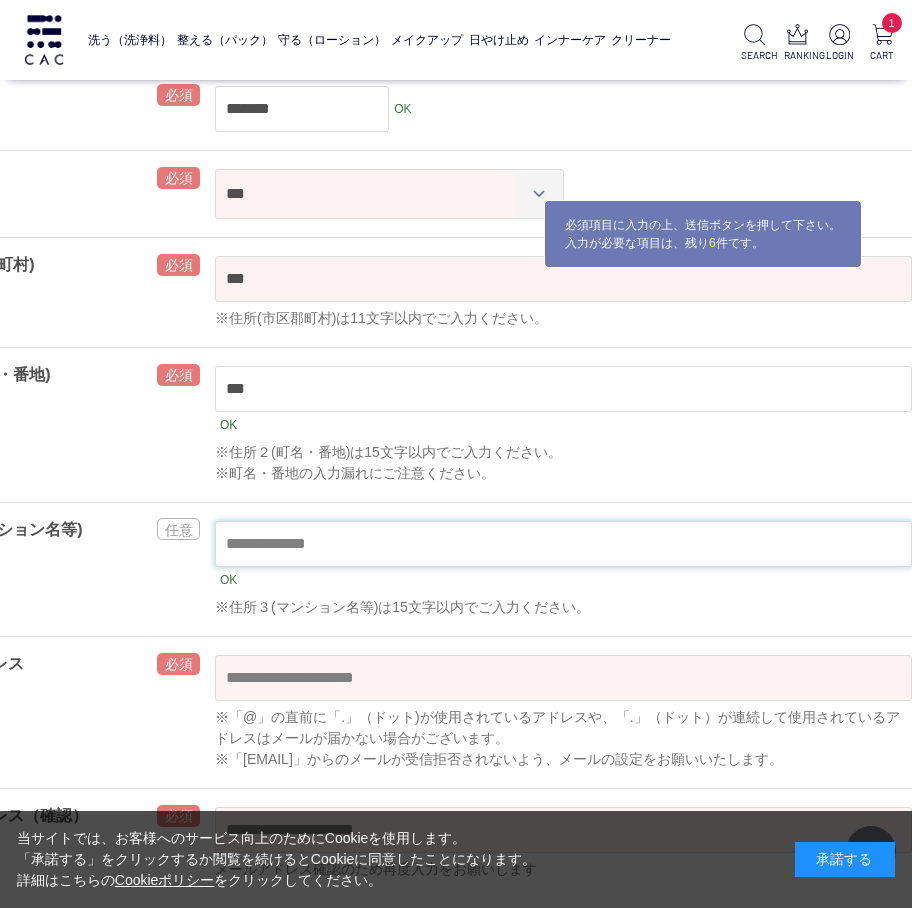 click on "OK
※住所３(マンション名等)は15文字以内でご入力ください。" at bounding box center (563, 569) 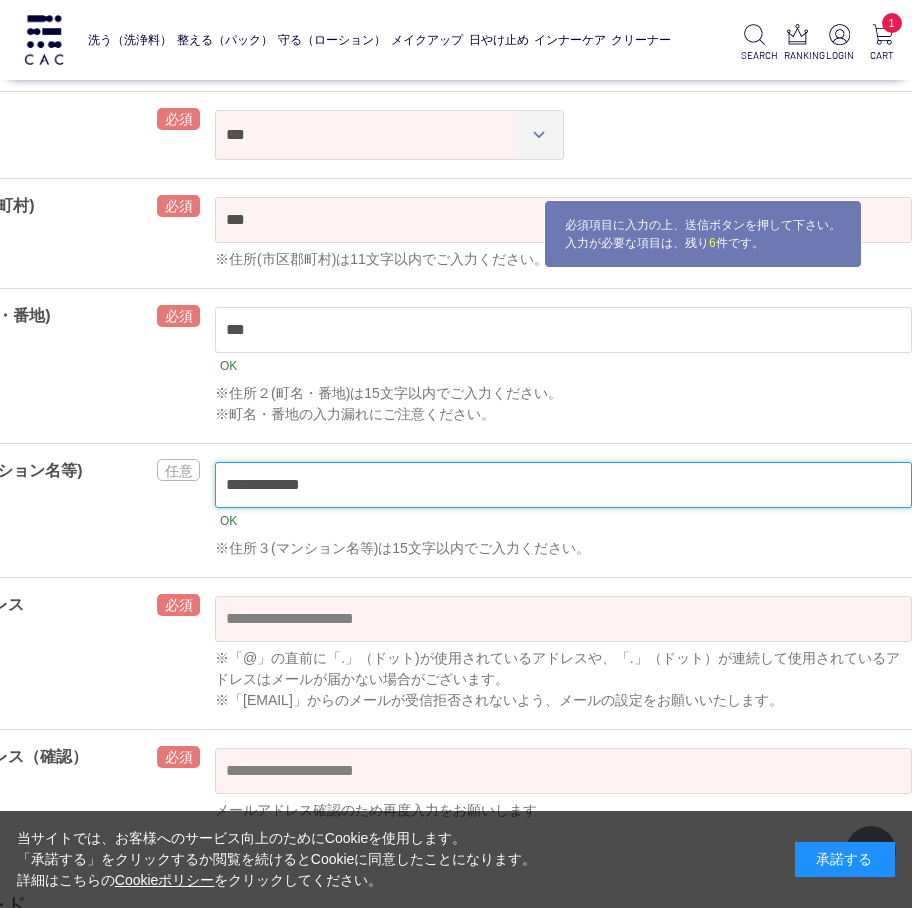 scroll, scrollTop: 800, scrollLeft: 118, axis: both 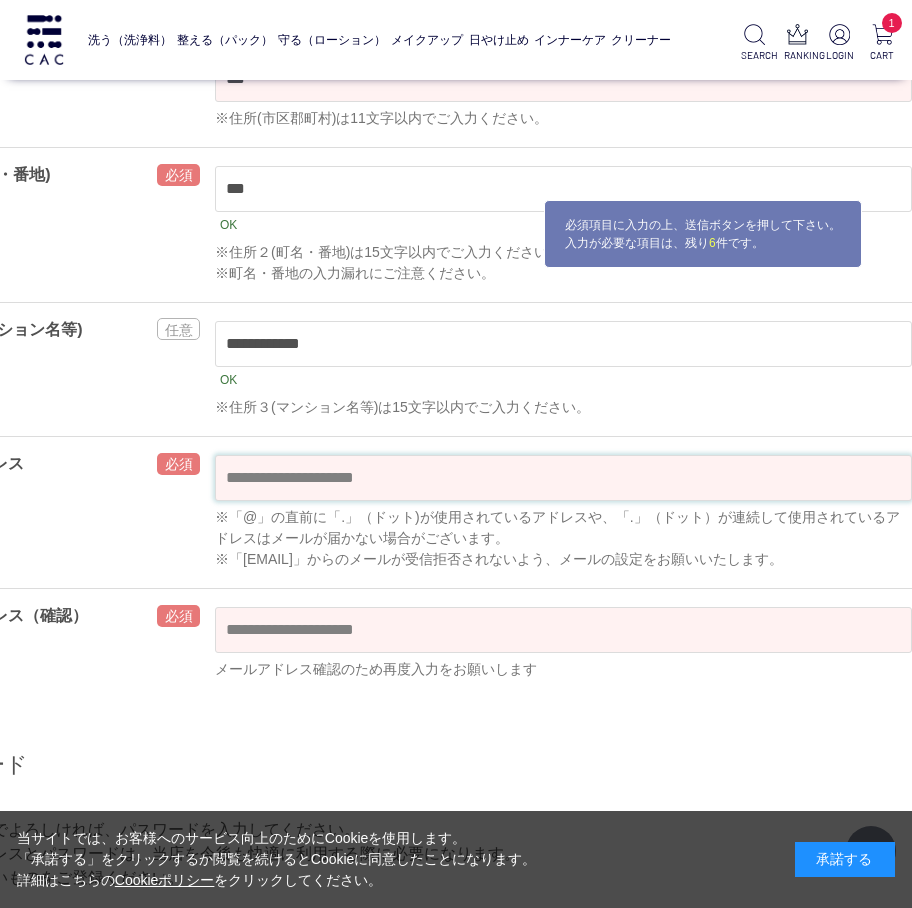 type on "**********" 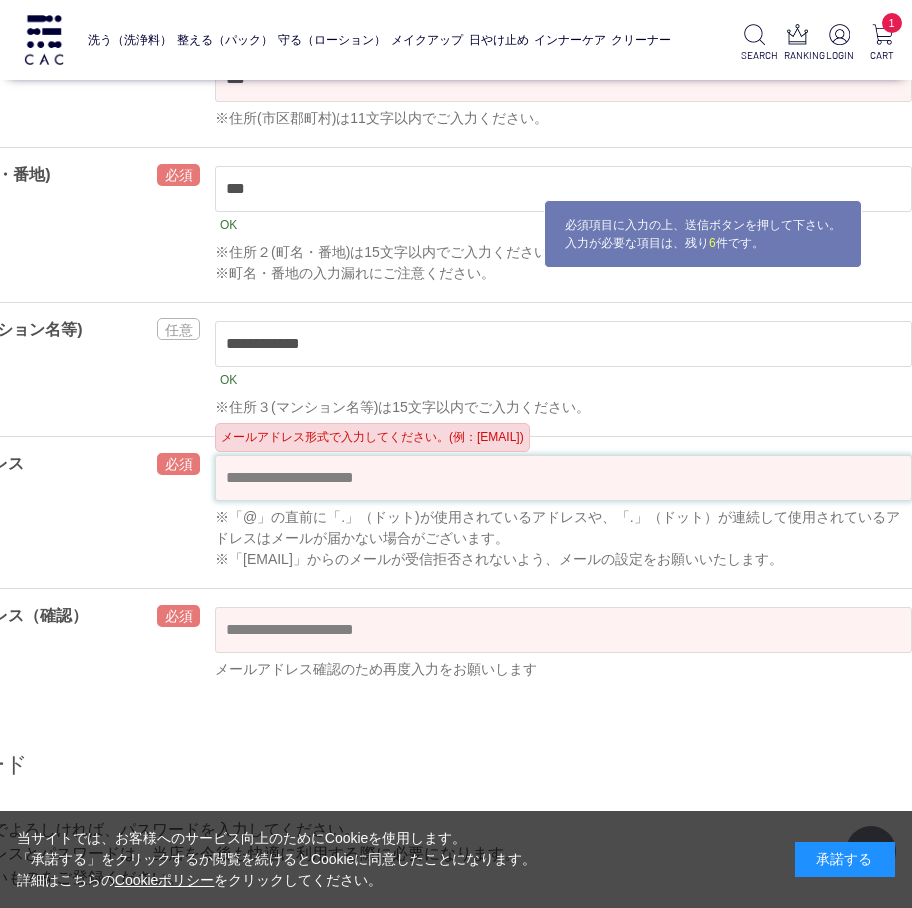 click at bounding box center [563, 478] 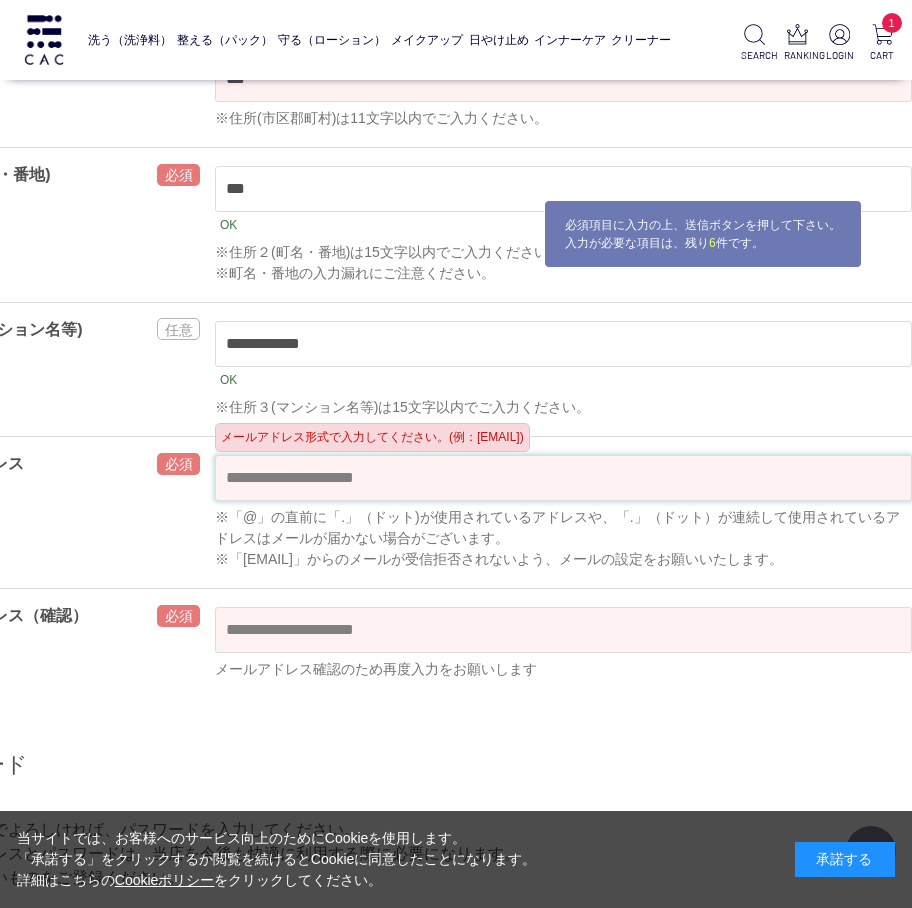 paste on "**********" 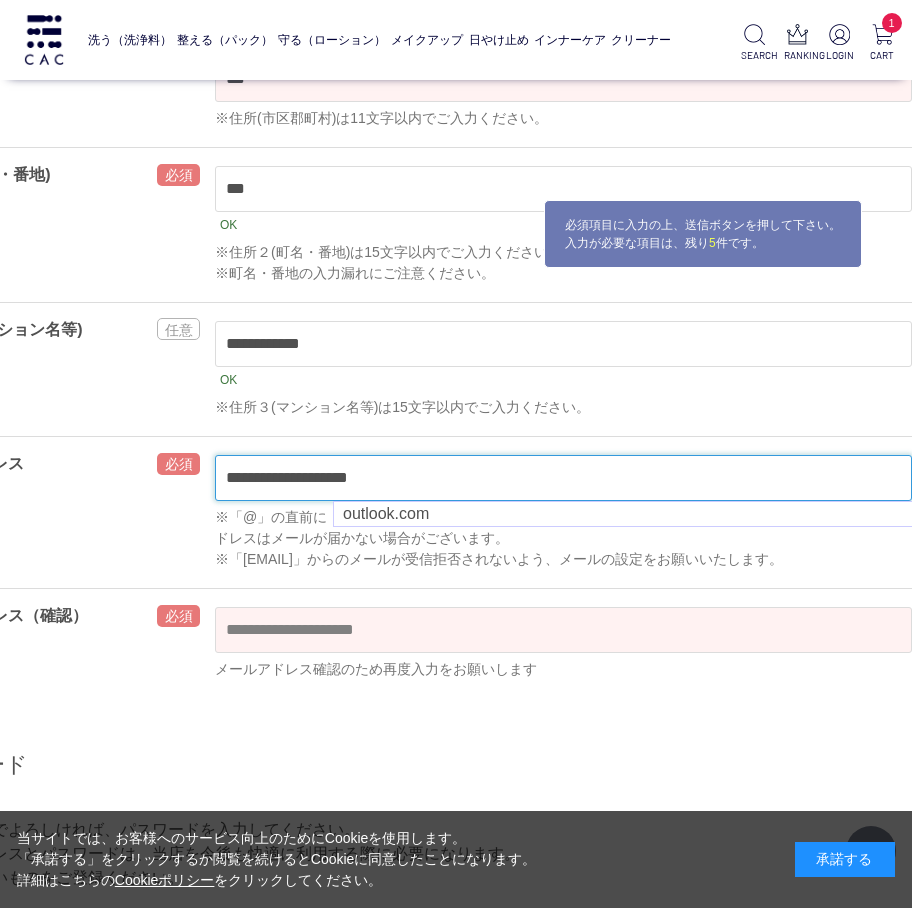 type on "**********" 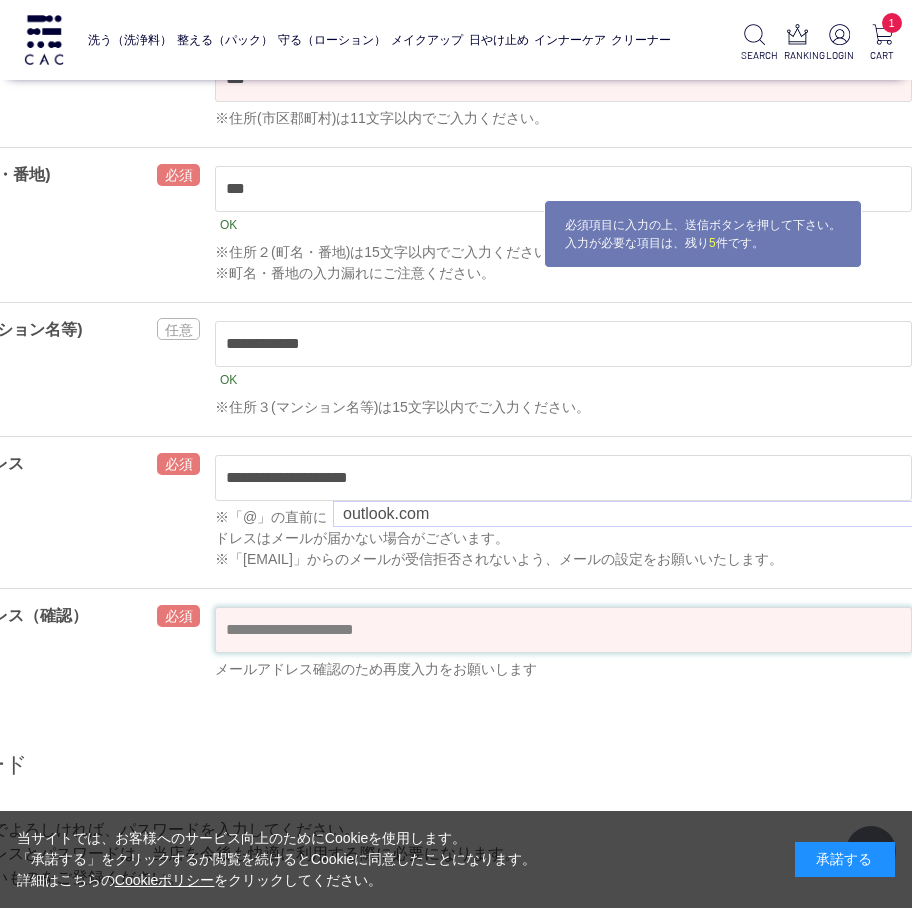 click at bounding box center (563, 630) 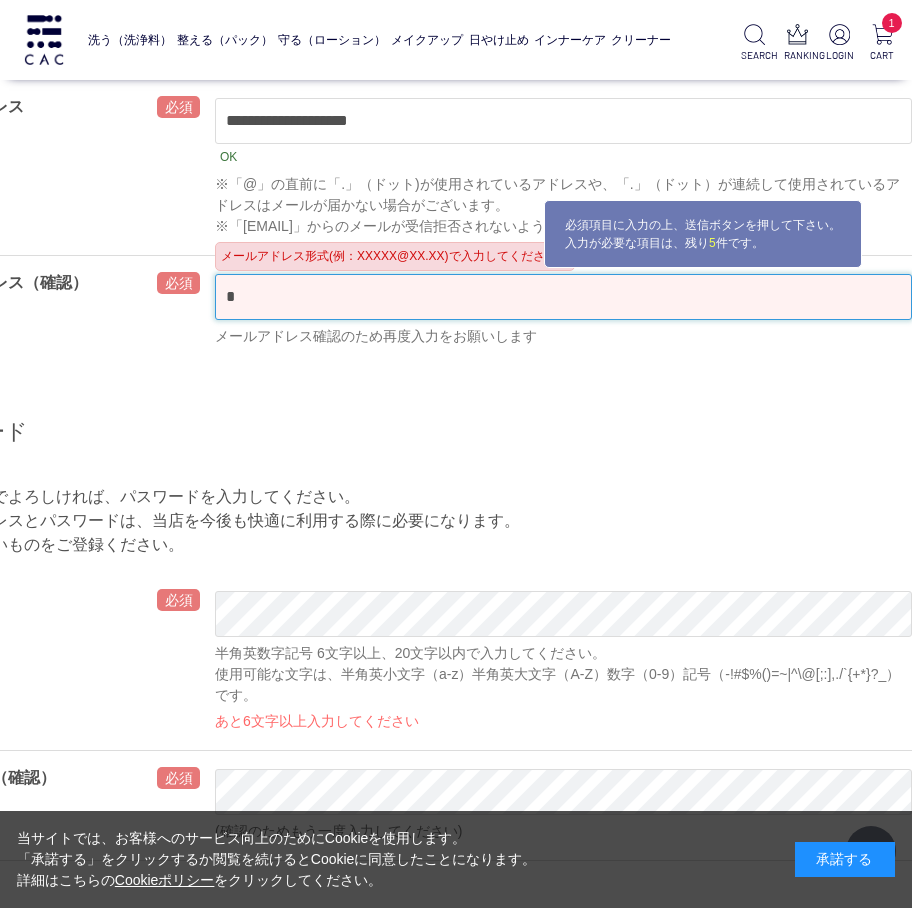 scroll, scrollTop: 1200, scrollLeft: 118, axis: both 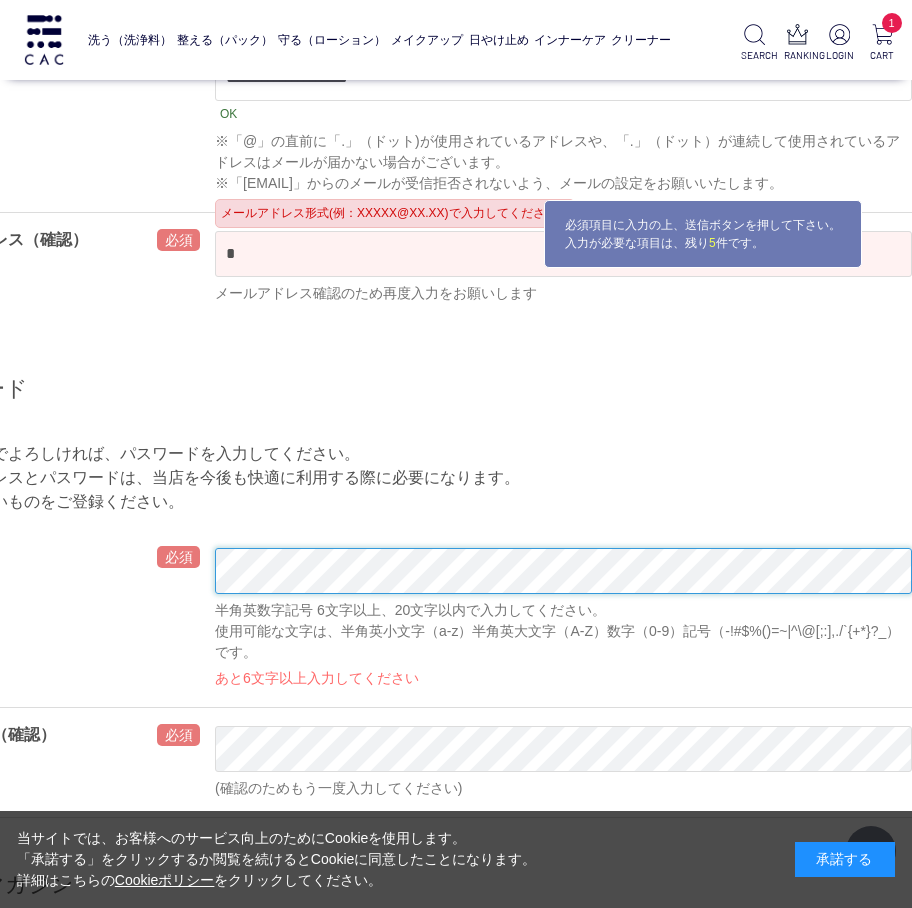 type on "******" 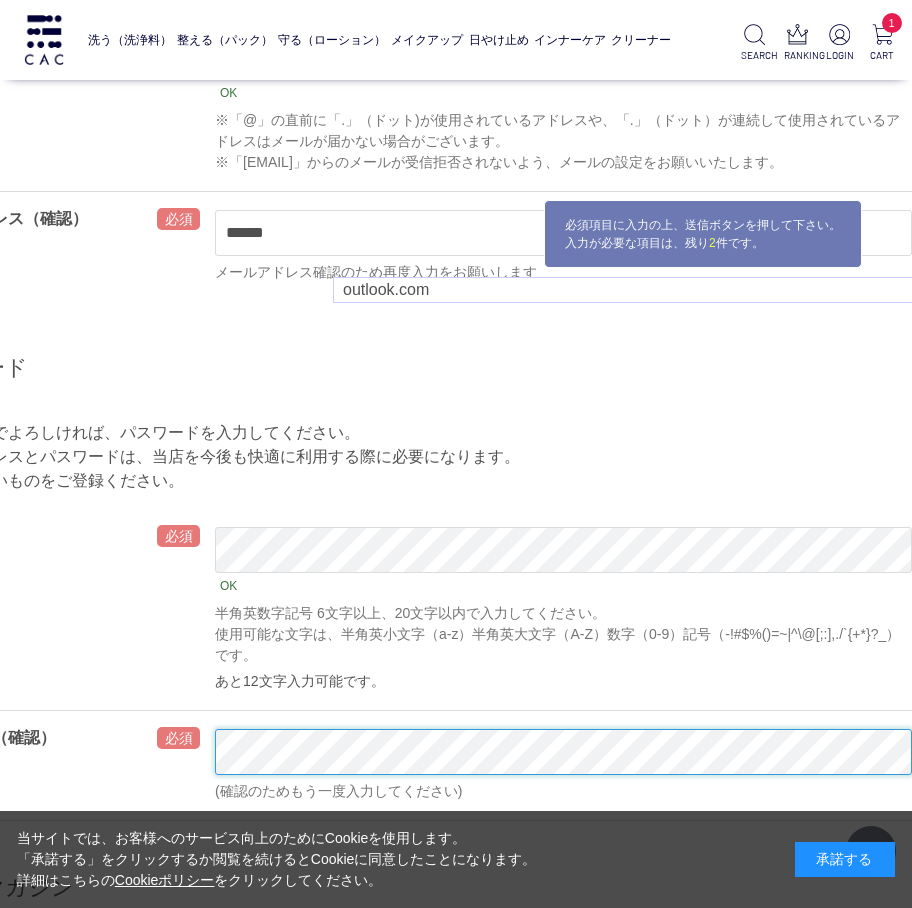 scroll, scrollTop: 1600, scrollLeft: 118, axis: both 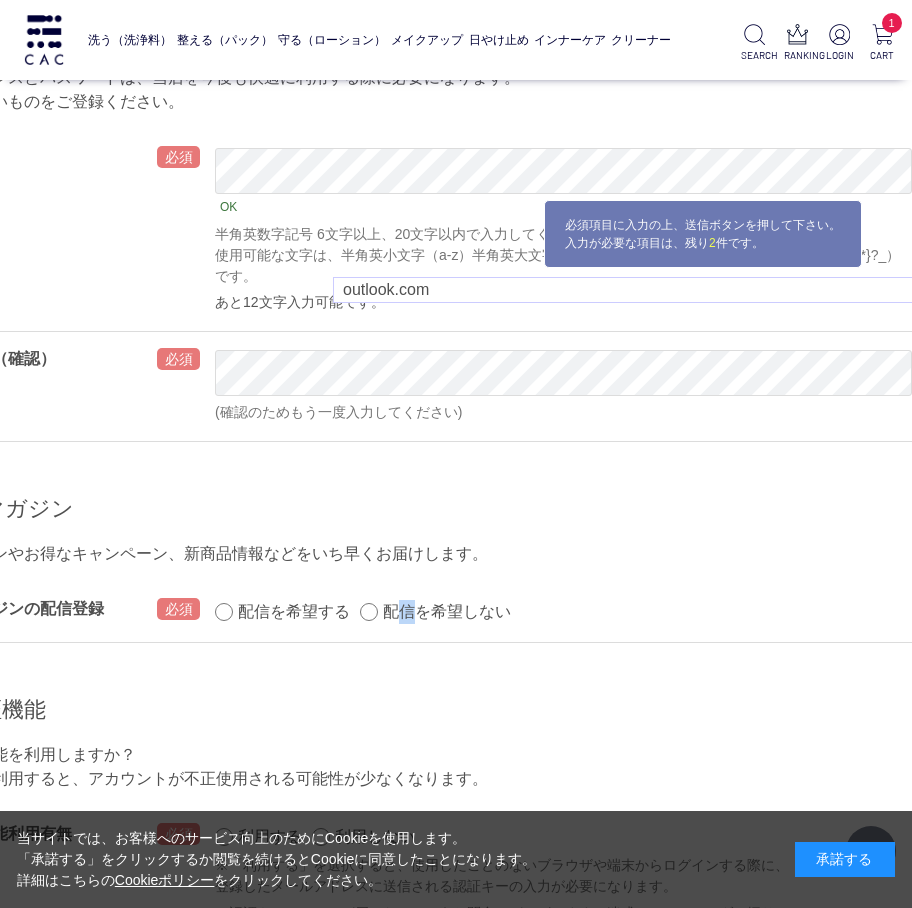 click on "配信を希望する 配信を希望しない OK" at bounding box center [563, 612] 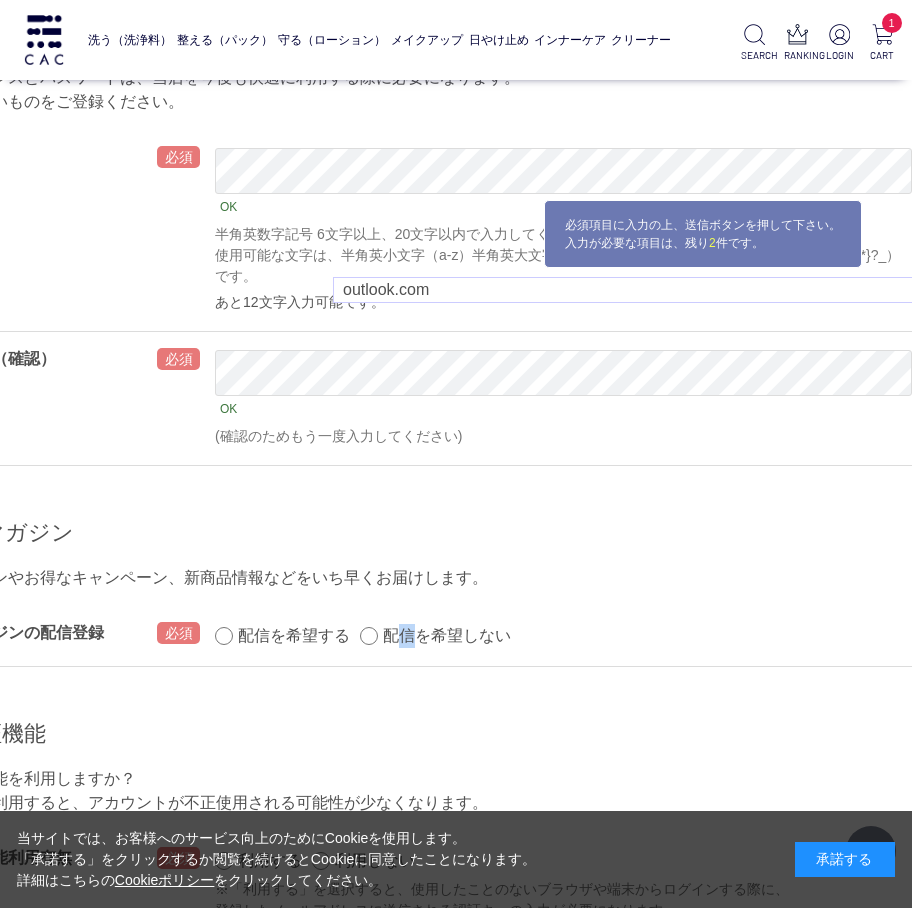 click on "配信を希望しない" at bounding box center (447, 635) 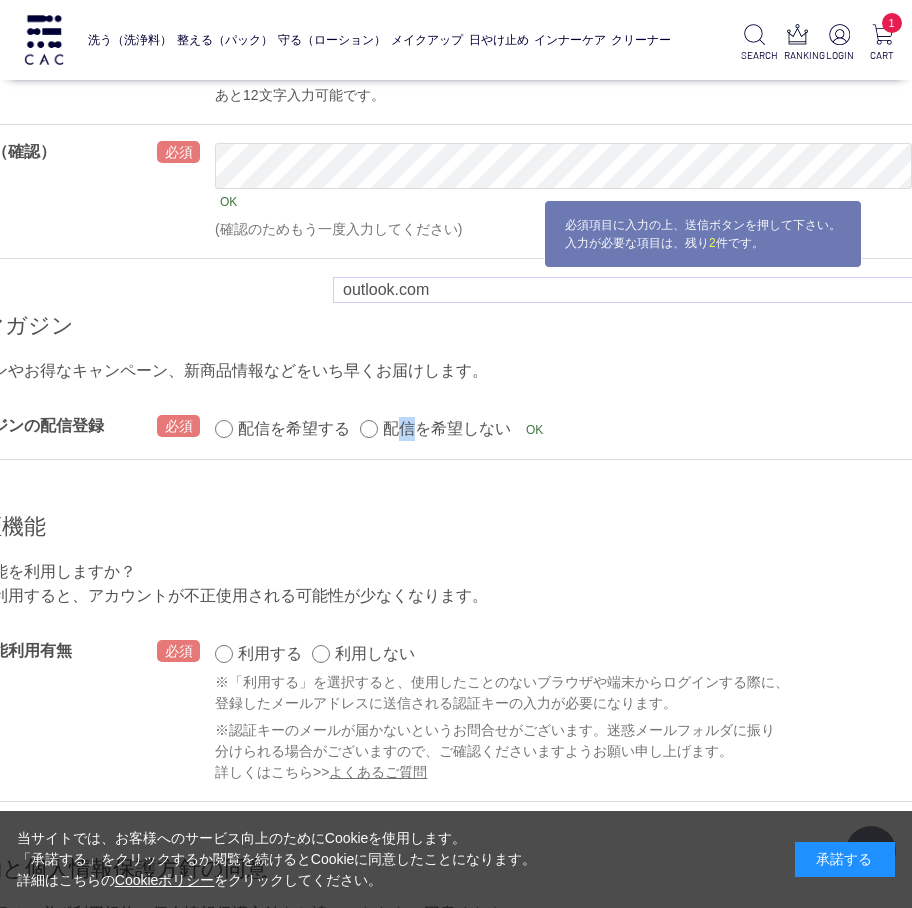 scroll, scrollTop: 2200, scrollLeft: 118, axis: both 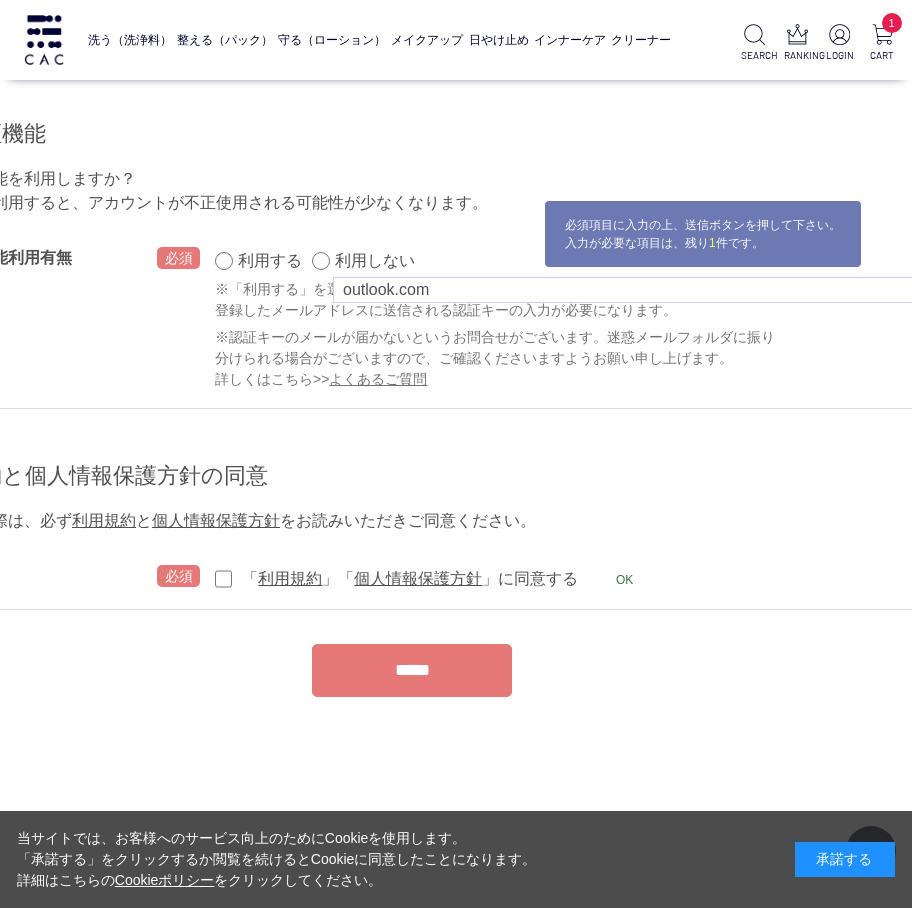click on "利用規約と個人情報保護方針の同意" at bounding box center [412, 478] 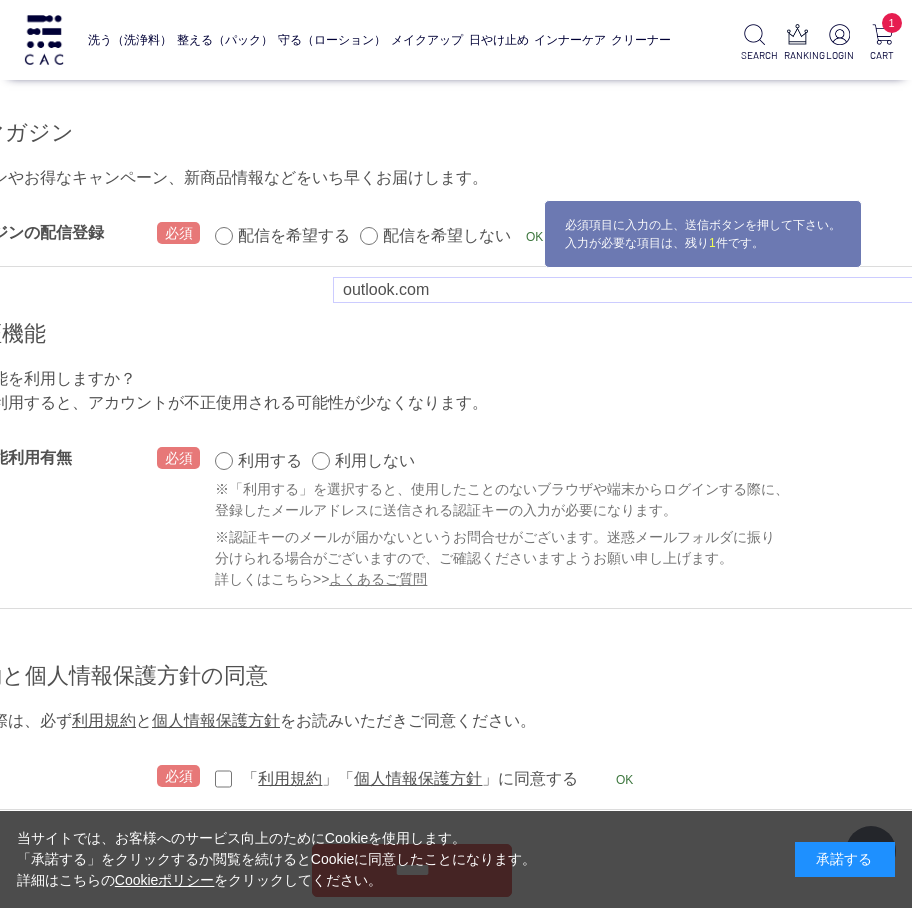 scroll, scrollTop: 2200, scrollLeft: 118, axis: both 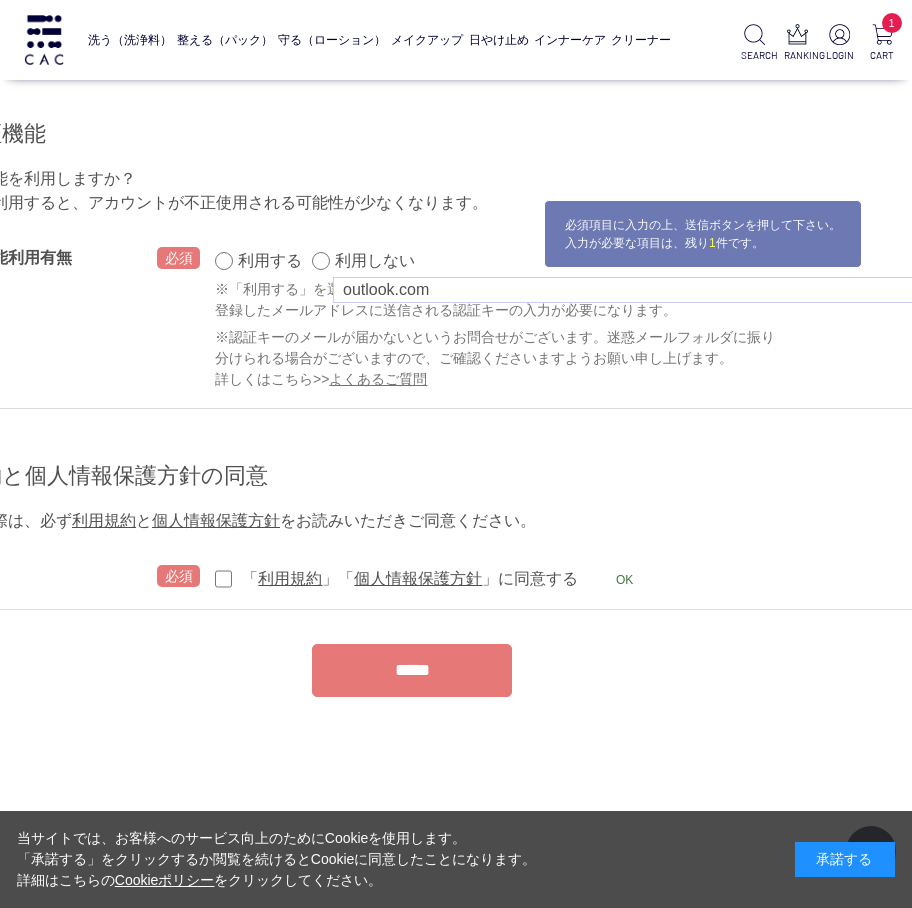 click on "*****" at bounding box center [412, 670] 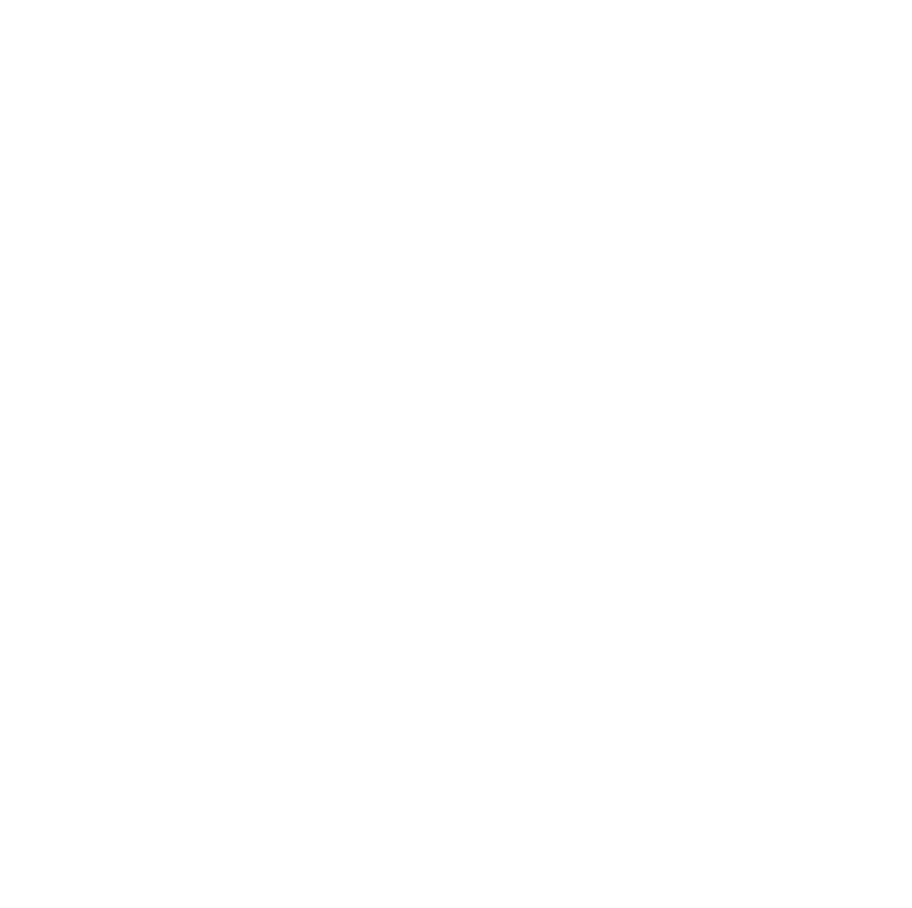 scroll, scrollTop: 0, scrollLeft: 0, axis: both 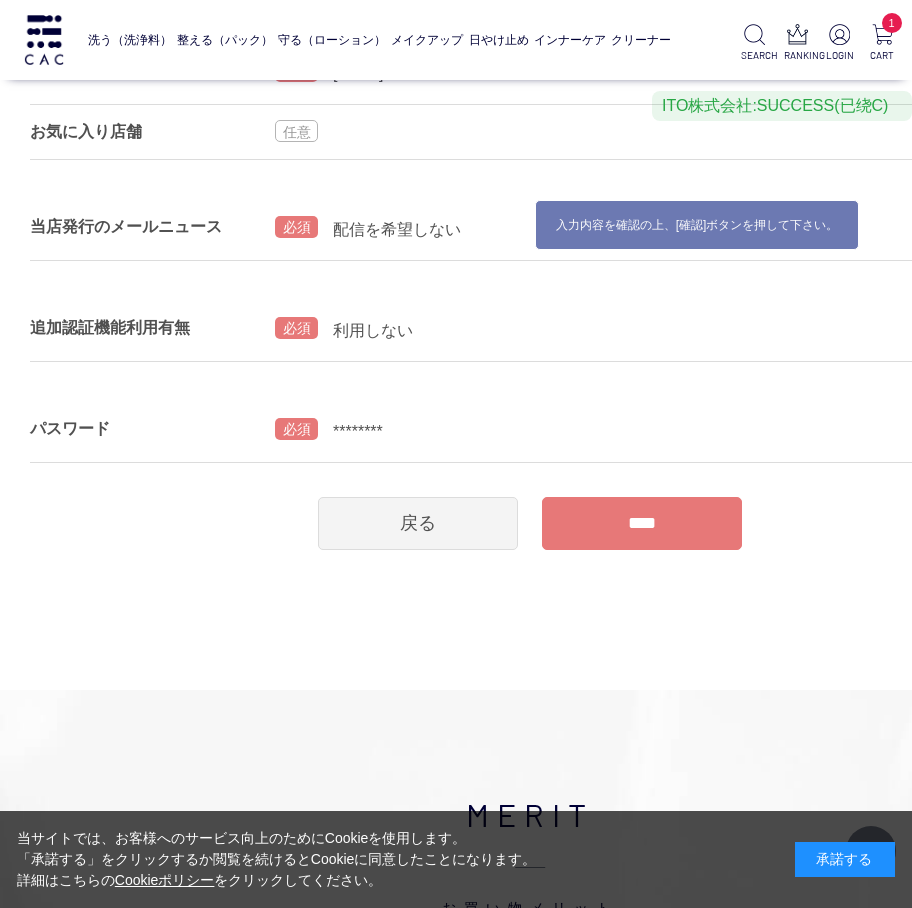 click on "****" at bounding box center [642, 523] 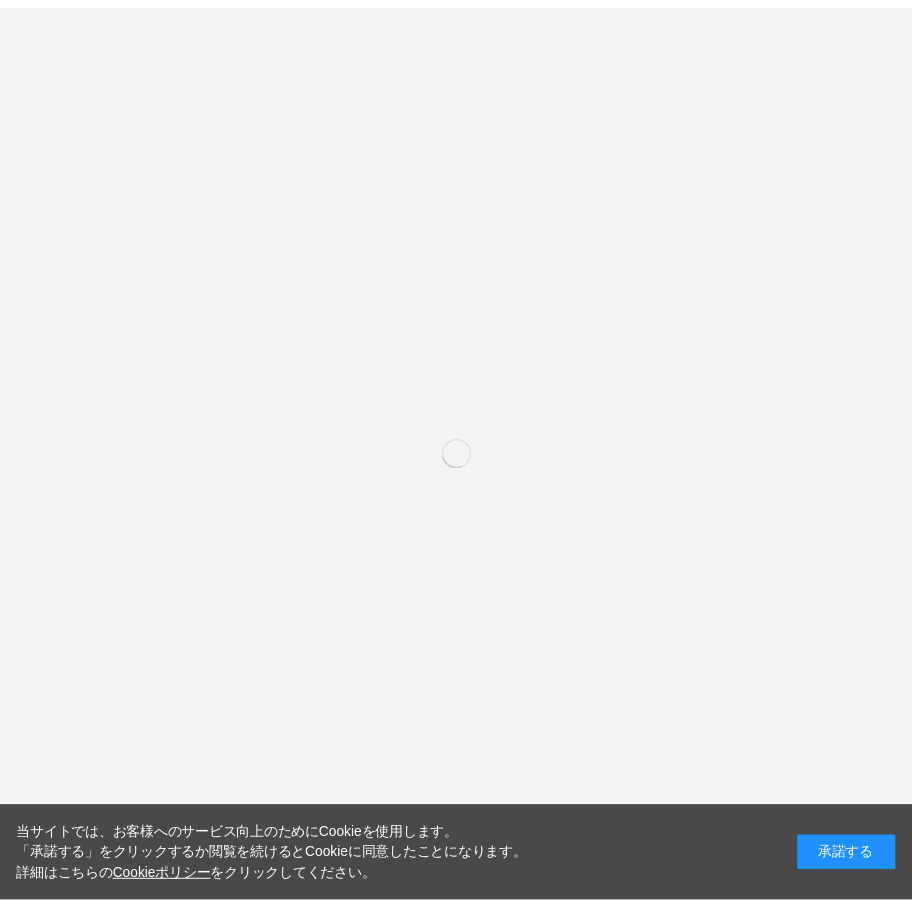 scroll, scrollTop: 0, scrollLeft: 0, axis: both 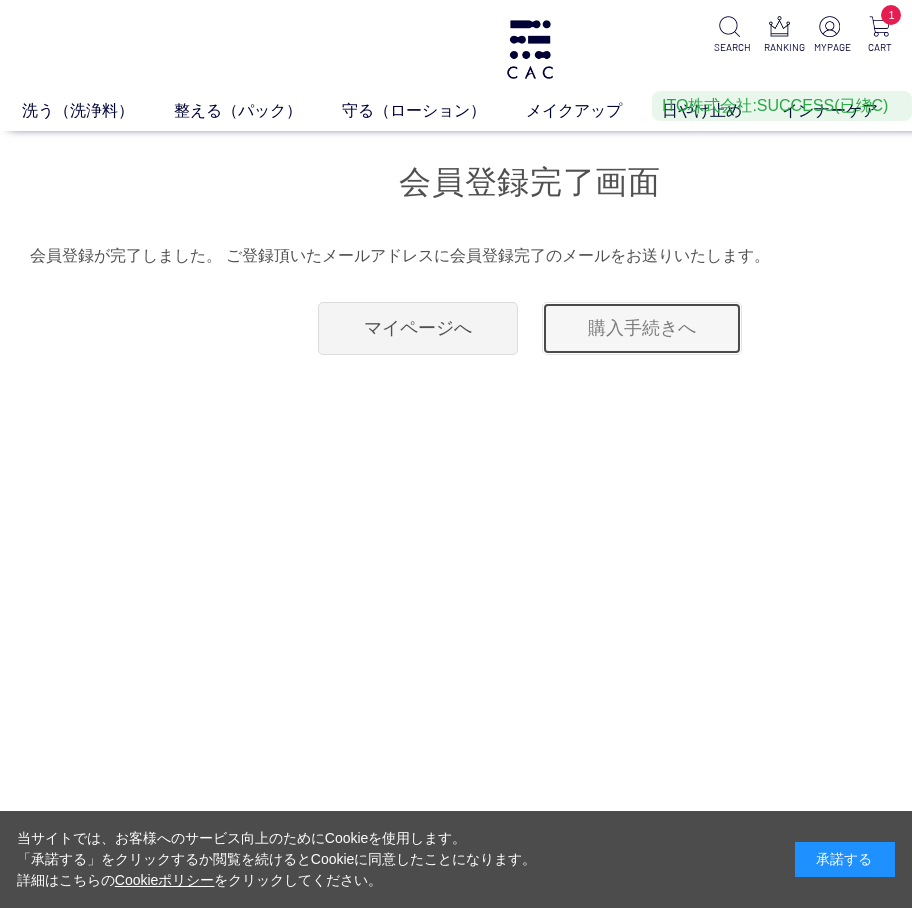 click on "購入手続きへ" at bounding box center [642, 328] 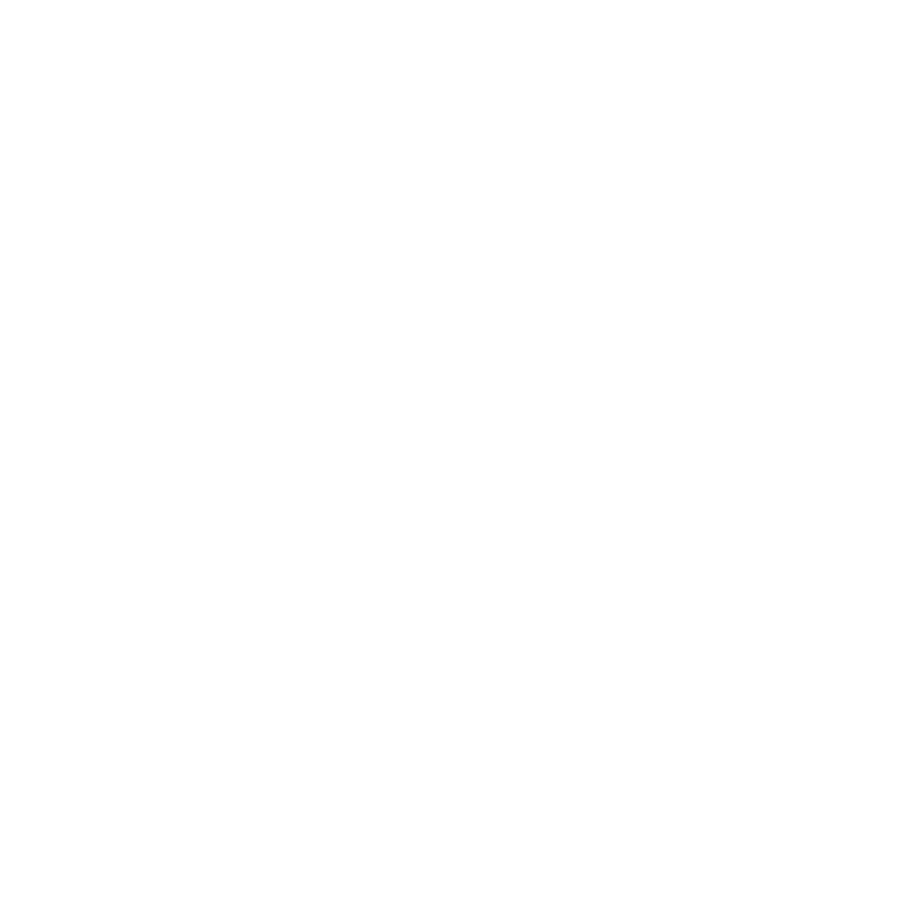 scroll, scrollTop: 0, scrollLeft: 0, axis: both 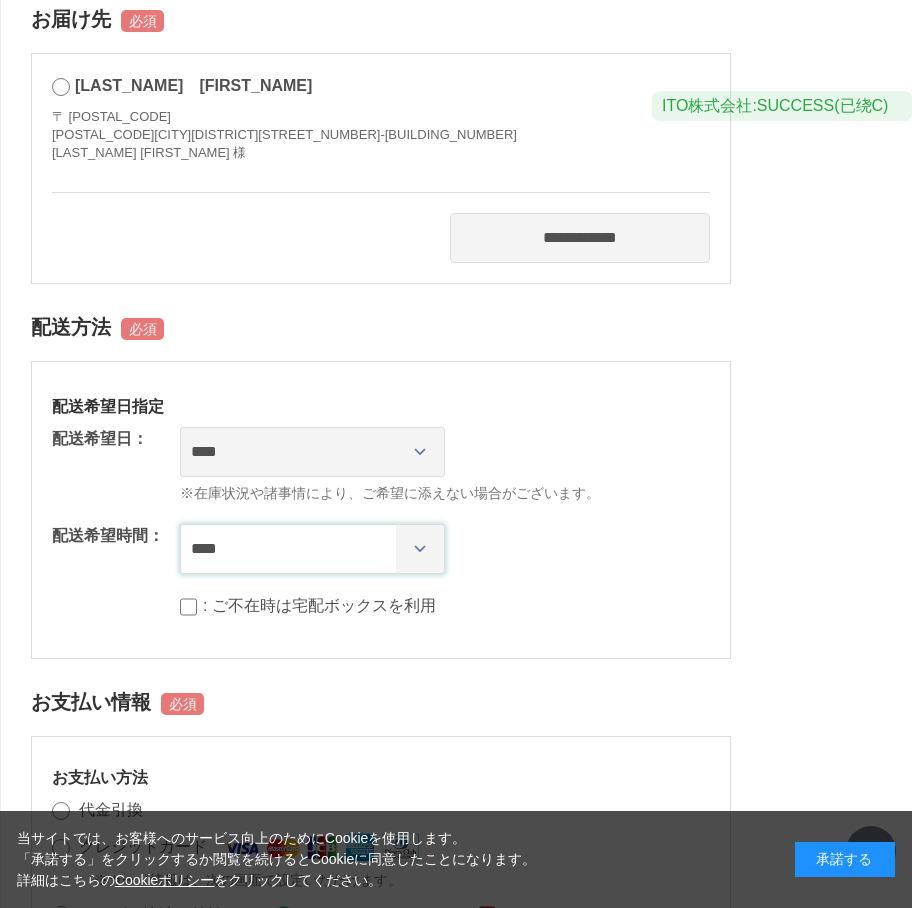 click on "**** *** ****** ****** ****** ******" at bounding box center (312, 549) 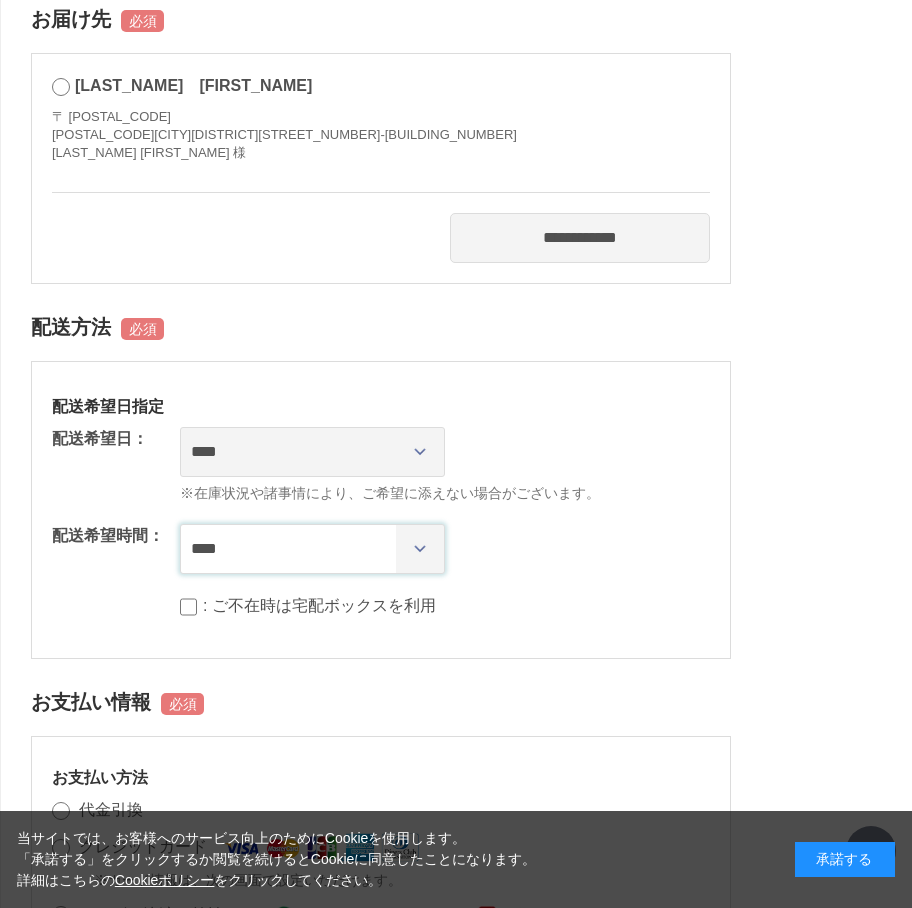 select on "**" 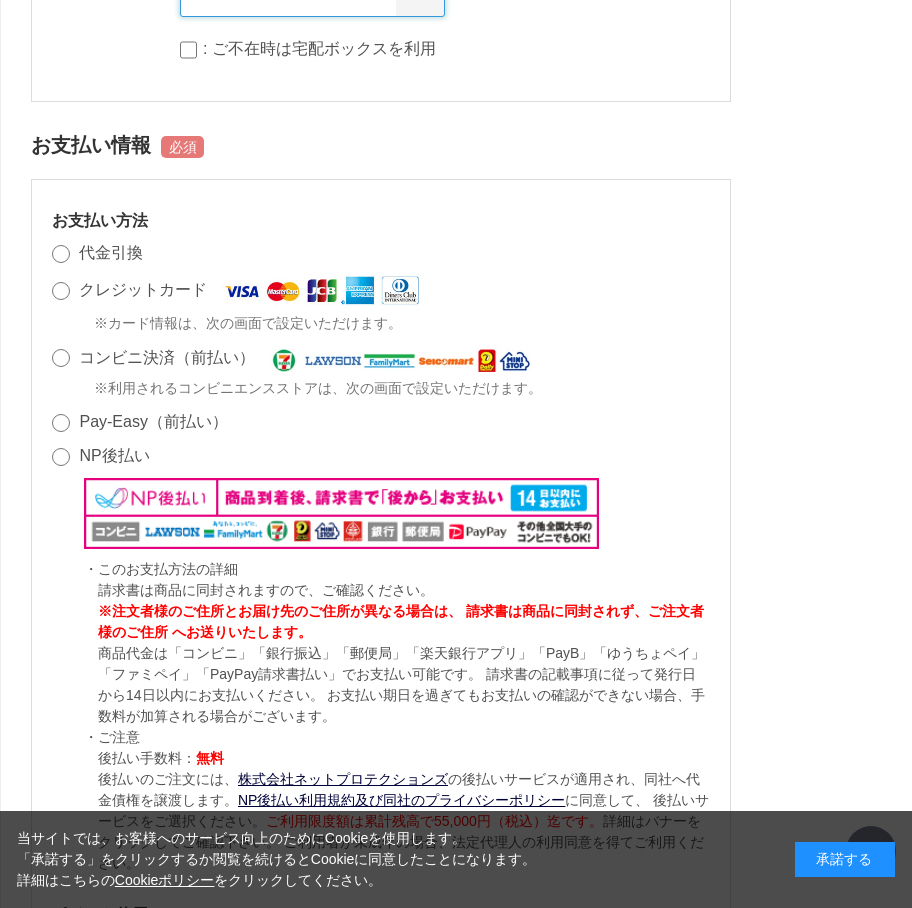 scroll, scrollTop: 1200, scrollLeft: 0, axis: vertical 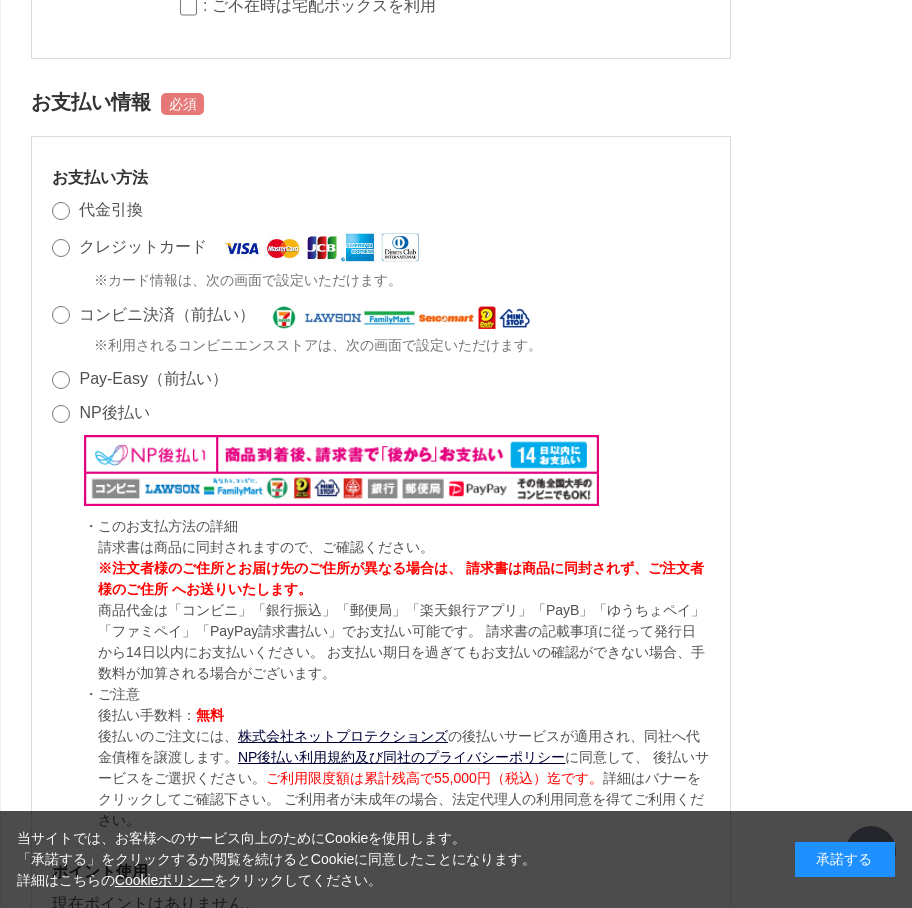click on "クレジットカード" at bounding box center [143, 246] 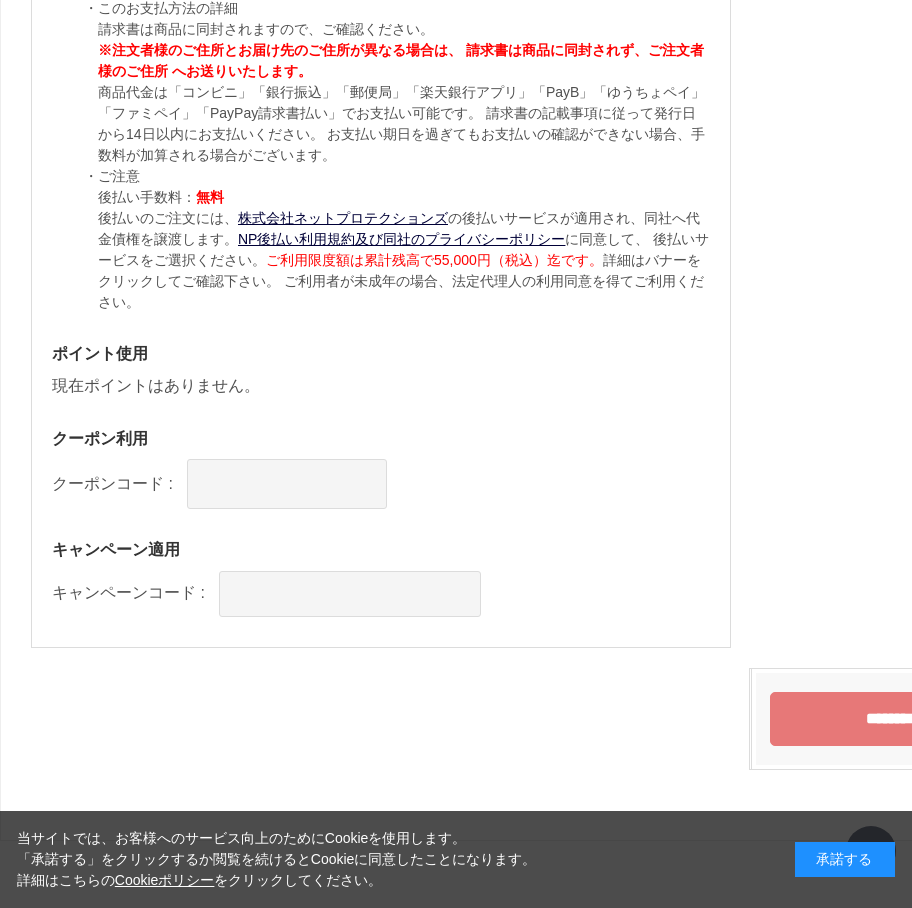 scroll, scrollTop: 1844, scrollLeft: 0, axis: vertical 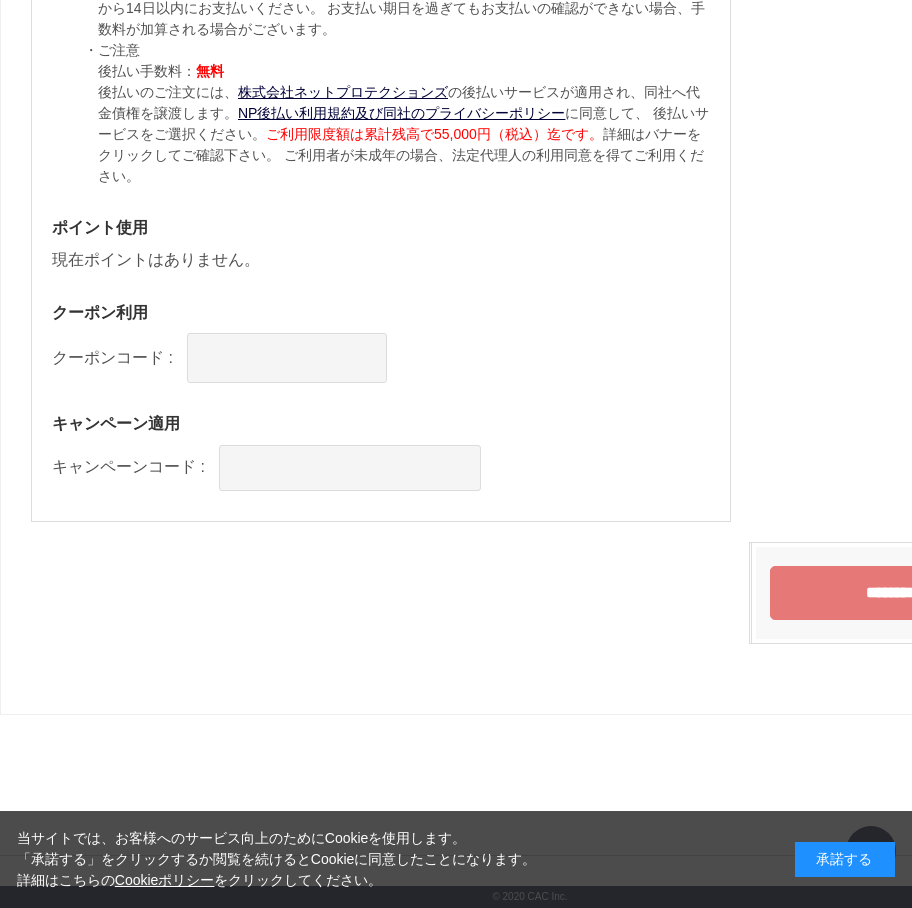 click on "********" at bounding box center (891, 593) 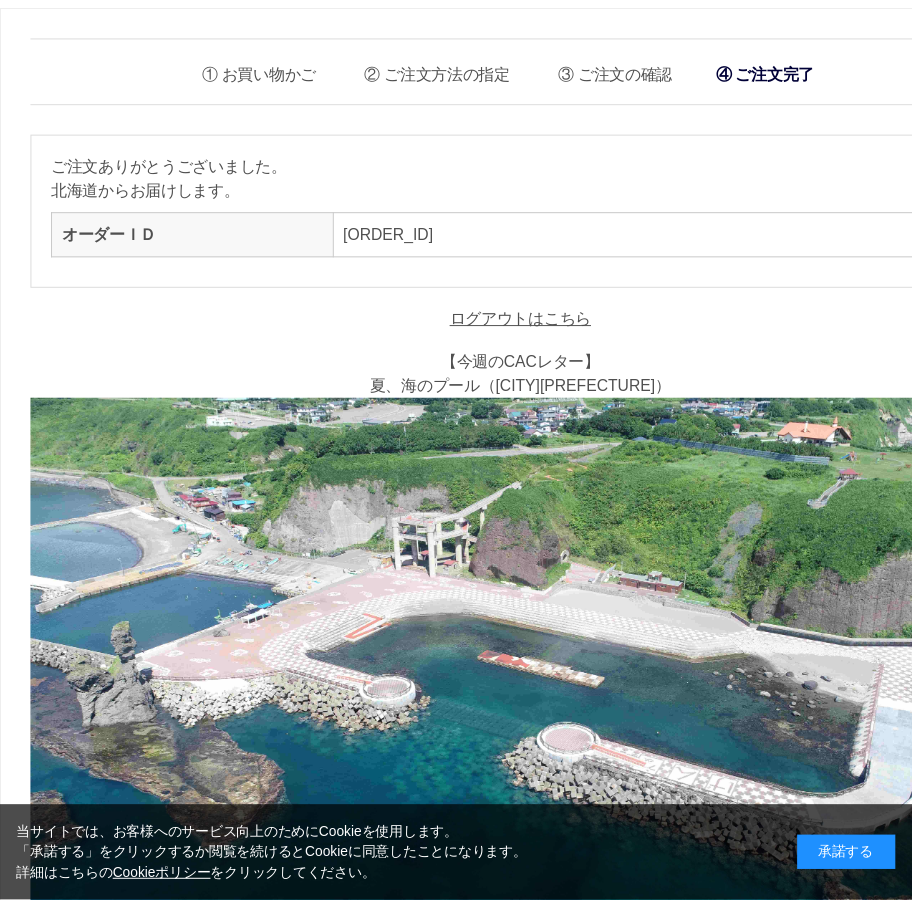 scroll, scrollTop: 0, scrollLeft: 0, axis: both 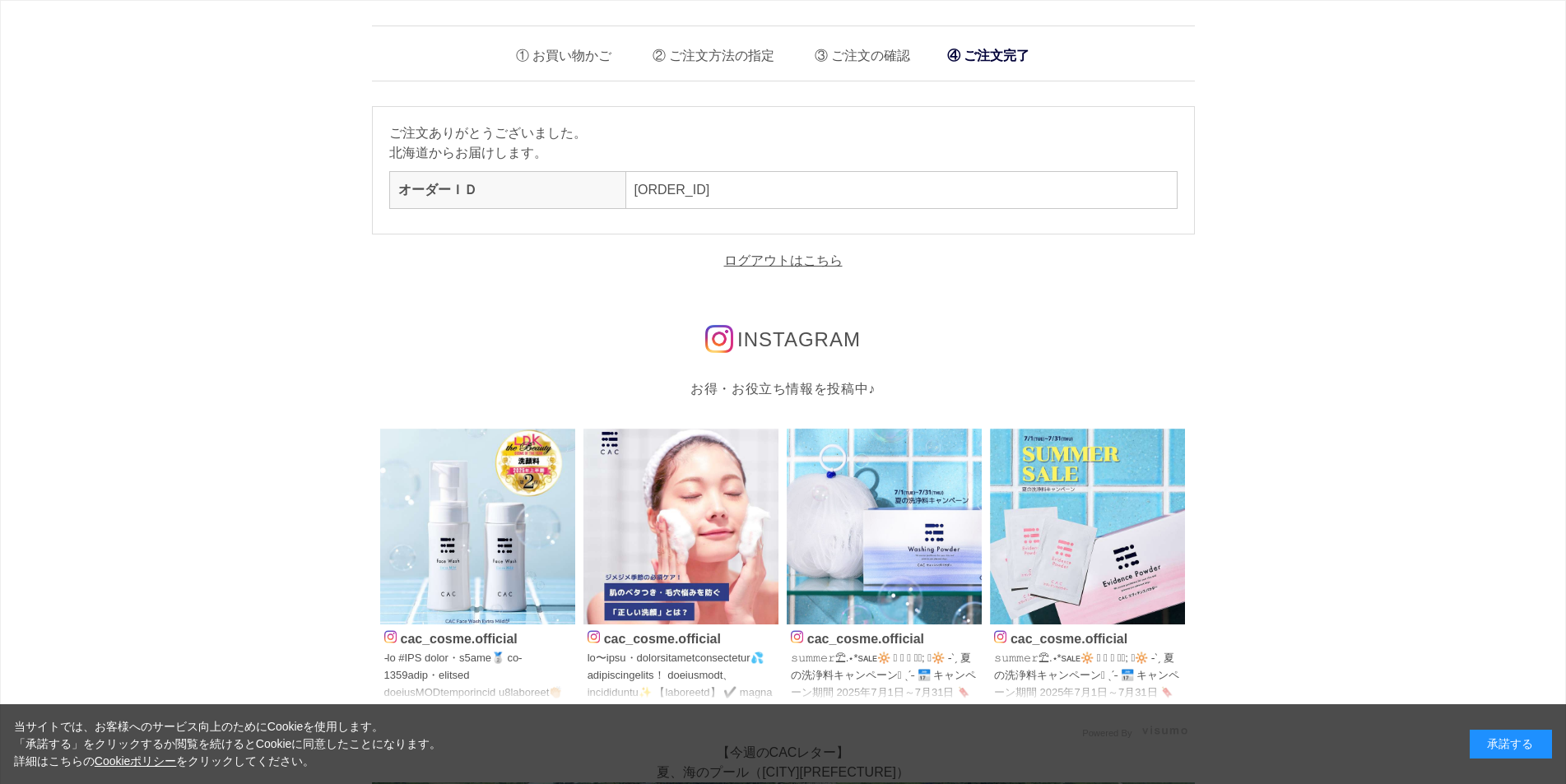 click on "お買い物かご
ご注文方法の指定
ご注文の確認
ご注文完了
ご注文ありがとうございました。
北海道からお届けします。
オーダーＩＤ
[ORDER_ID]
ログアウトはこちら
INSTAGRAM お得・お役立ち情報を投稿中♪
cac_cosme.official" at bounding box center [783, 662] 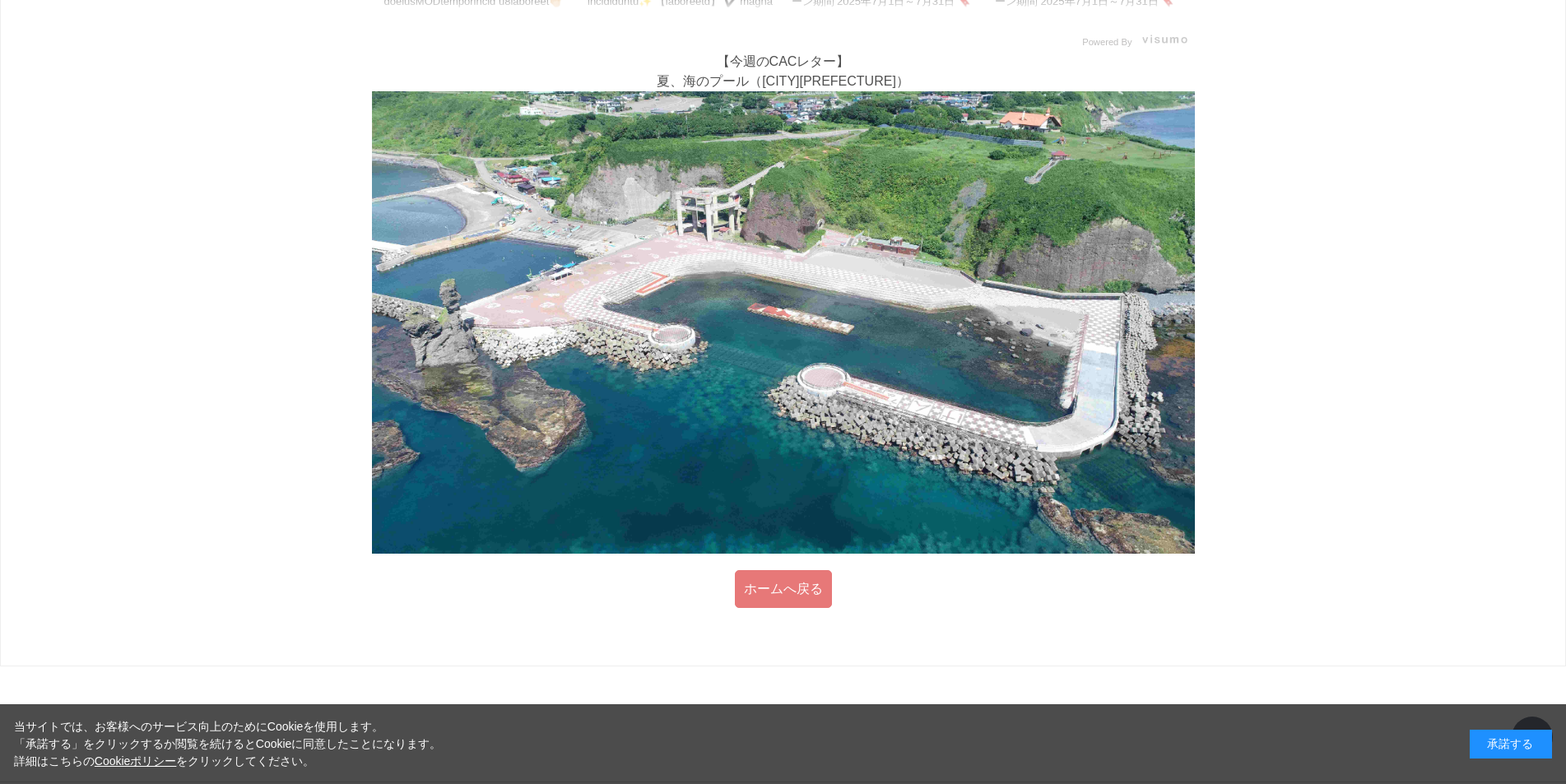 scroll, scrollTop: 733, scrollLeft: 0, axis: vertical 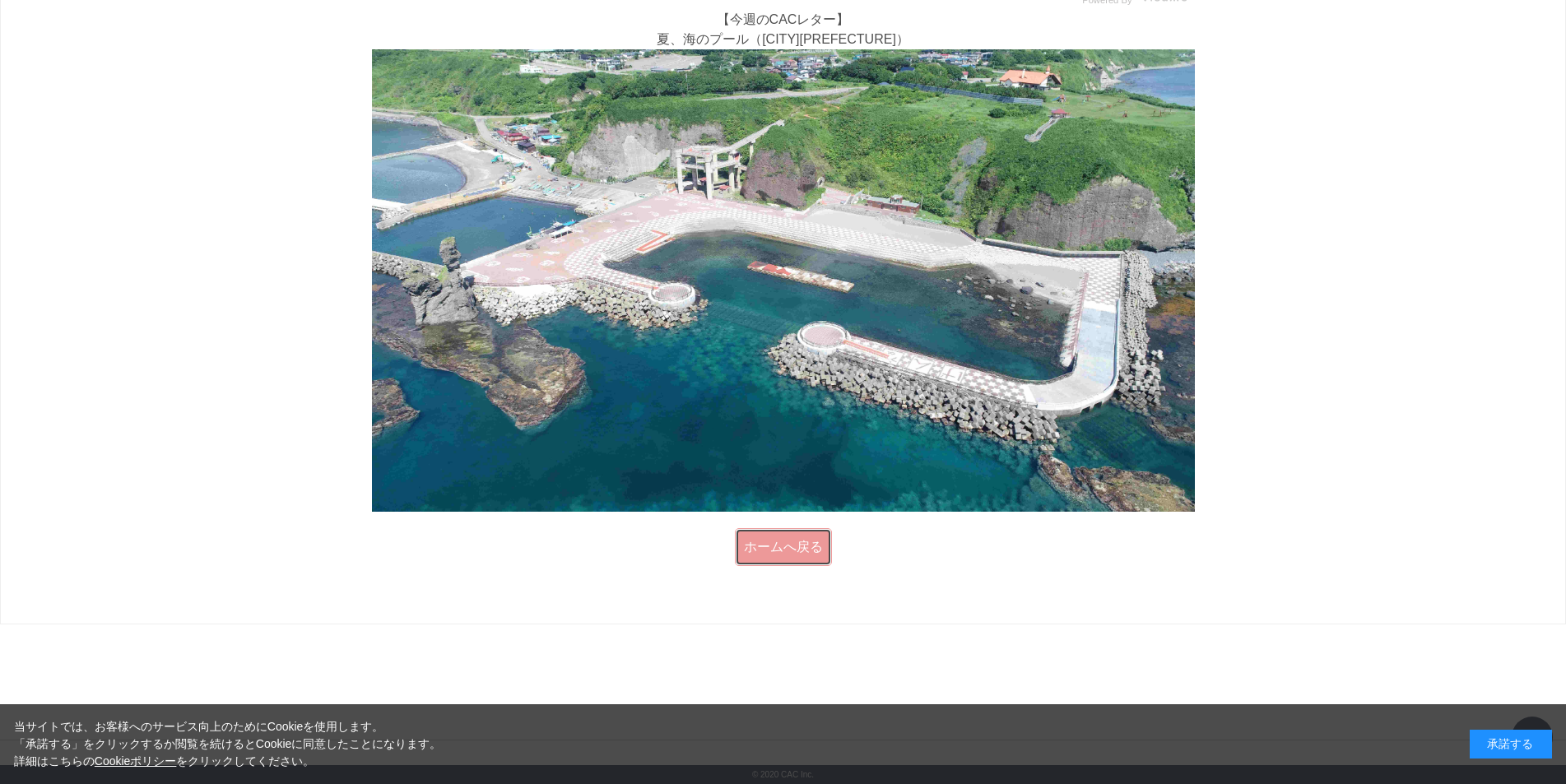 click on "ホームへ戻る" at bounding box center [783, 547] 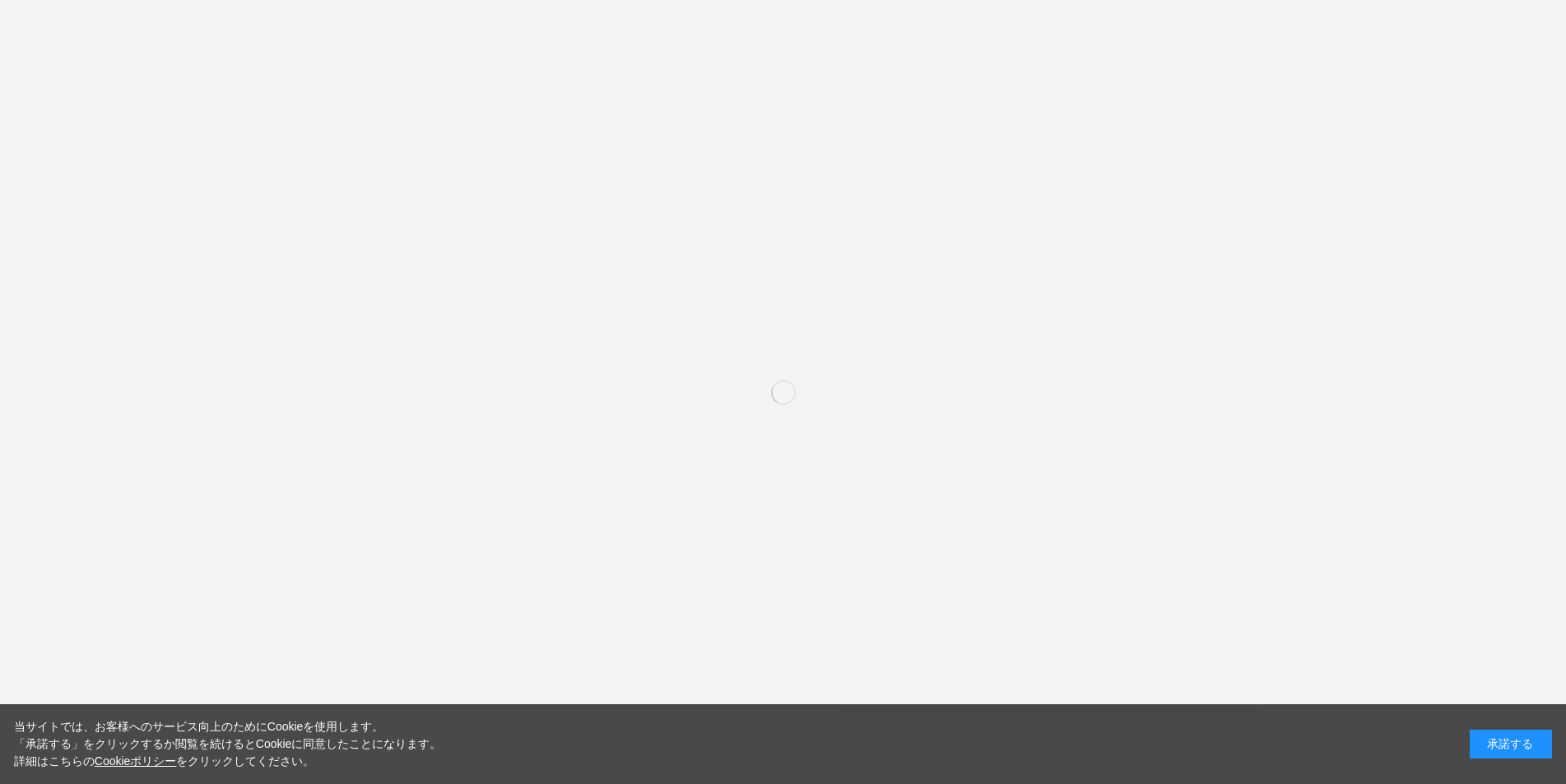 scroll, scrollTop: 0, scrollLeft: 0, axis: both 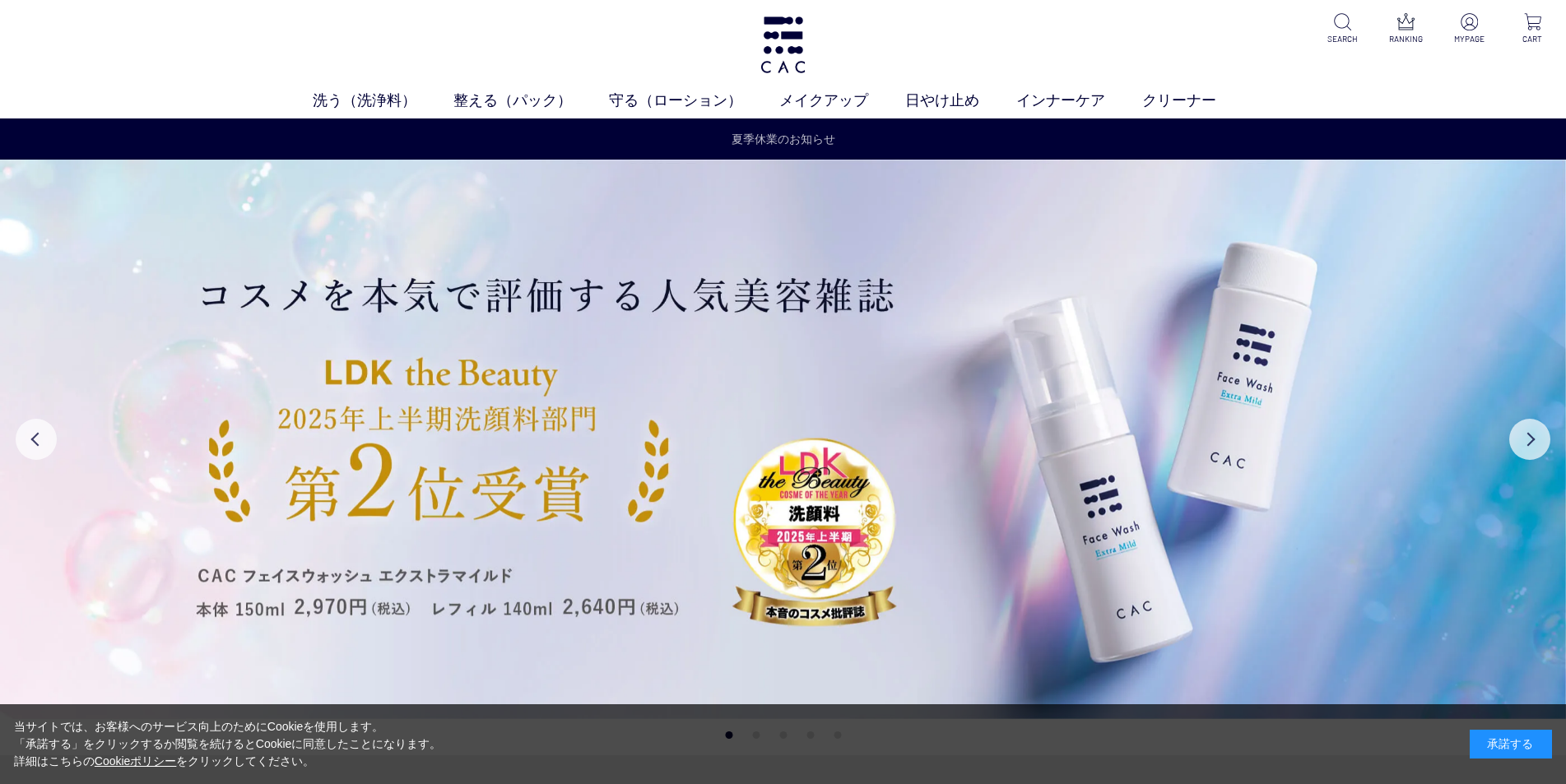 click on "夏季休業のお知らせ" at bounding box center [783, 139] 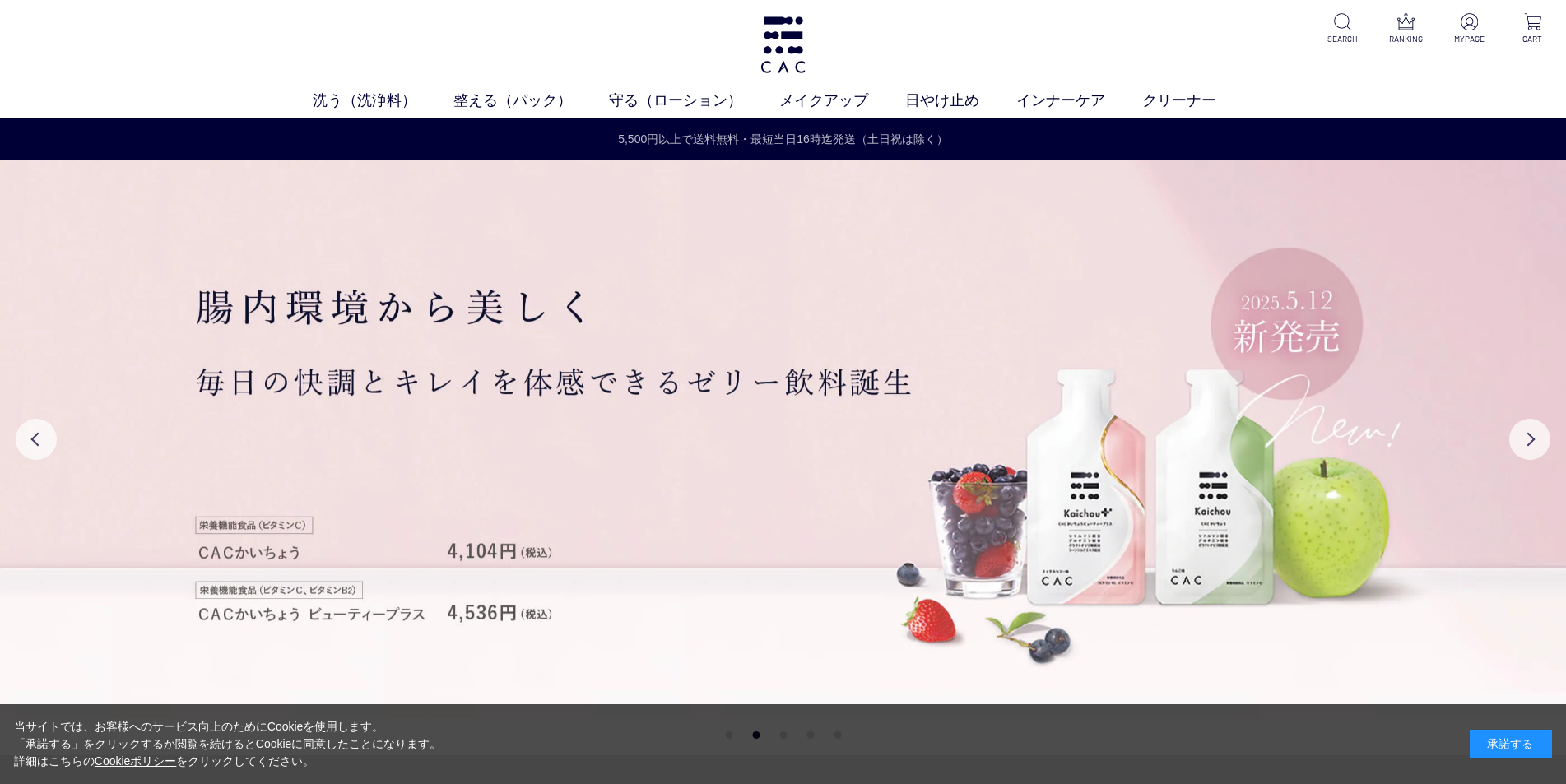 click on "5,500円以上で送料無料・最短当日16時迄発送（土日祝は除く）" at bounding box center [783, 139] 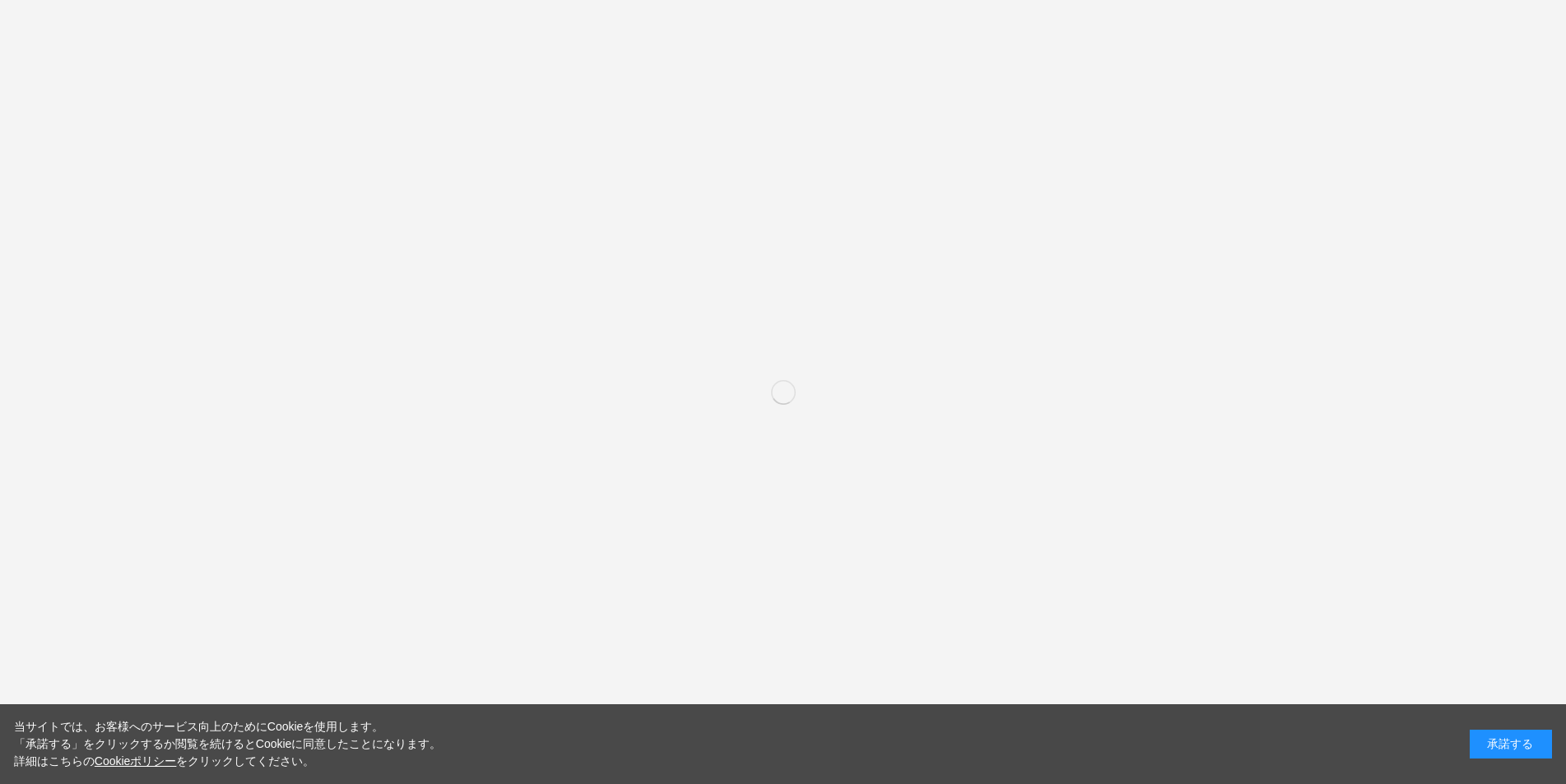 scroll, scrollTop: 0, scrollLeft: 0, axis: both 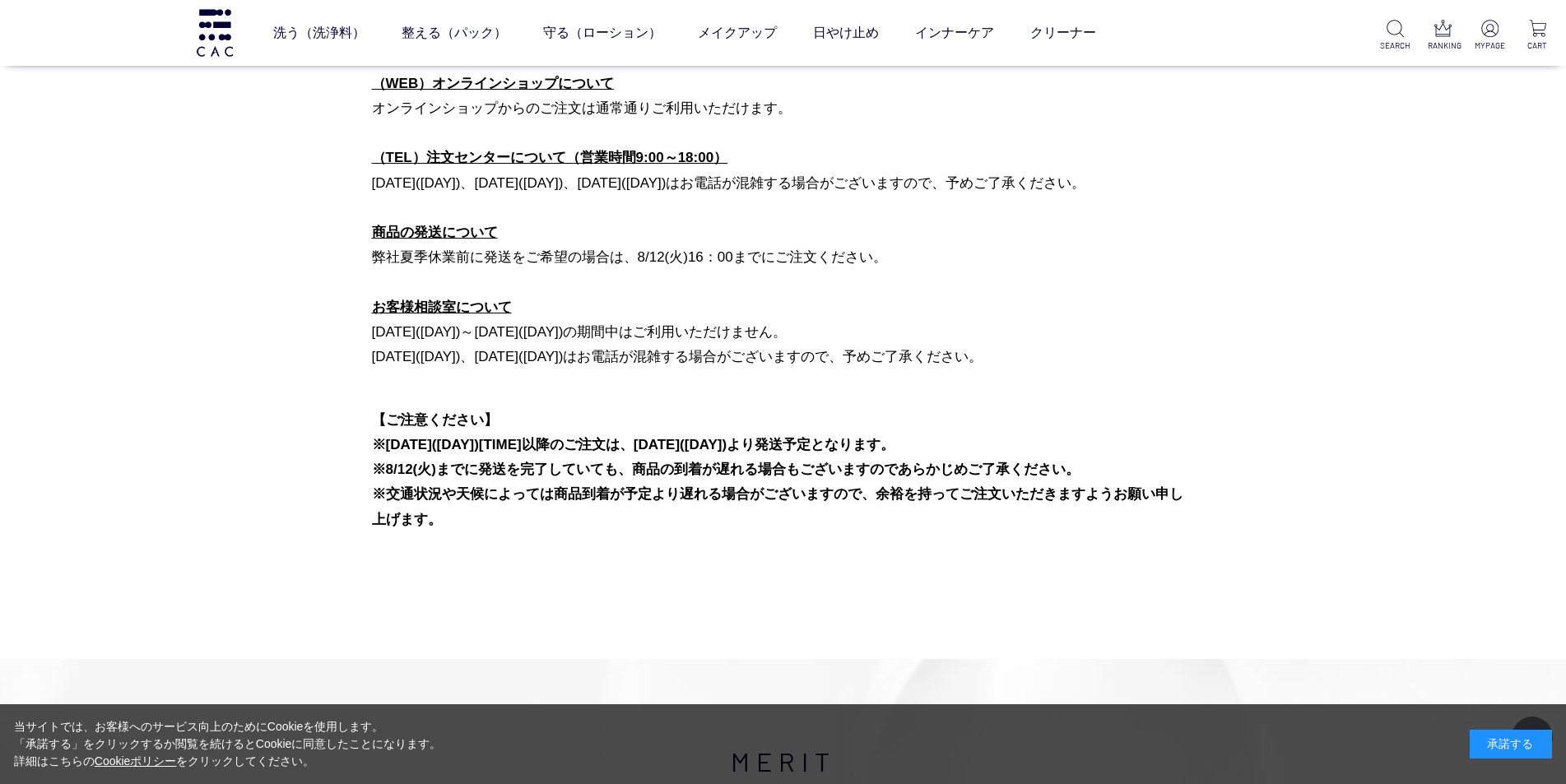 click on "商品の発送について" at bounding box center (434, 232) 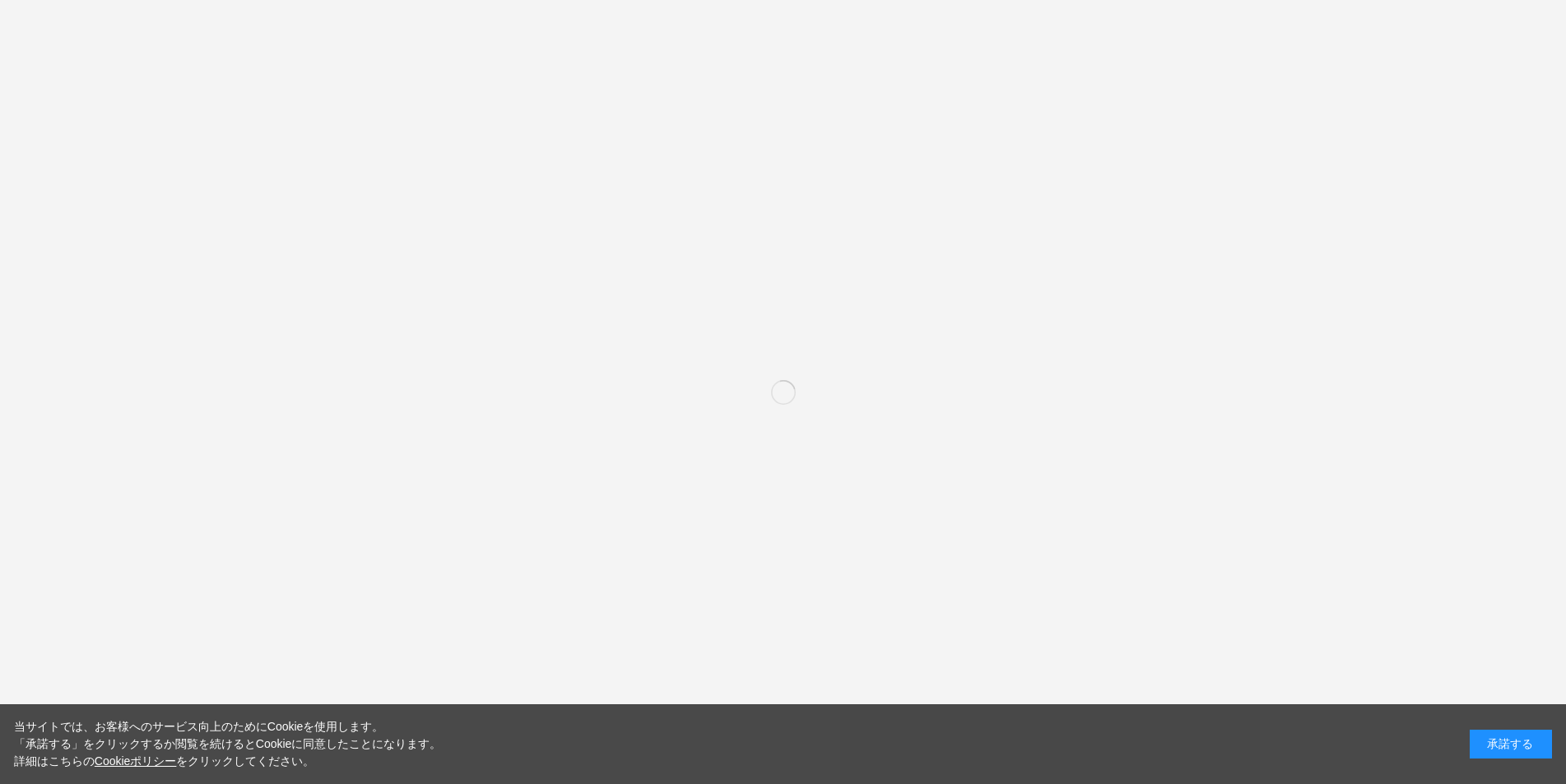 scroll, scrollTop: 0, scrollLeft: 0, axis: both 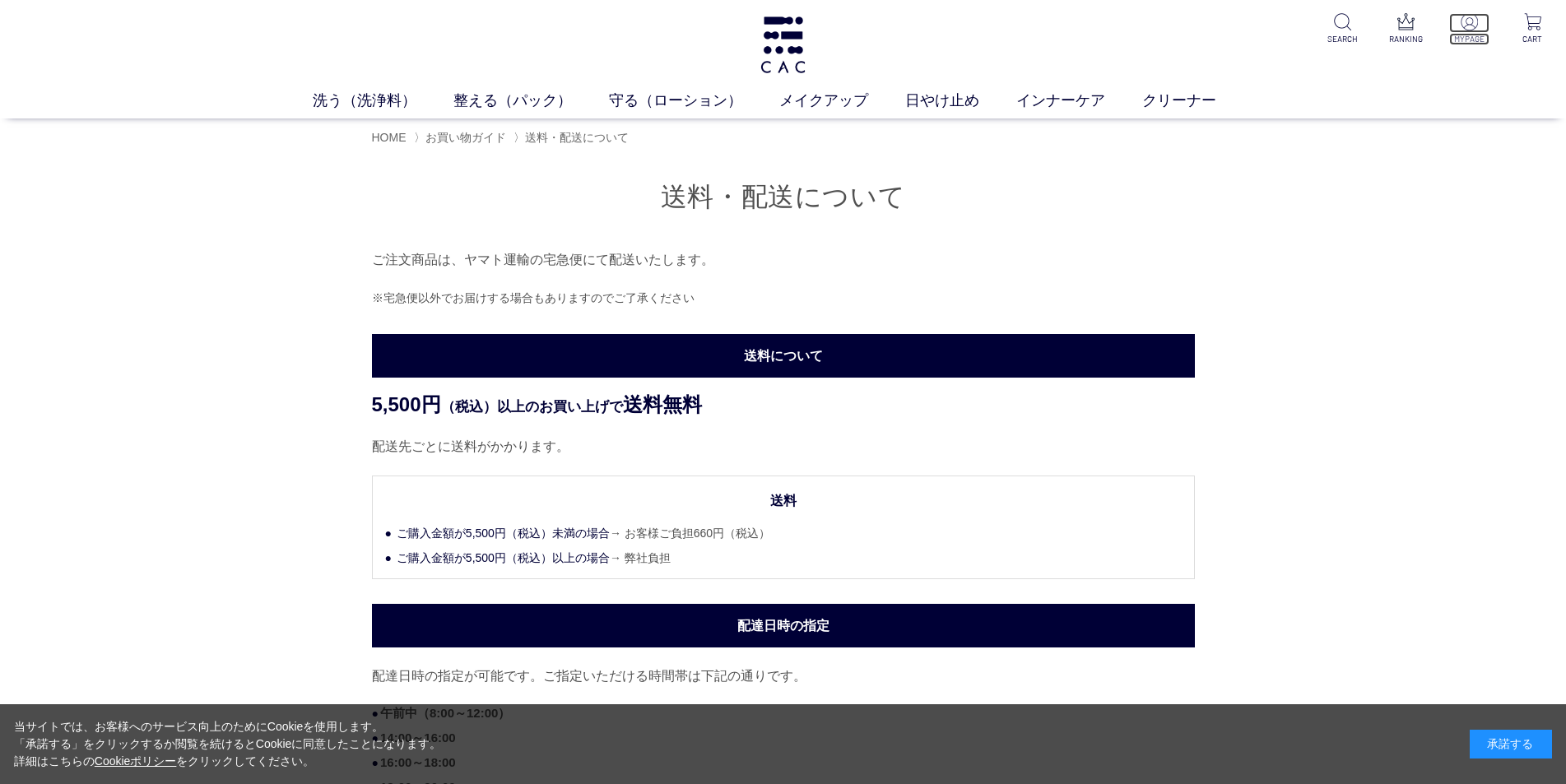 click at bounding box center [1469, 21] 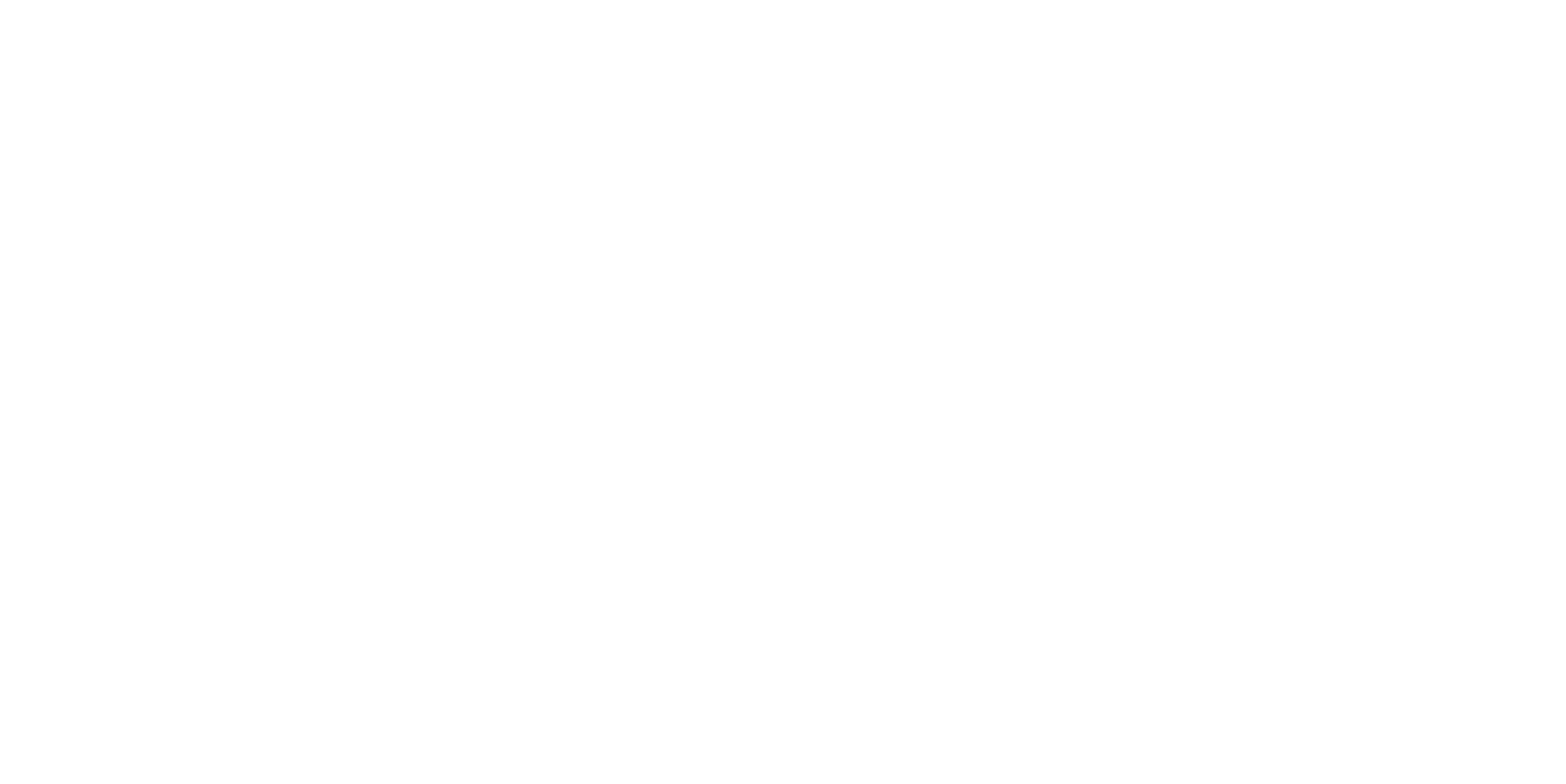 scroll, scrollTop: 0, scrollLeft: 0, axis: both 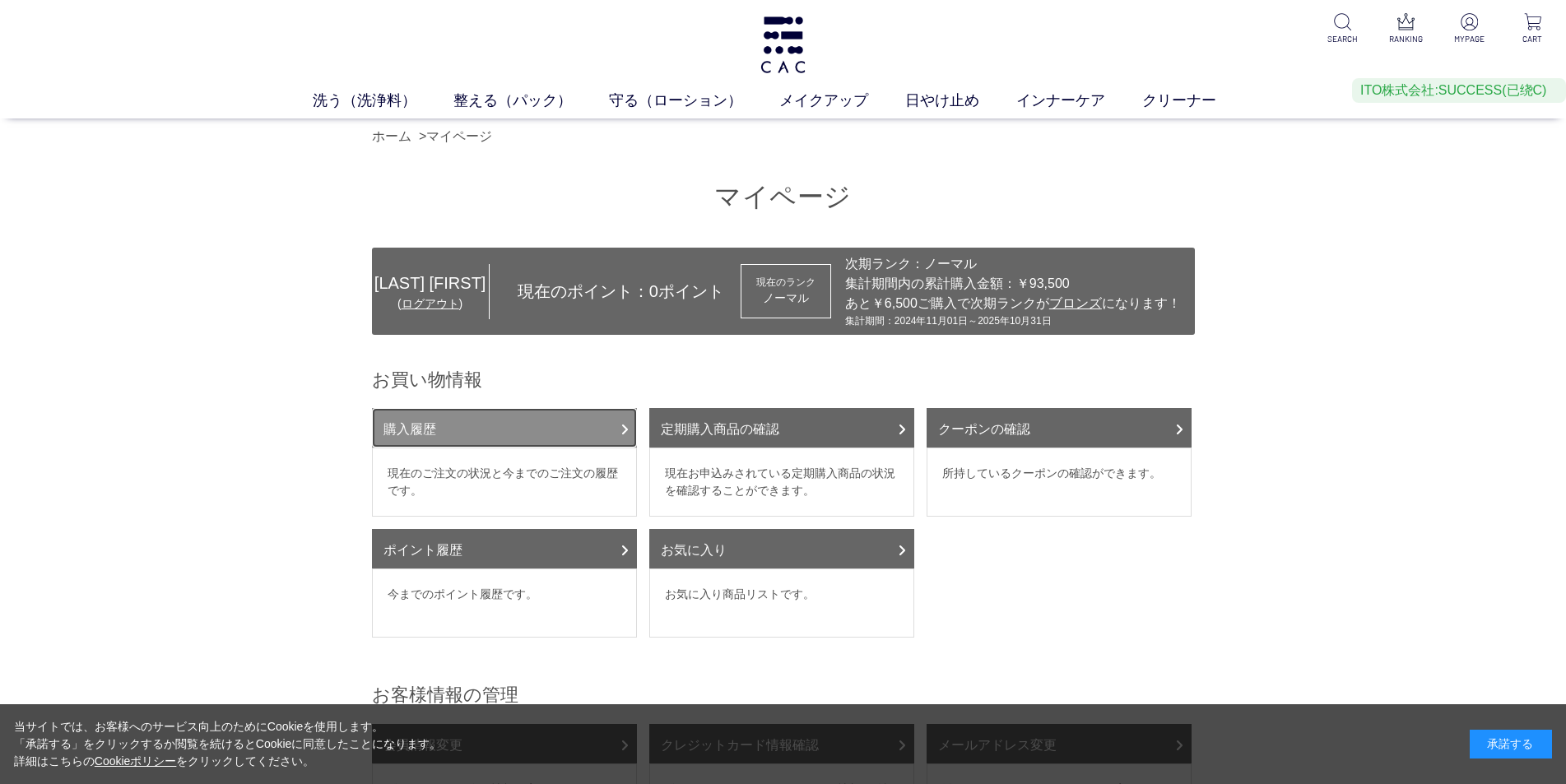 click on "購入履歴" at bounding box center (504, 428) 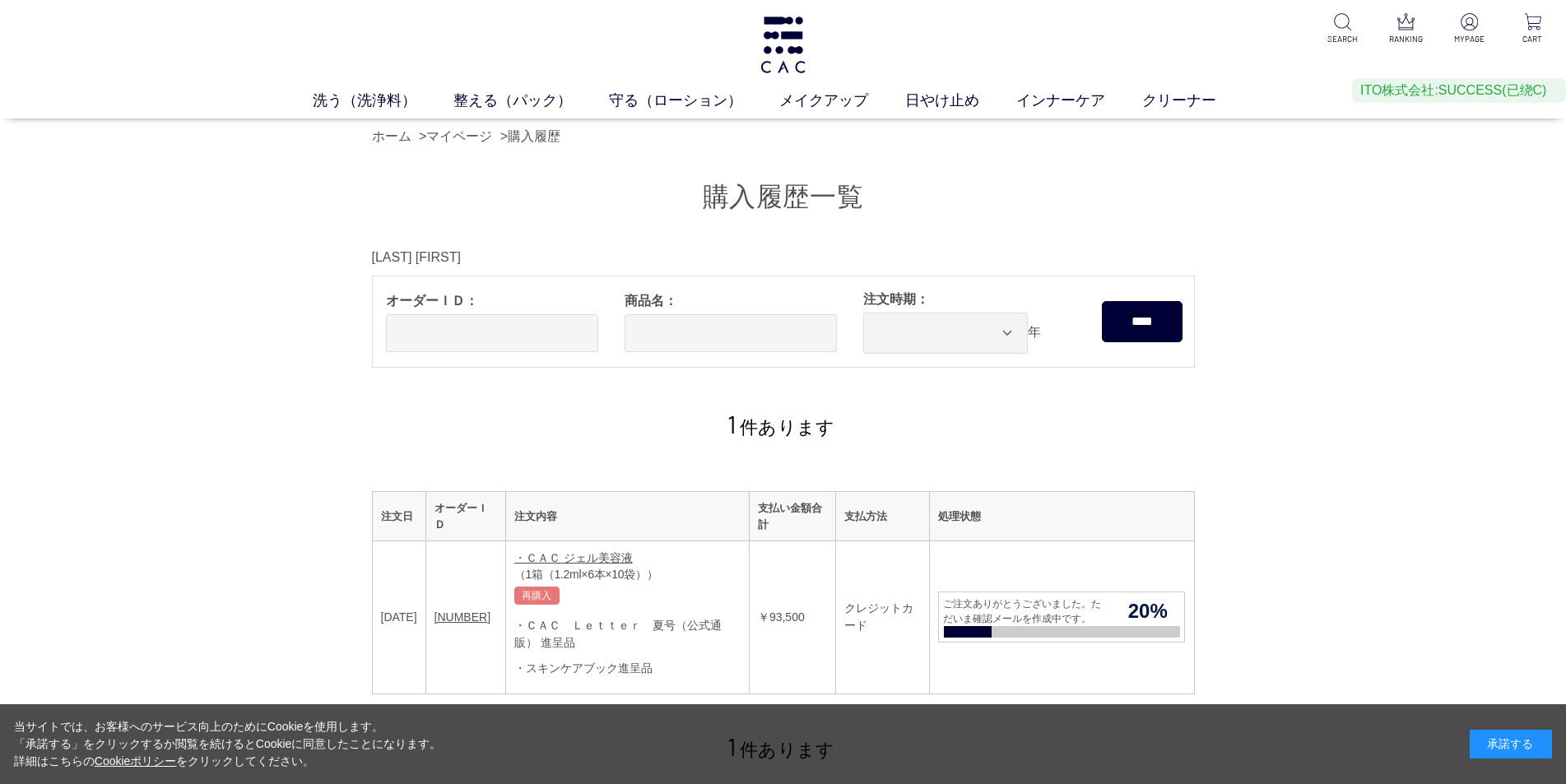 scroll, scrollTop: 0, scrollLeft: 0, axis: both 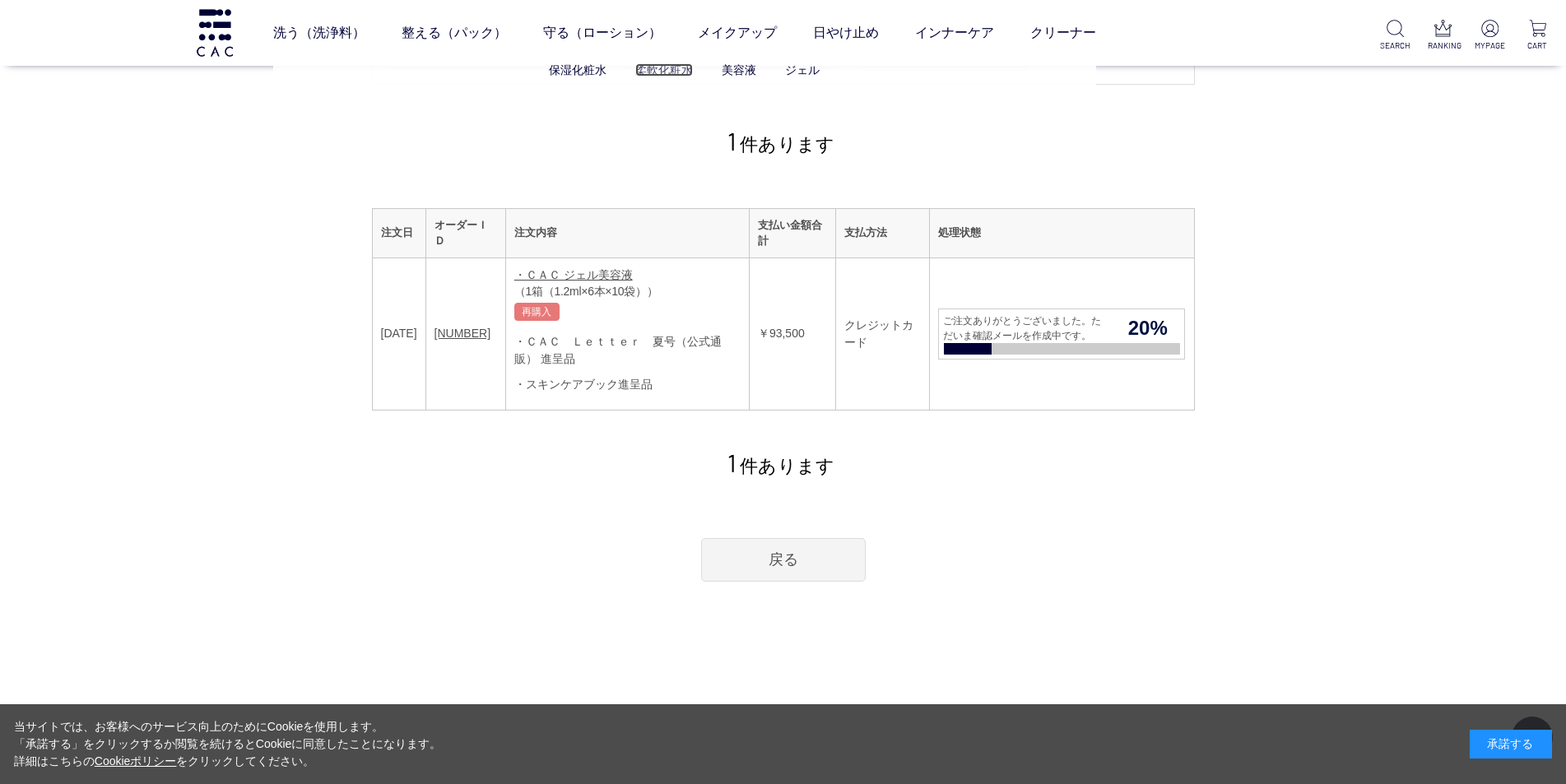 click on "柔軟化粧水" at bounding box center (664, 70) 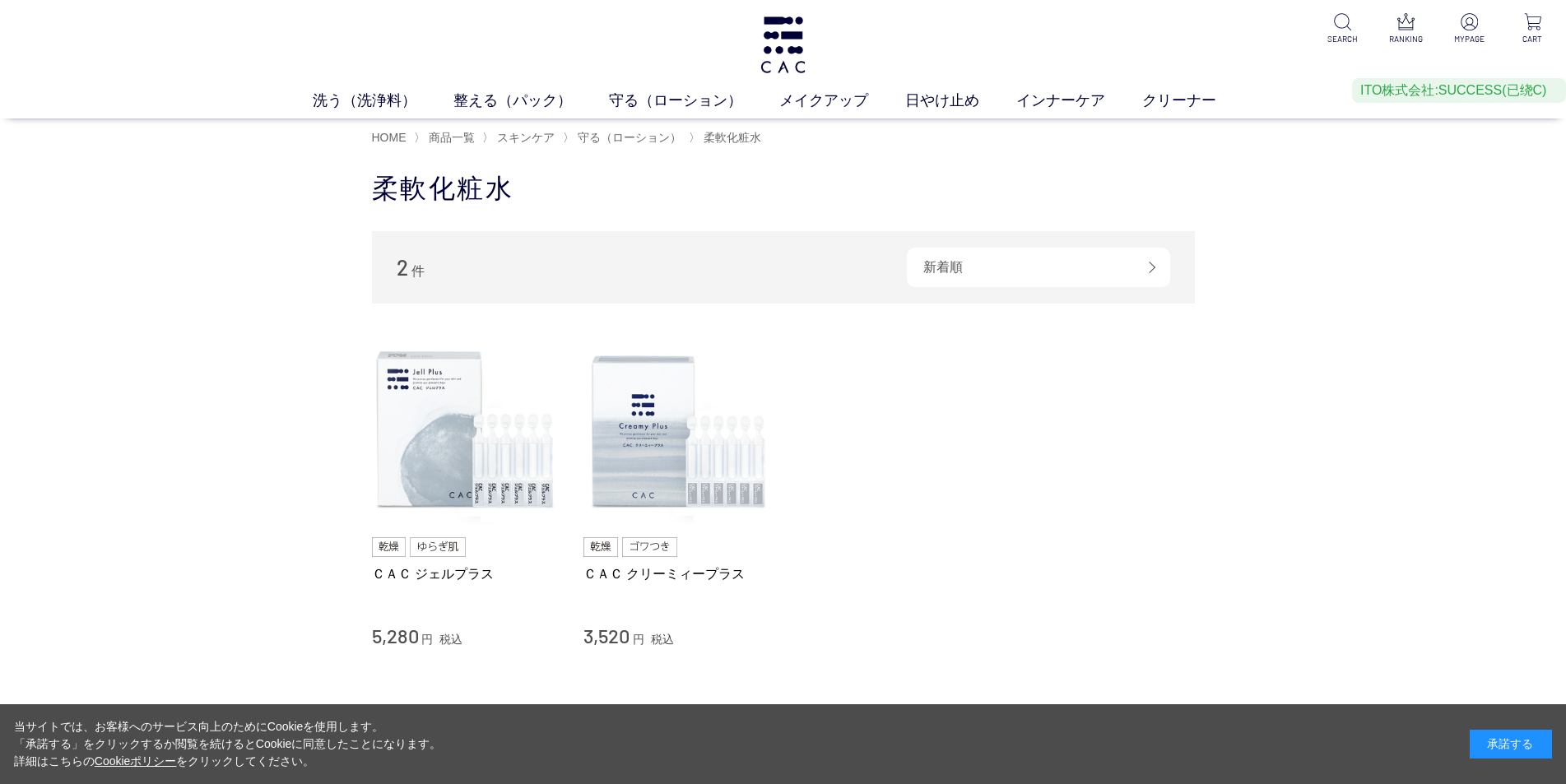 scroll, scrollTop: 0, scrollLeft: 0, axis: both 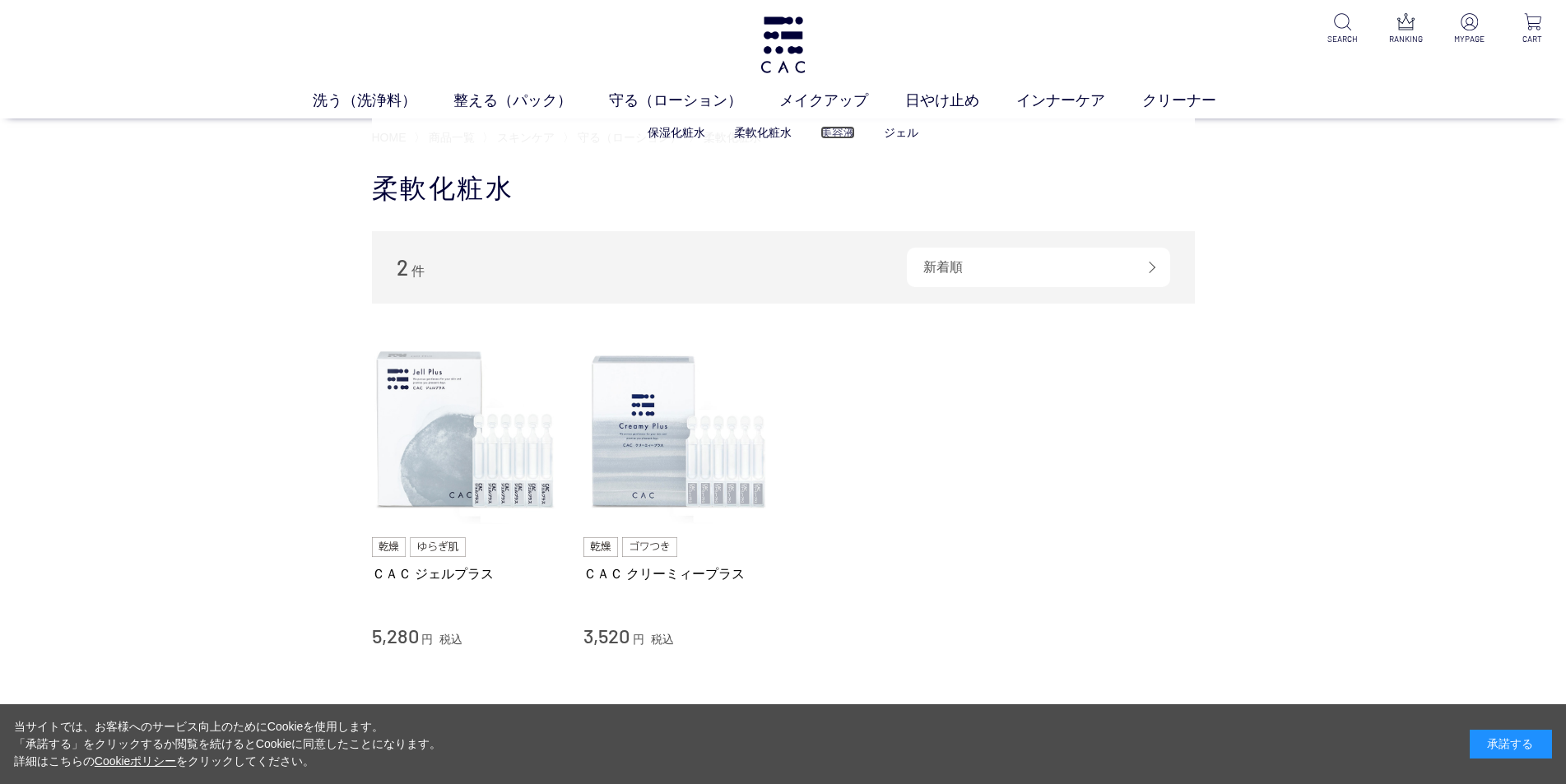 click on "美容液" at bounding box center [838, 132] 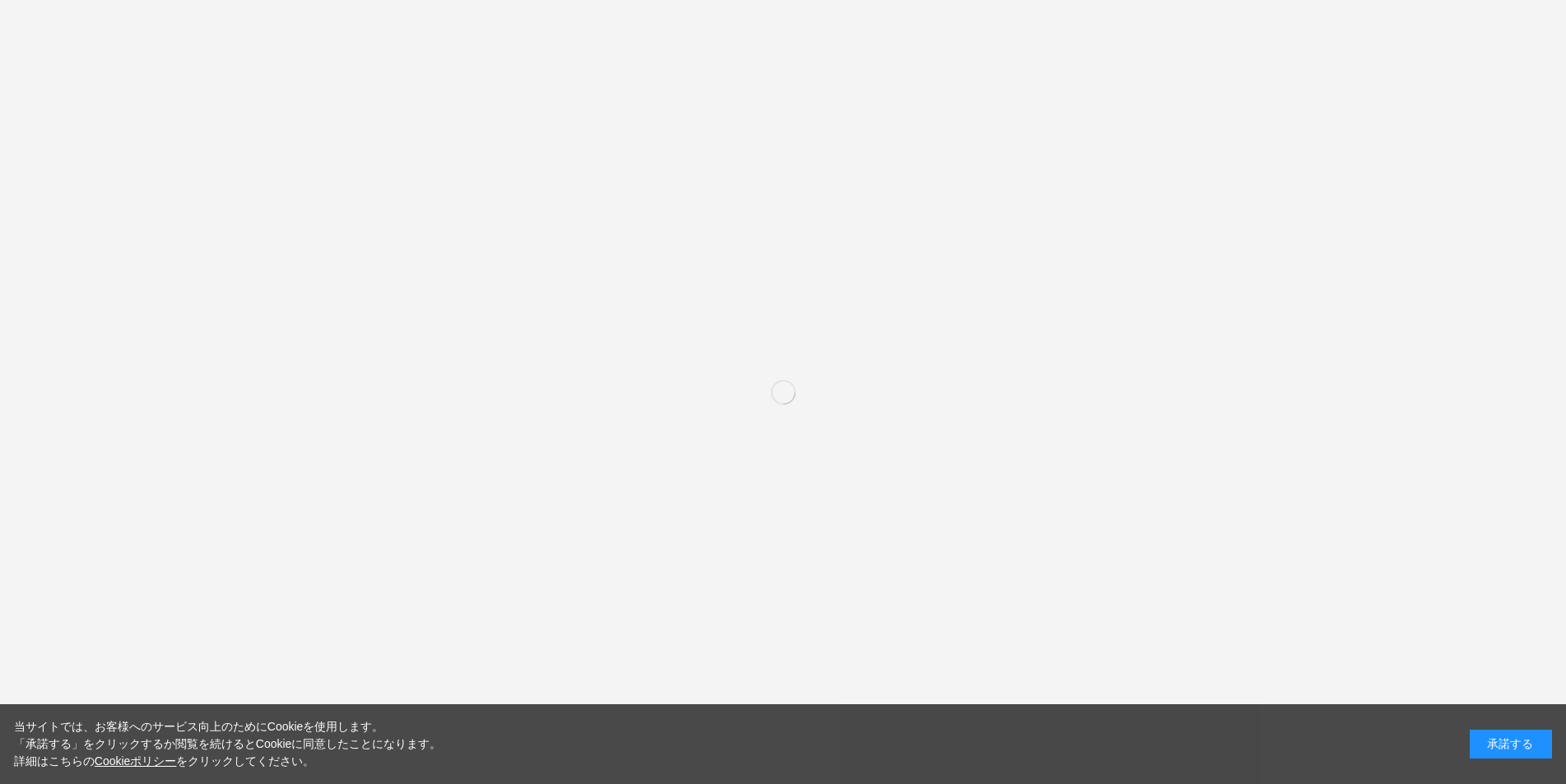 scroll, scrollTop: 0, scrollLeft: 0, axis: both 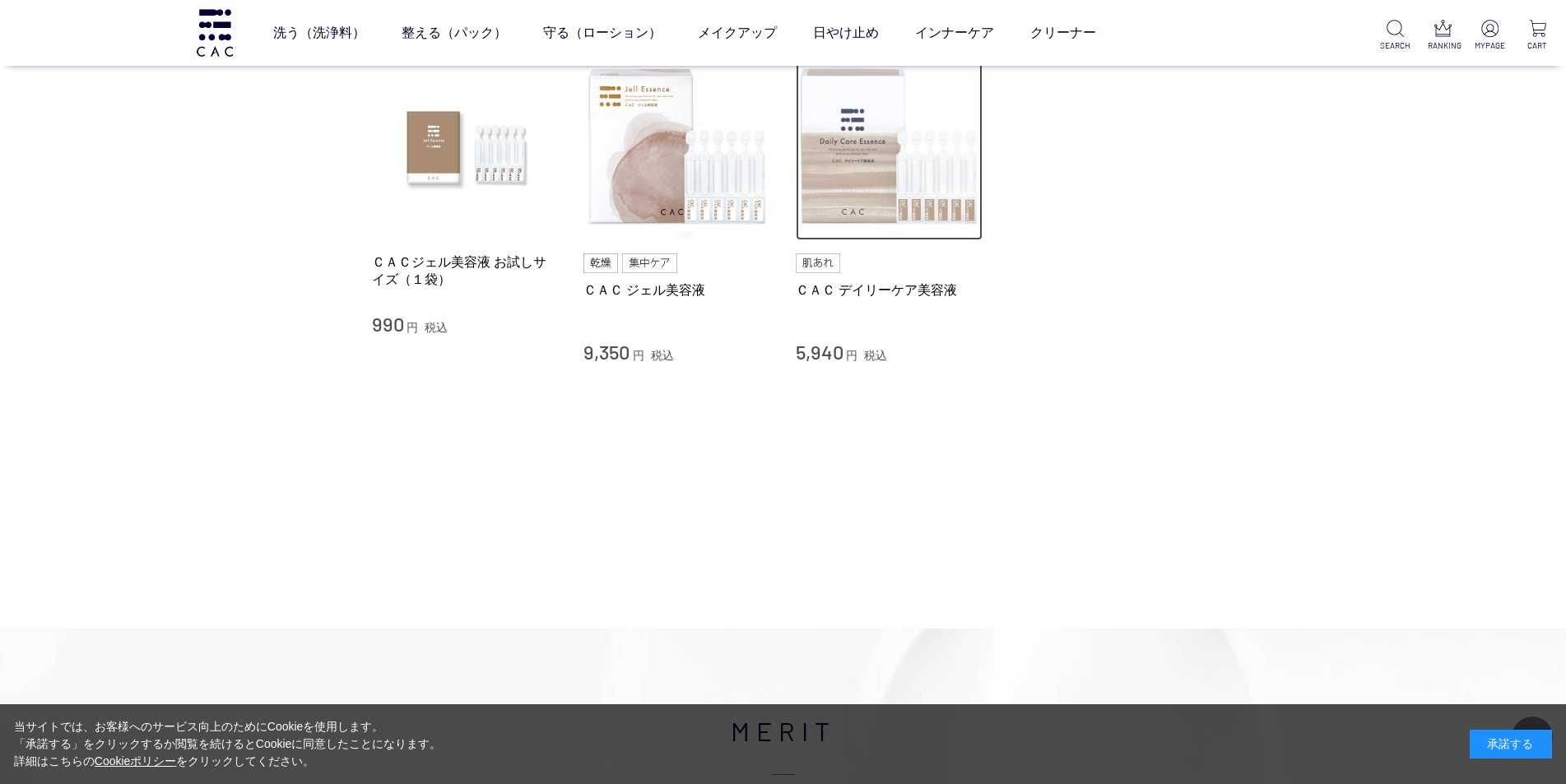 click at bounding box center (890, 147) 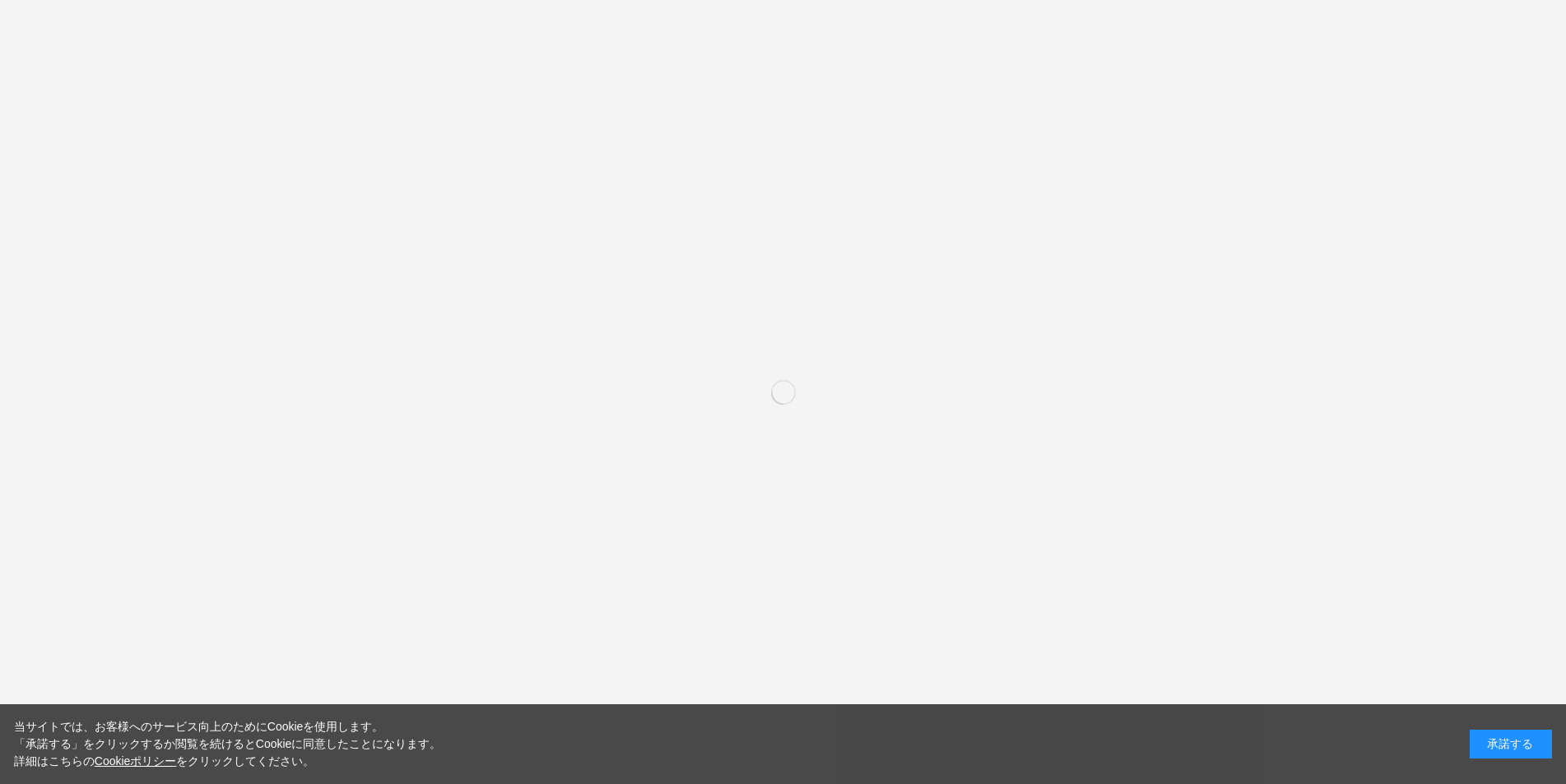 scroll, scrollTop: 0, scrollLeft: 0, axis: both 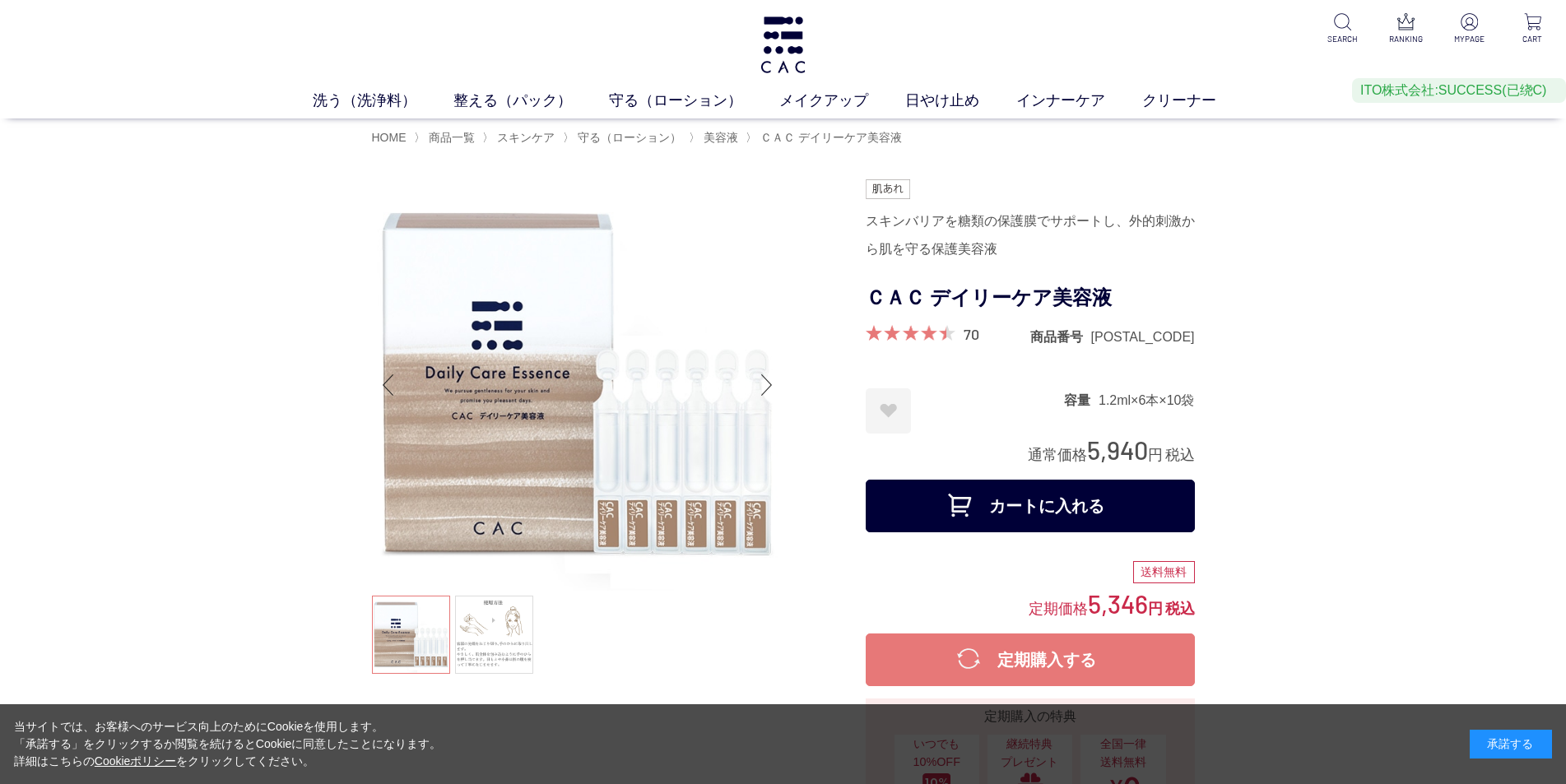 click on "カートに入れる" at bounding box center [1030, 506] 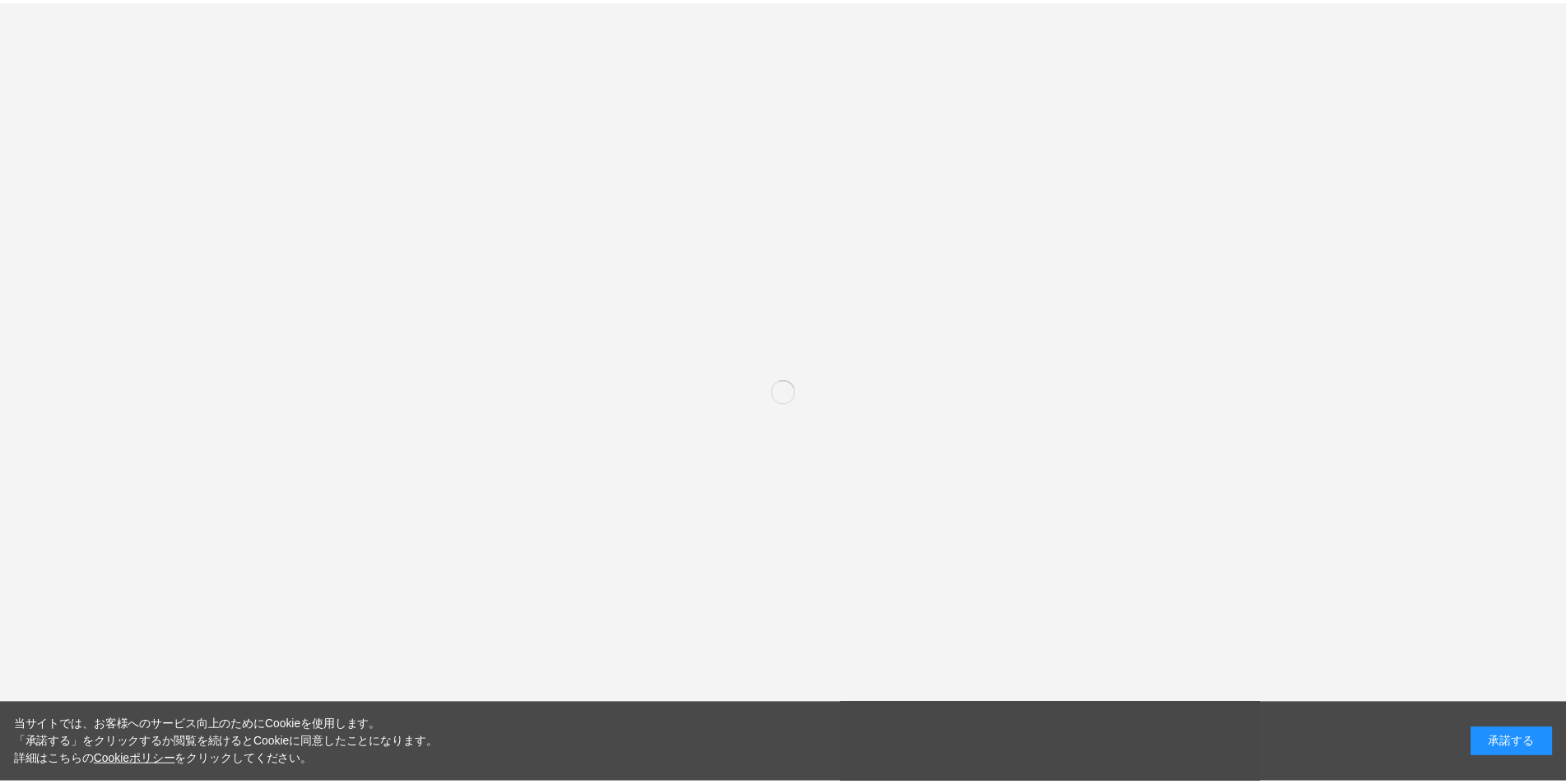 scroll, scrollTop: 0, scrollLeft: 0, axis: both 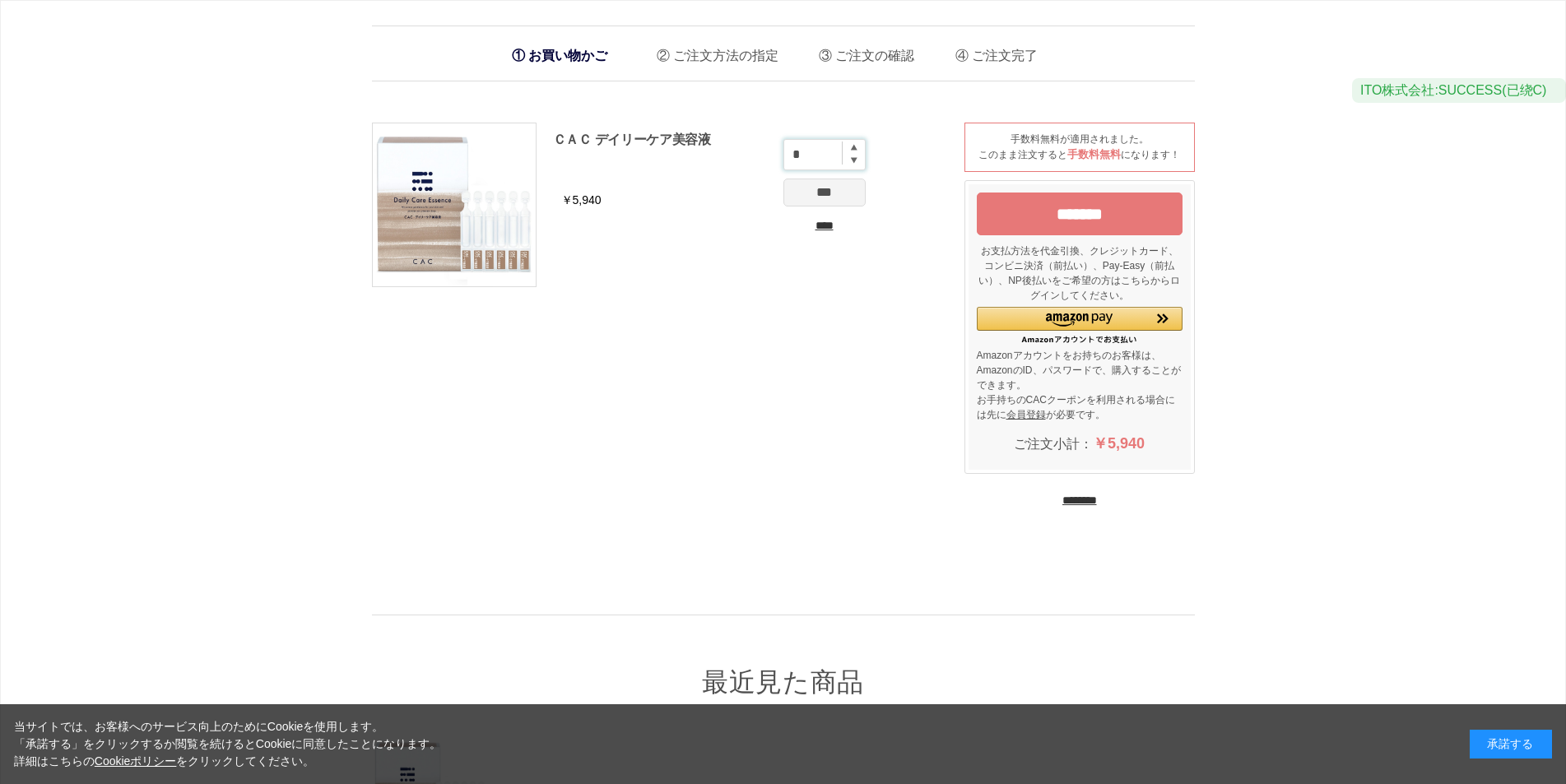 click on "*" at bounding box center [825, 155] 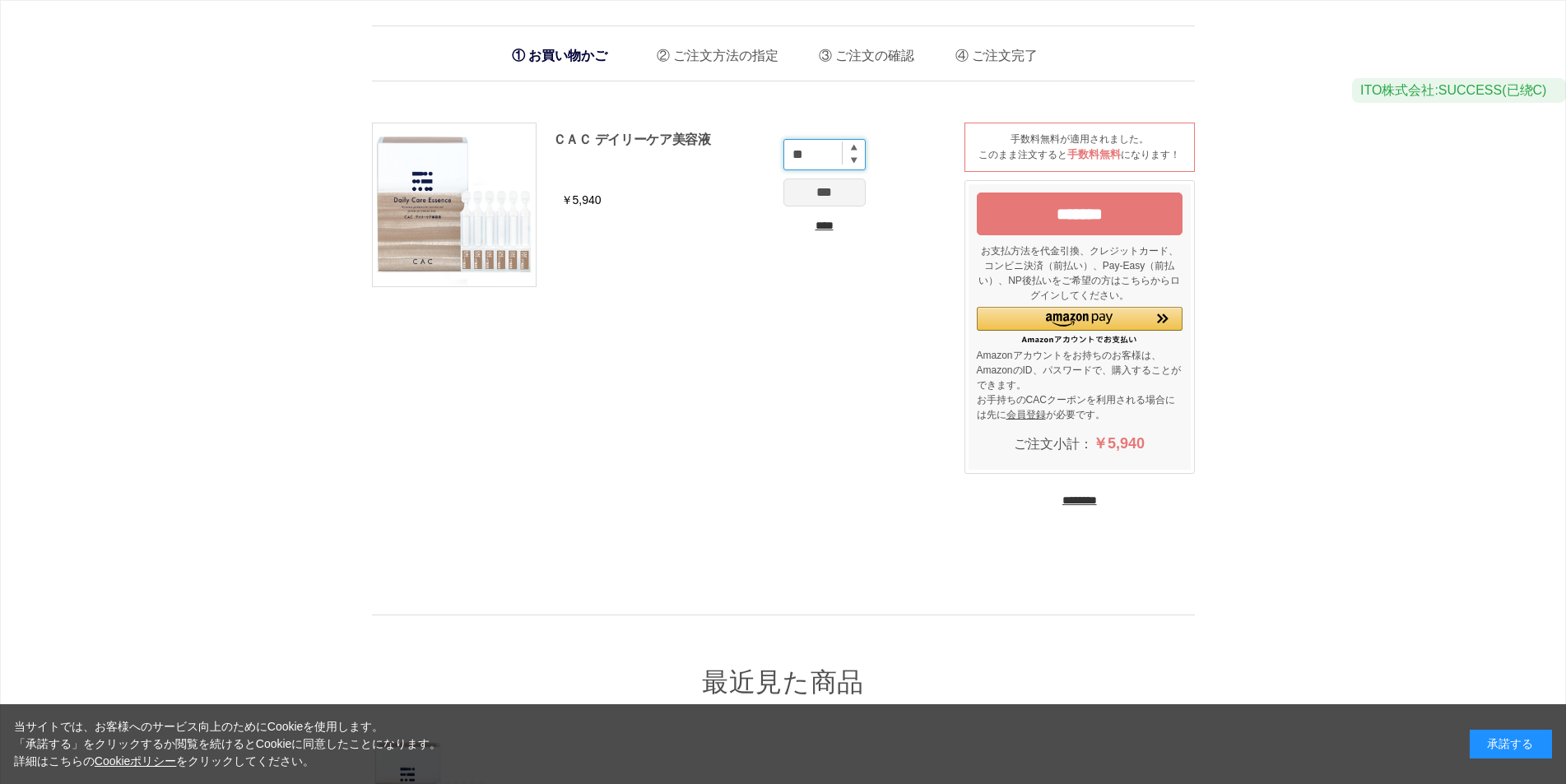 type on "**" 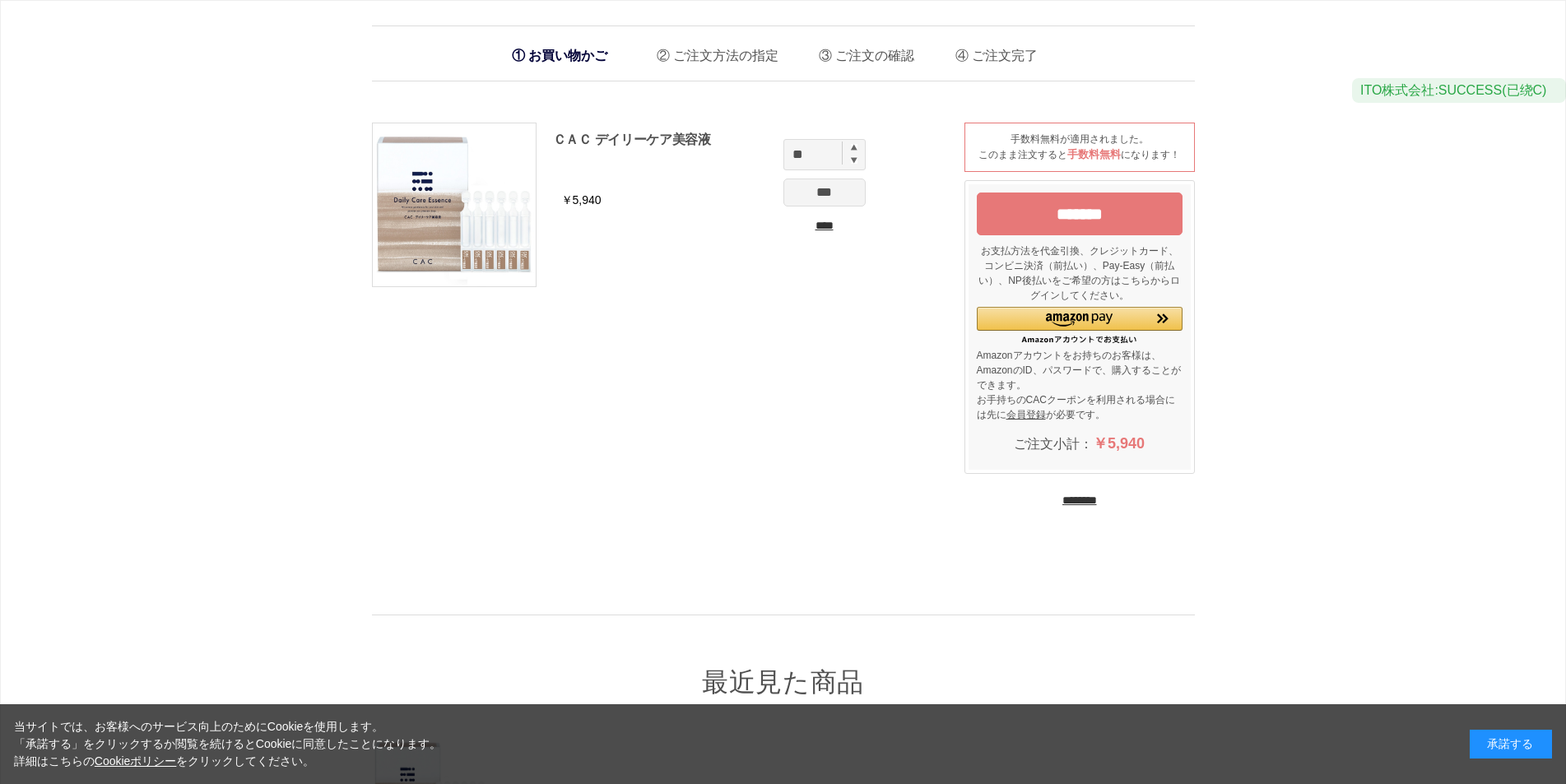 click on "***" at bounding box center (825, 193) 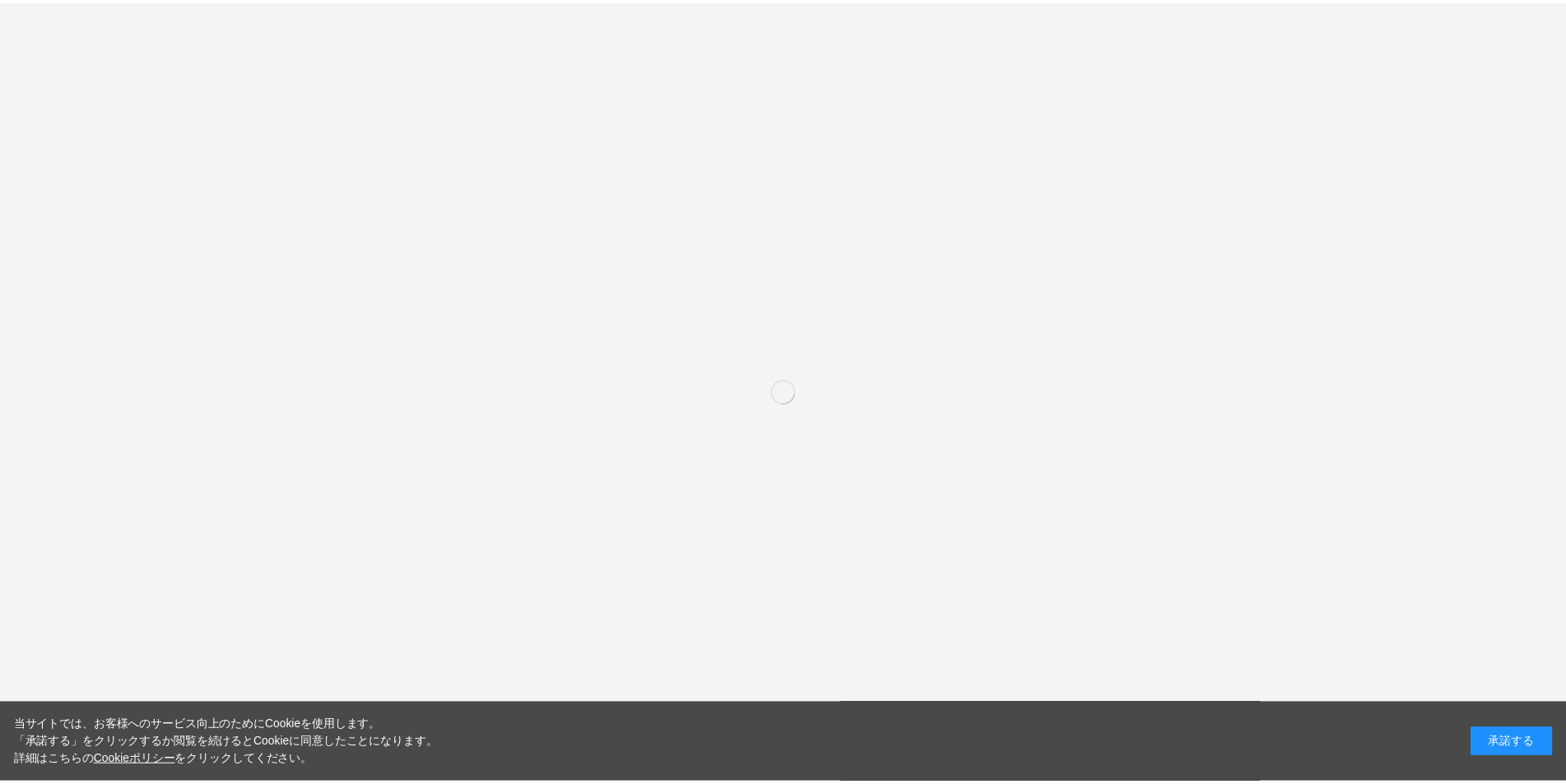 scroll, scrollTop: 0, scrollLeft: 0, axis: both 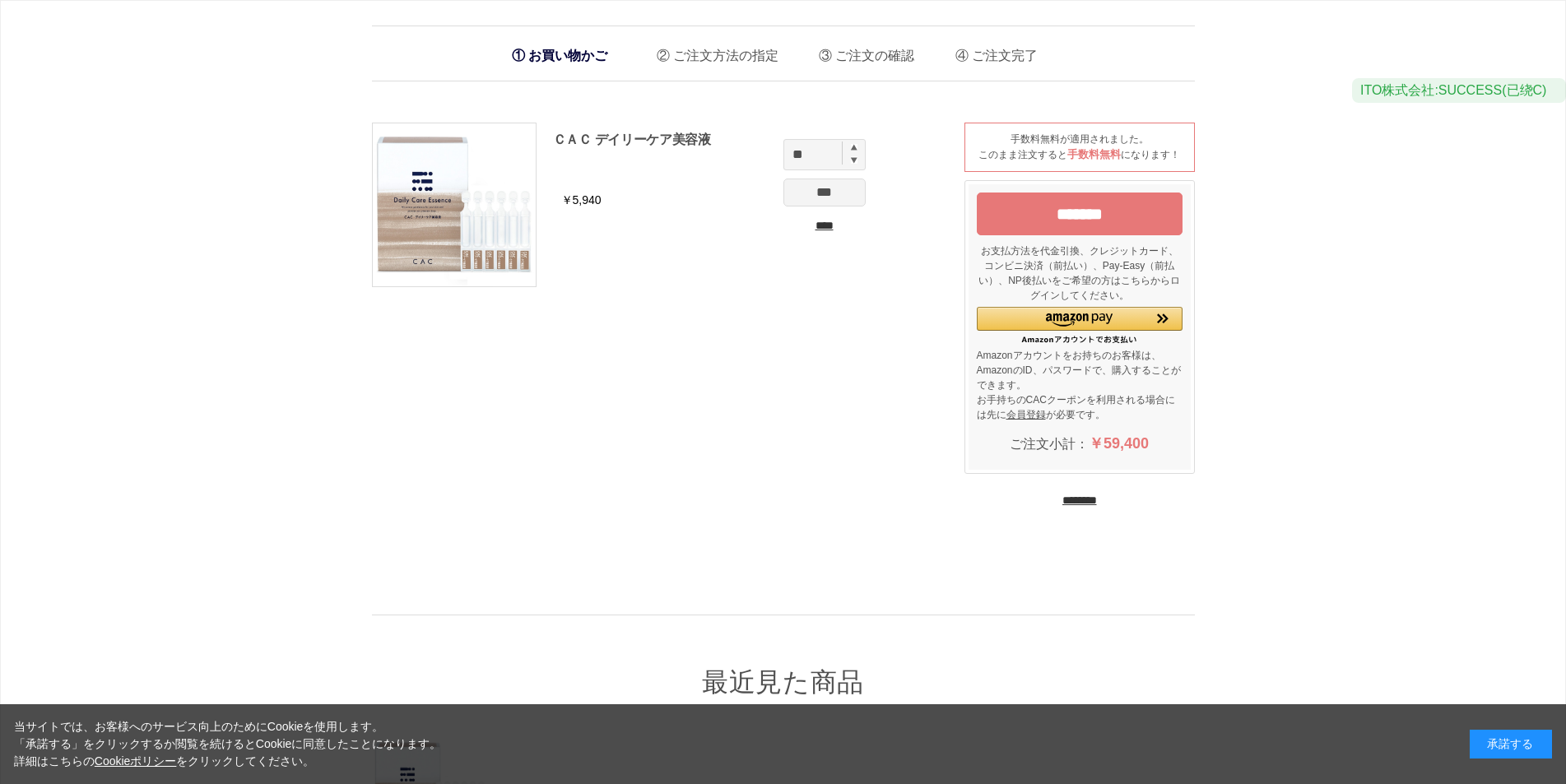click on "ＣＡＣ デイリーケア美容液
￥5,940
**
***
****" at bounding box center (660, 213) 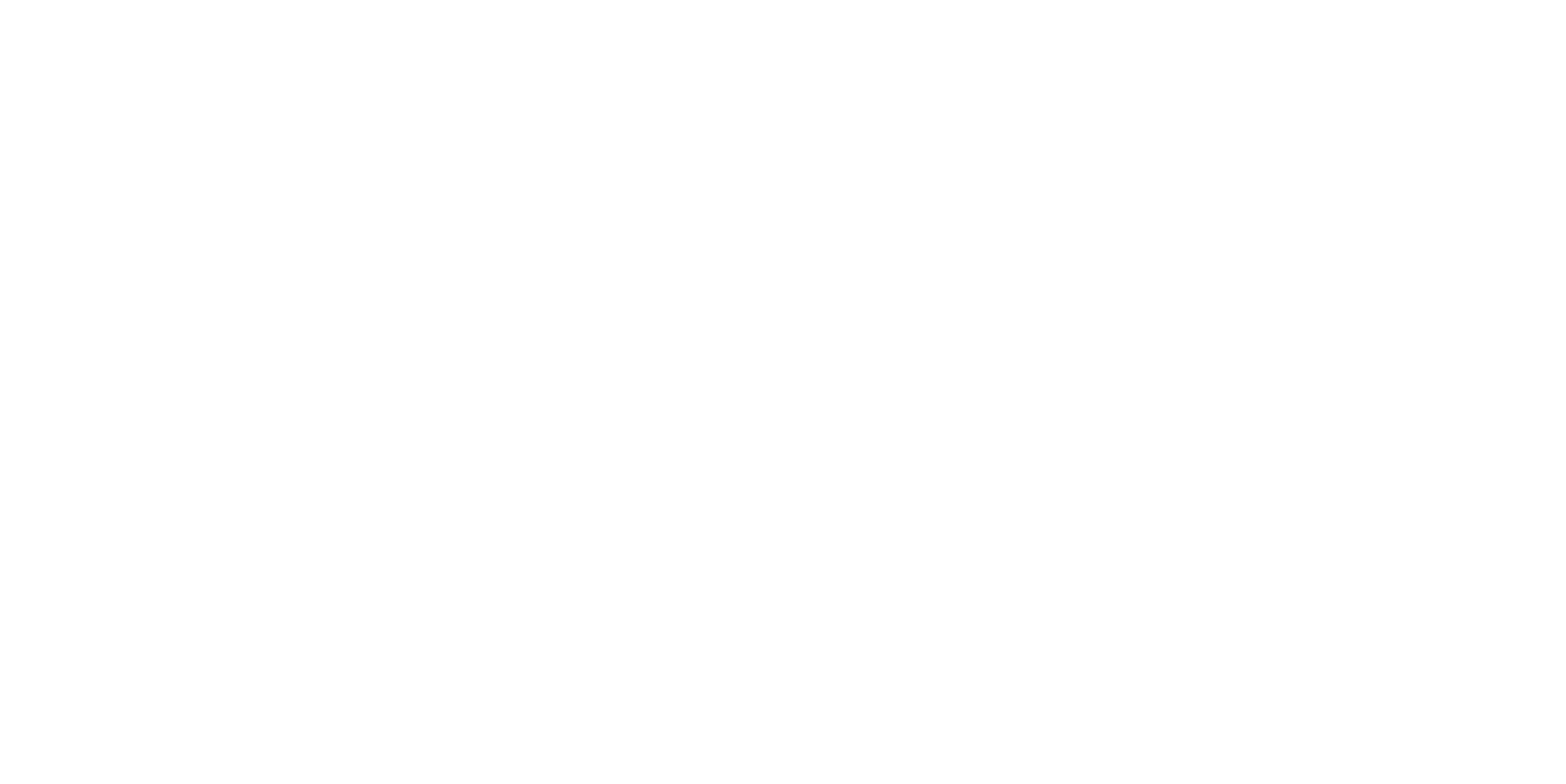 scroll, scrollTop: 0, scrollLeft: 0, axis: both 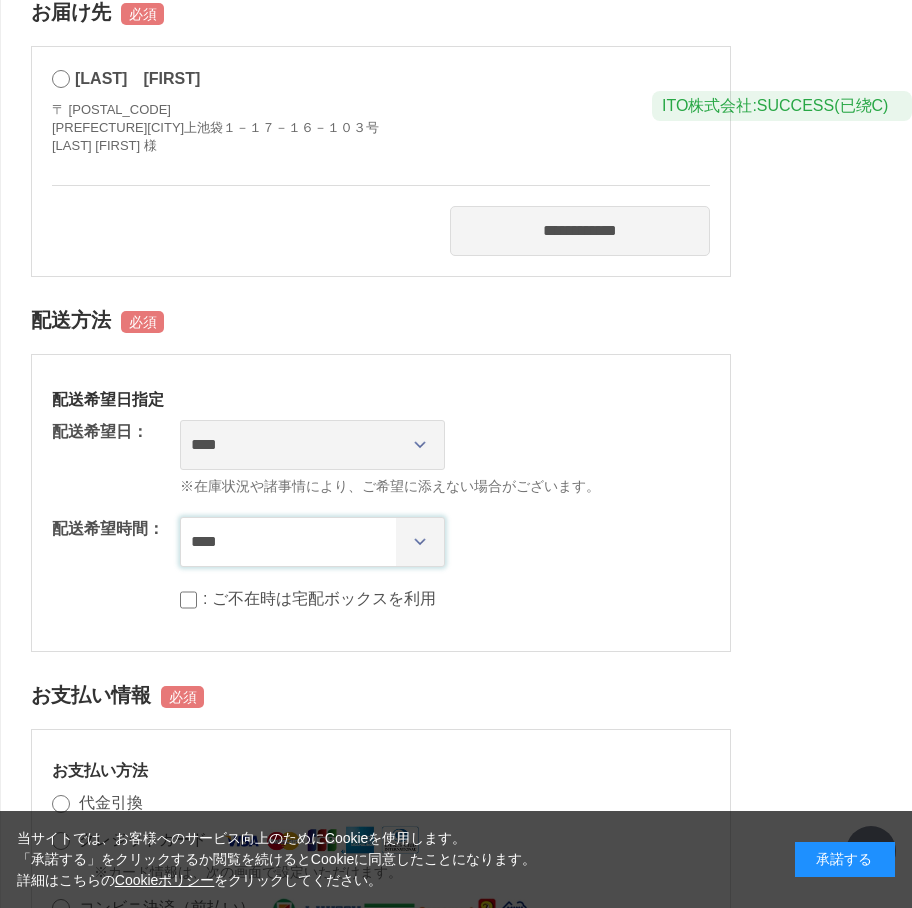 click on "**** *** ****** ****** ****** ******" at bounding box center (312, 542) 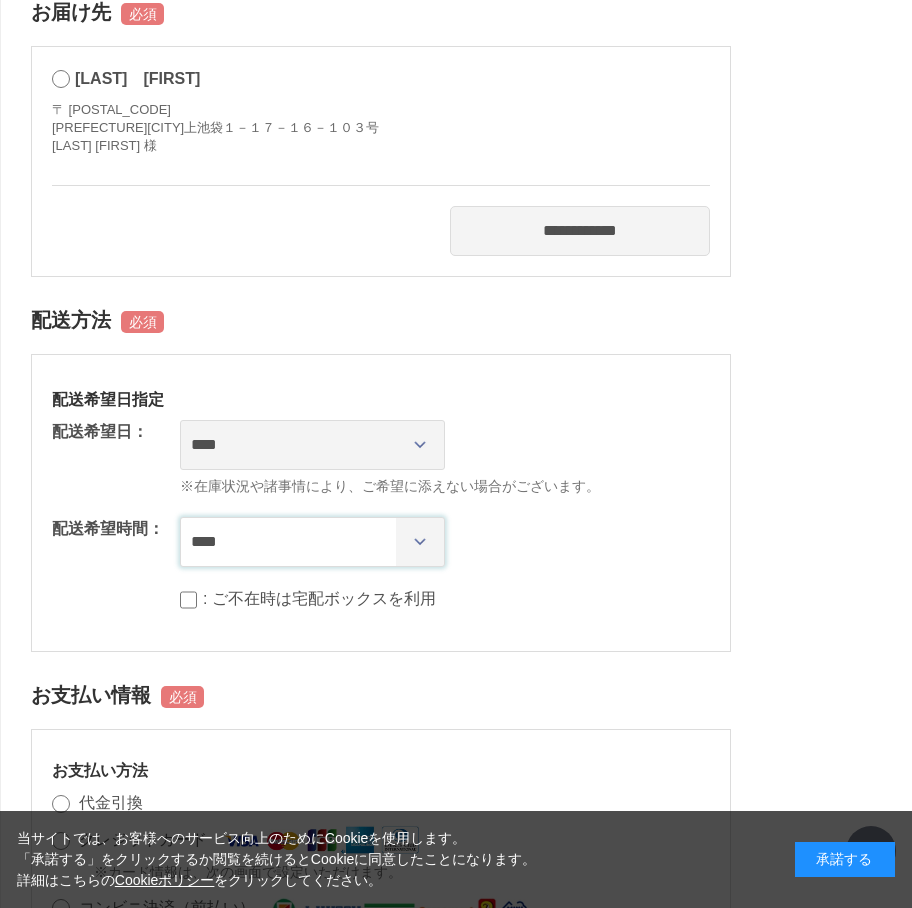 click on "**** *** ****** ****** ****** ******" at bounding box center [312, 542] 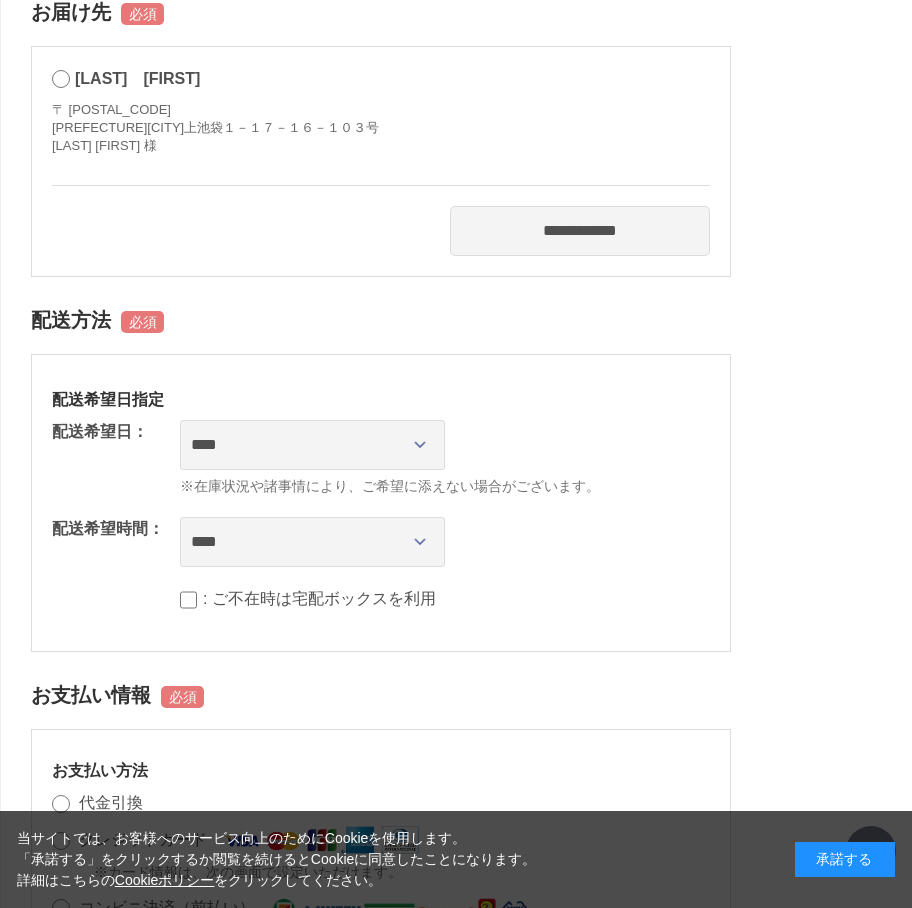 click on "**********" at bounding box center [530, 714] 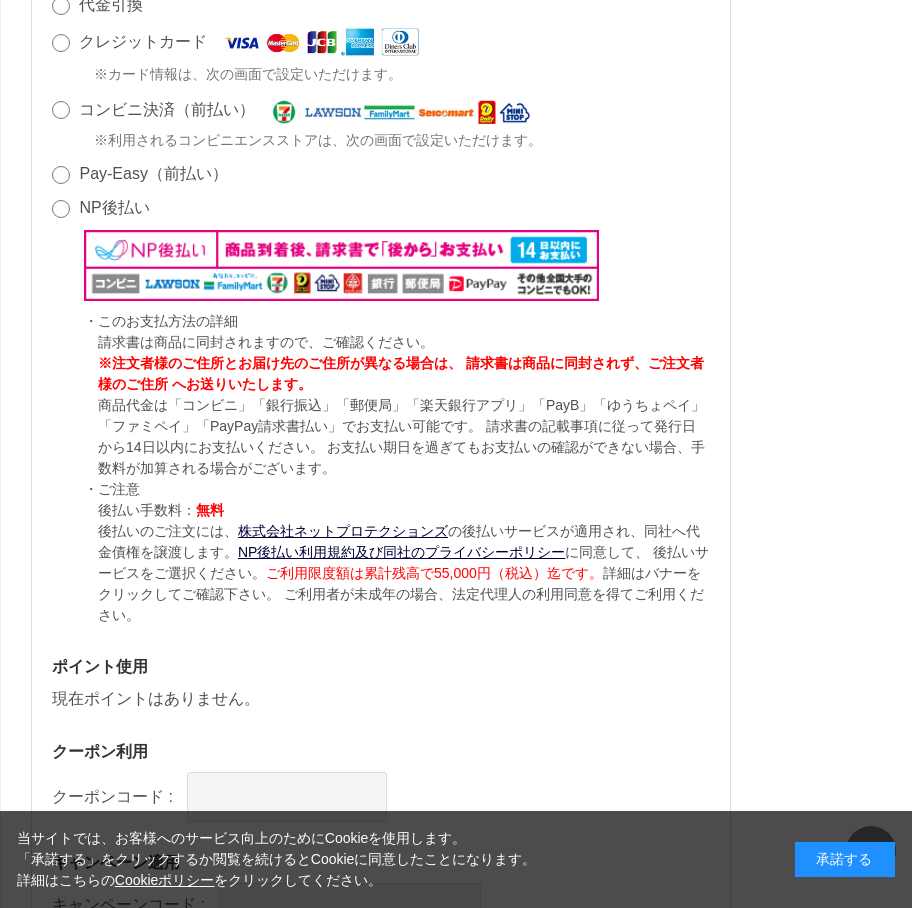 scroll, scrollTop: 1837, scrollLeft: 0, axis: vertical 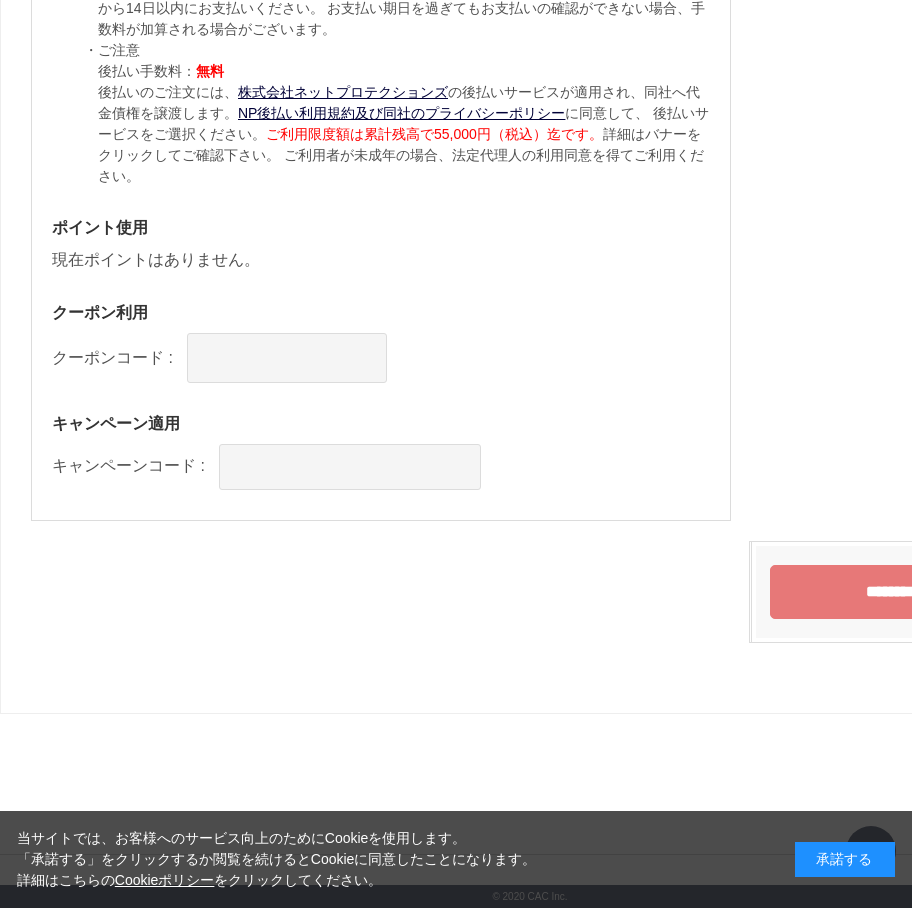 click on "********" at bounding box center (891, 592) 